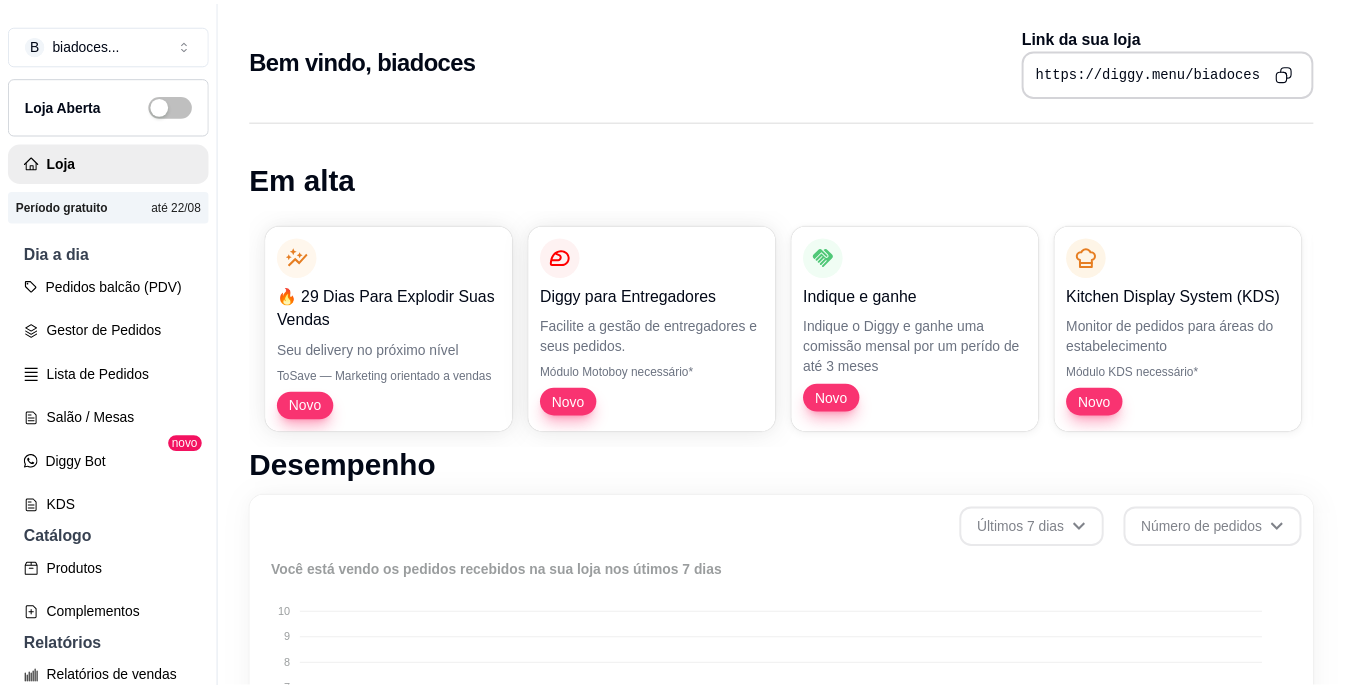 scroll, scrollTop: 0, scrollLeft: 0, axis: both 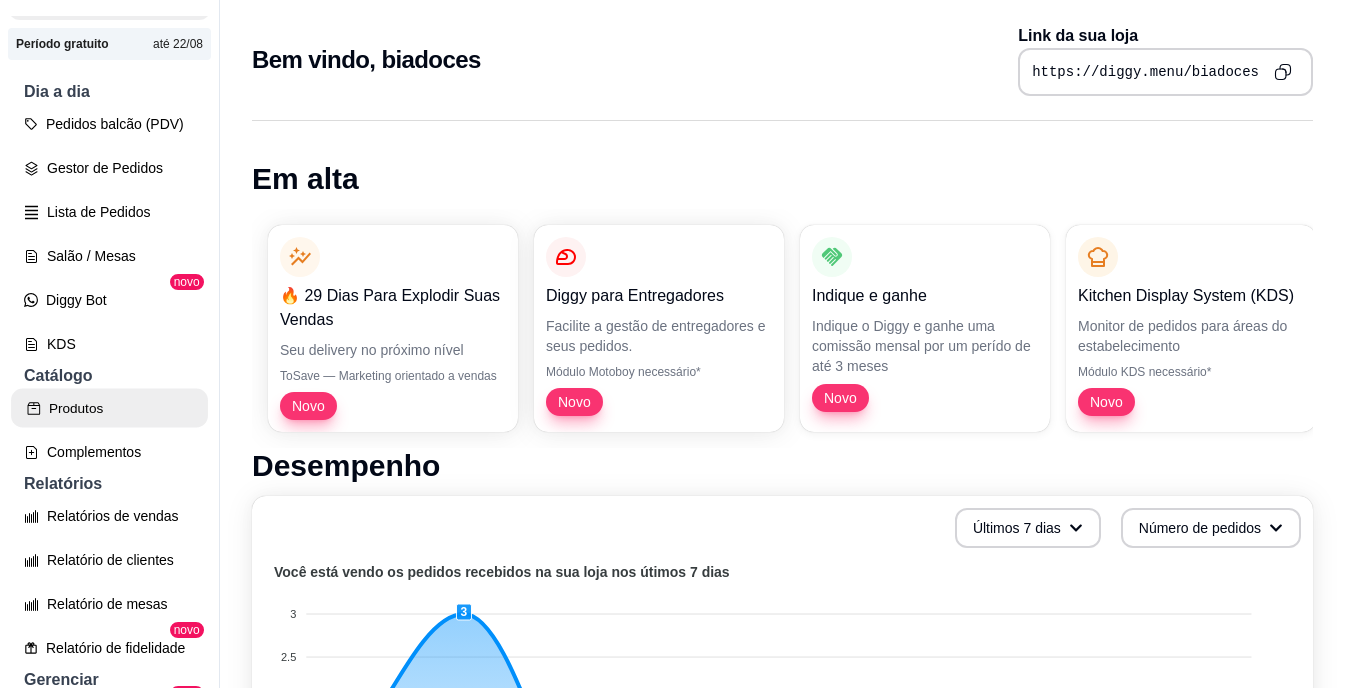 click on "Produtos" at bounding box center [109, 408] 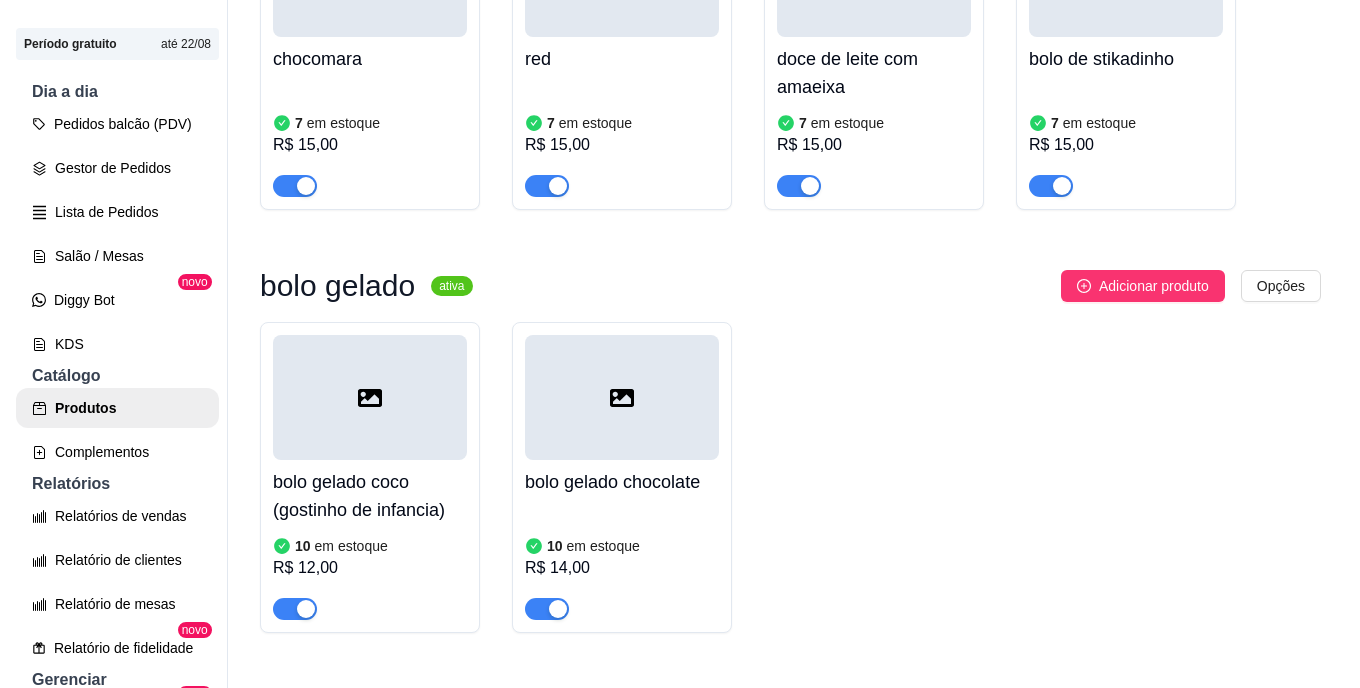 scroll, scrollTop: 733, scrollLeft: 0, axis: vertical 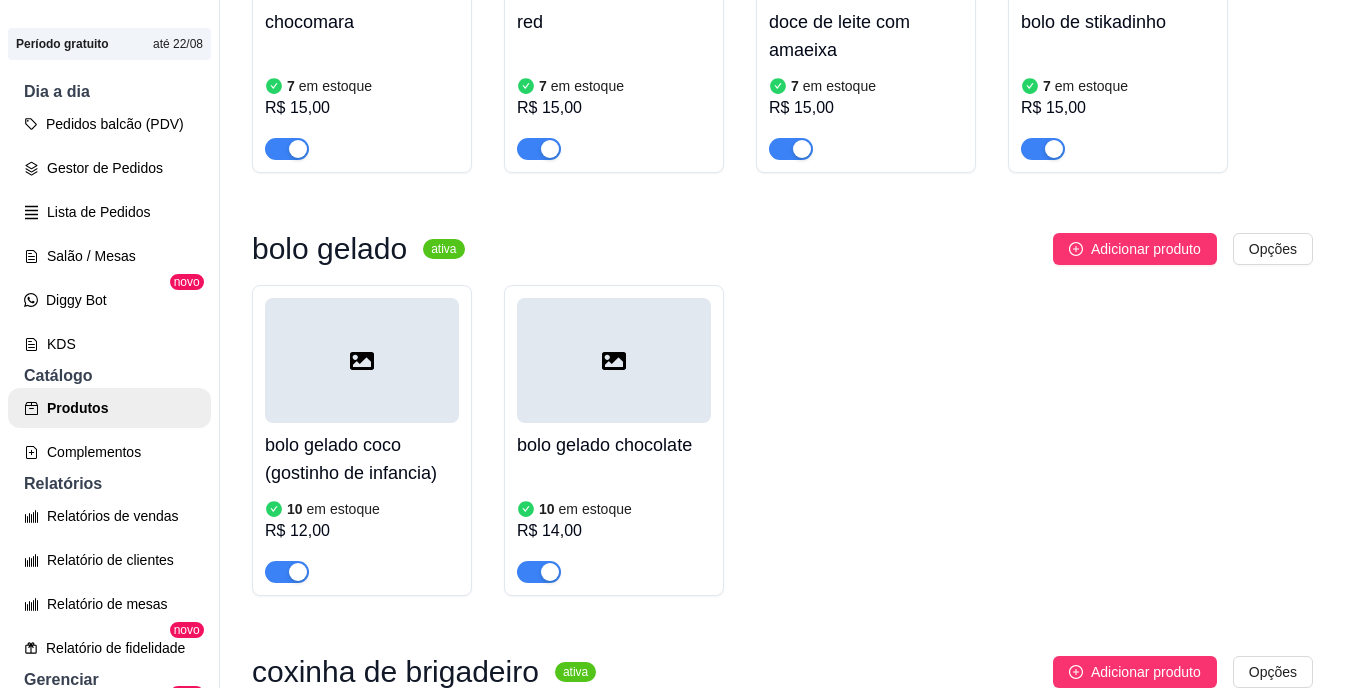 click 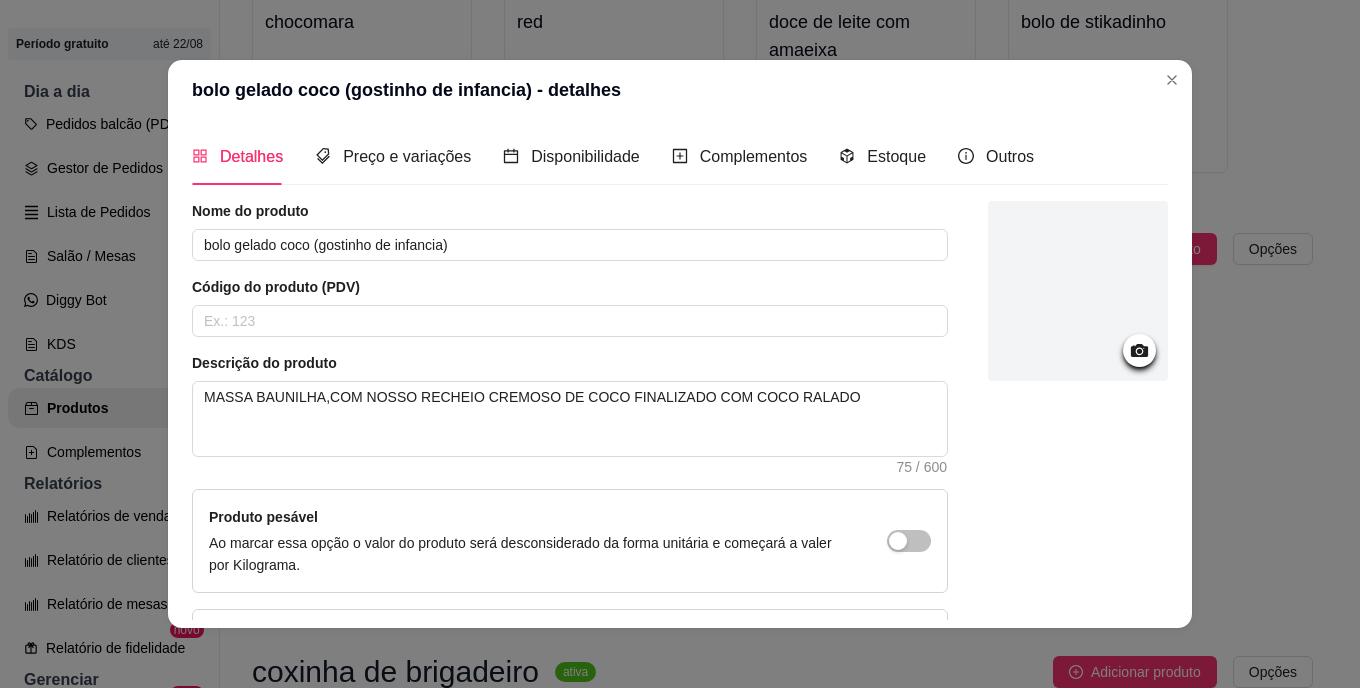 click 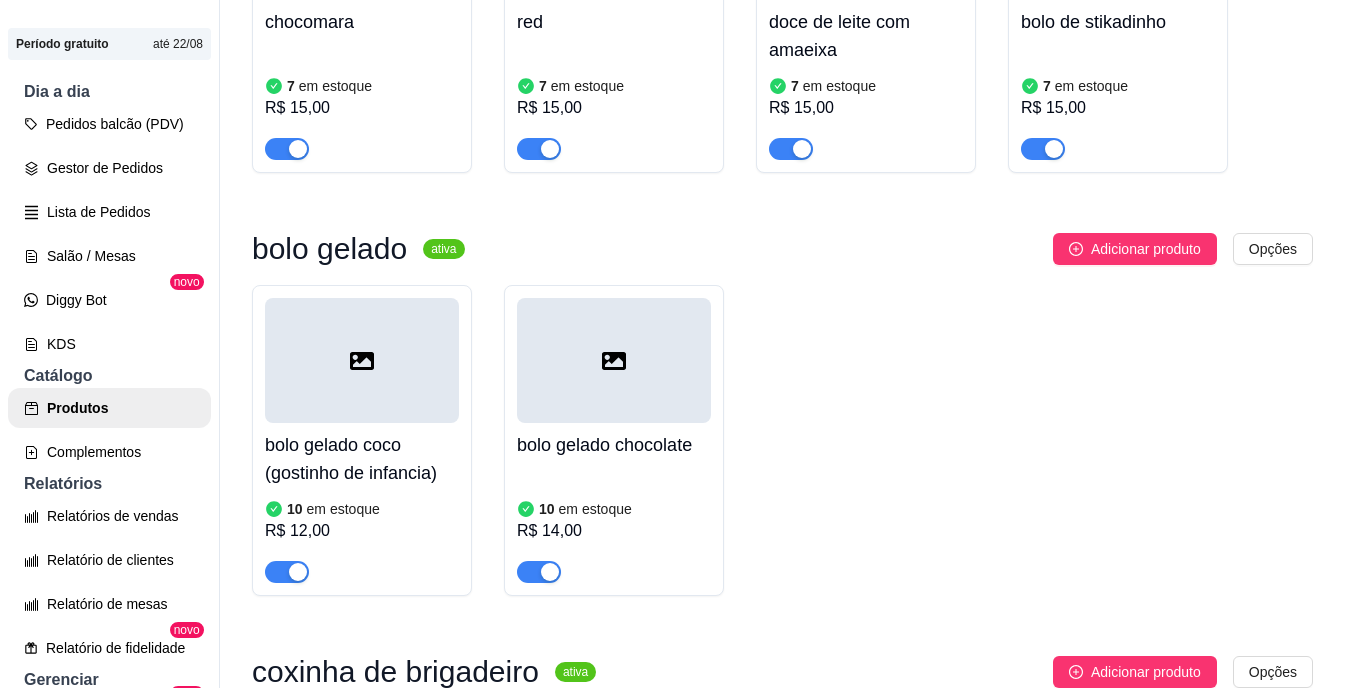 click on "bolo gelado coco (gostinho de infancia)" at bounding box center [362, 459] 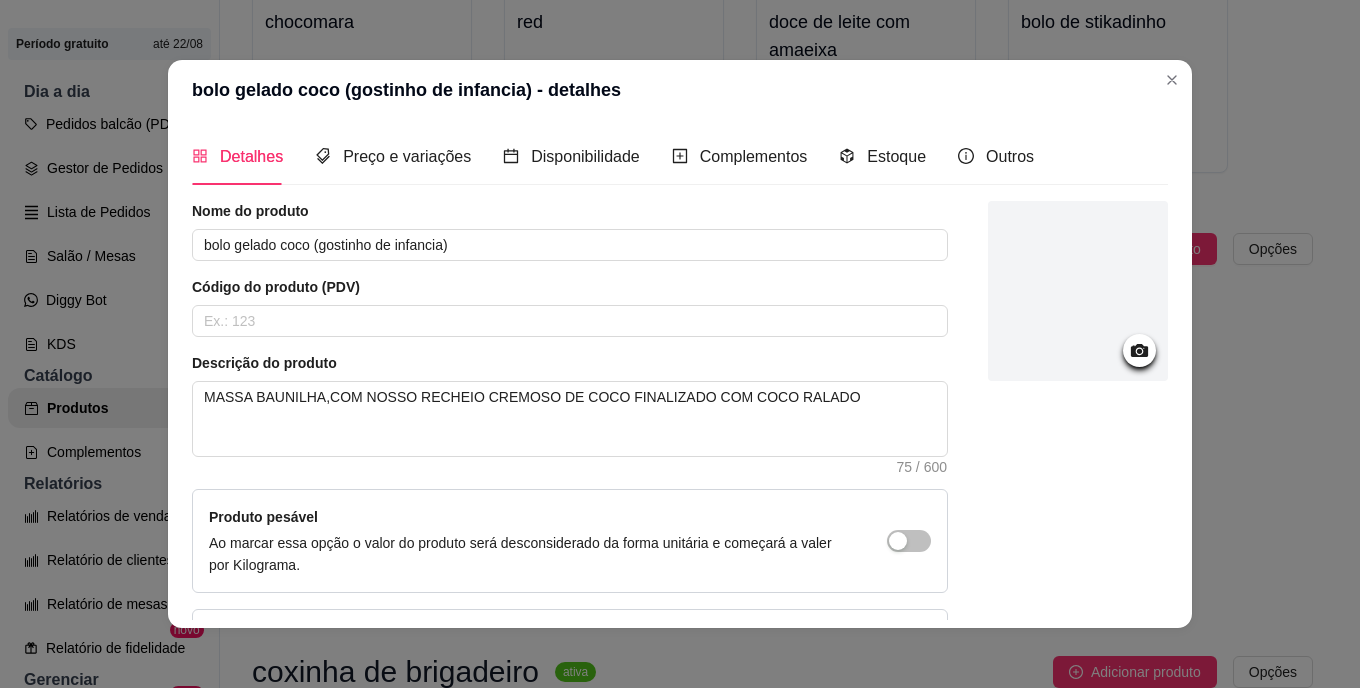 click 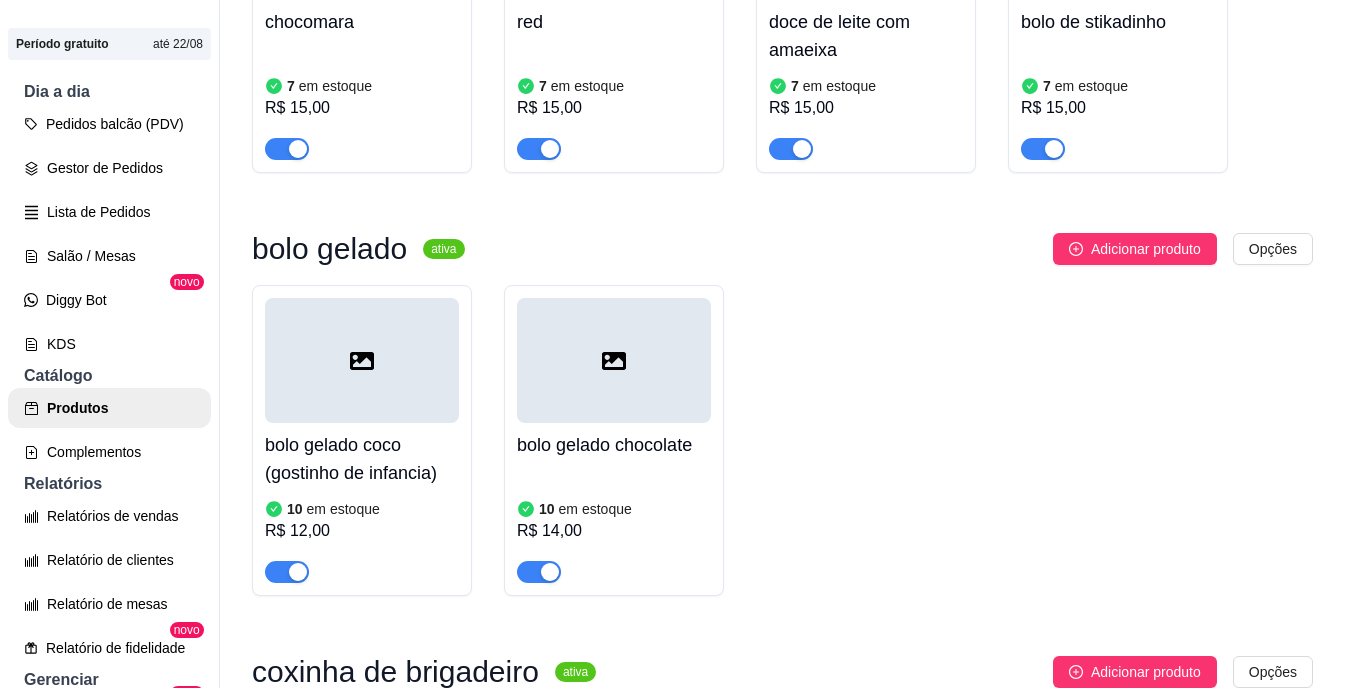 click on "bolo gelado chocolate" at bounding box center (614, 445) 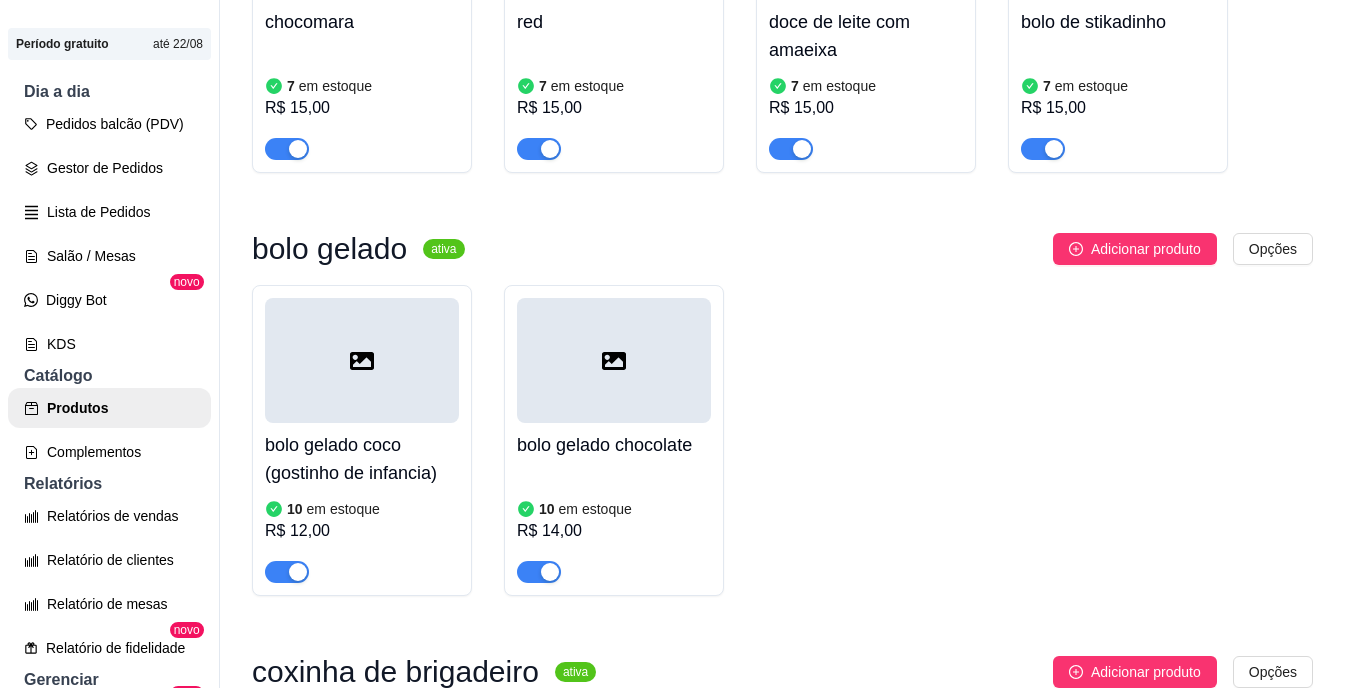 click on "MASSA CHOCOLATE,COM NOSSO DELICIOSO BRIGADEIRO E MOUSSE DE CHOCOLATE 68 / 600" at bounding box center (567, 421) 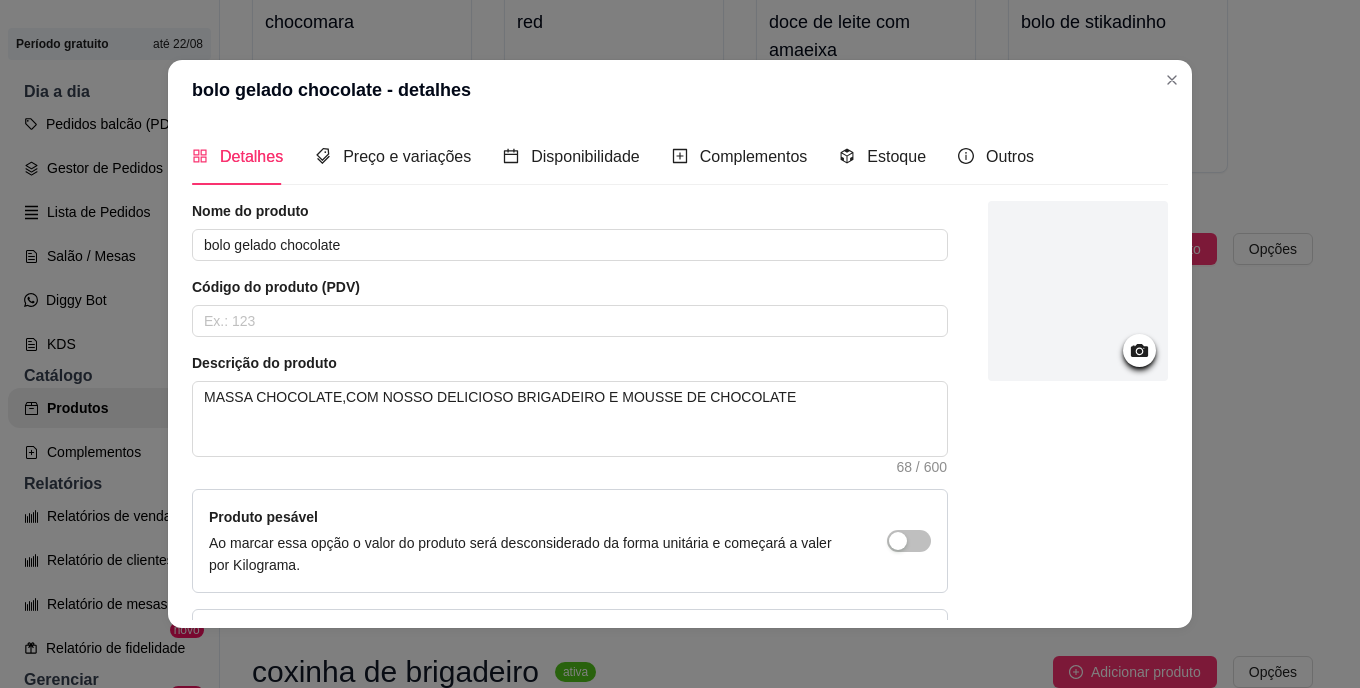 click 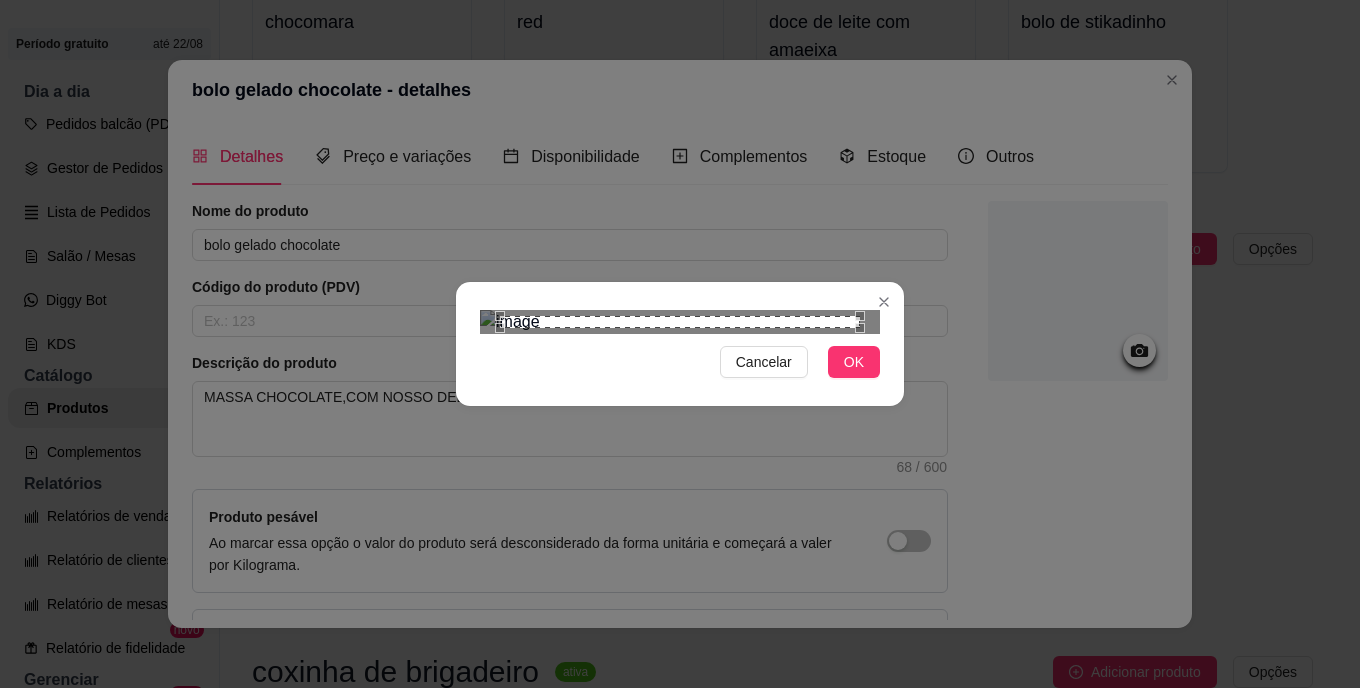 click at bounding box center (680, 322) 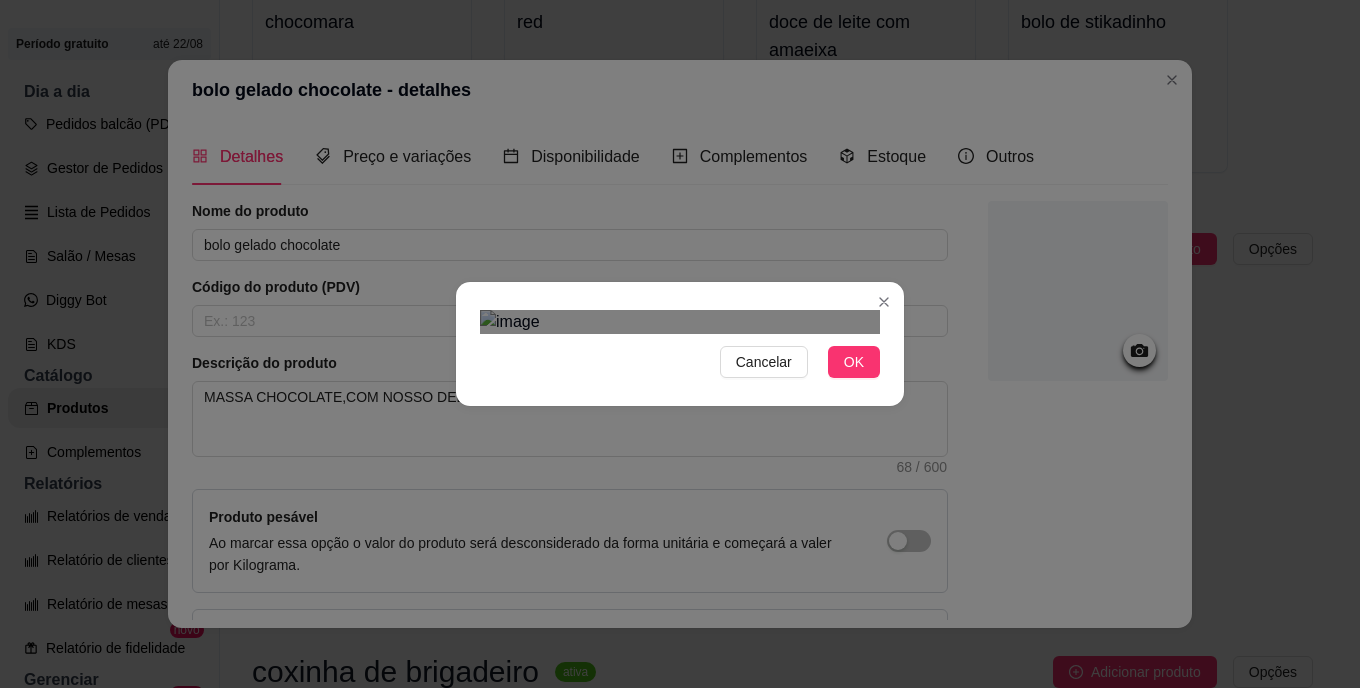 click at bounding box center (680, 666) 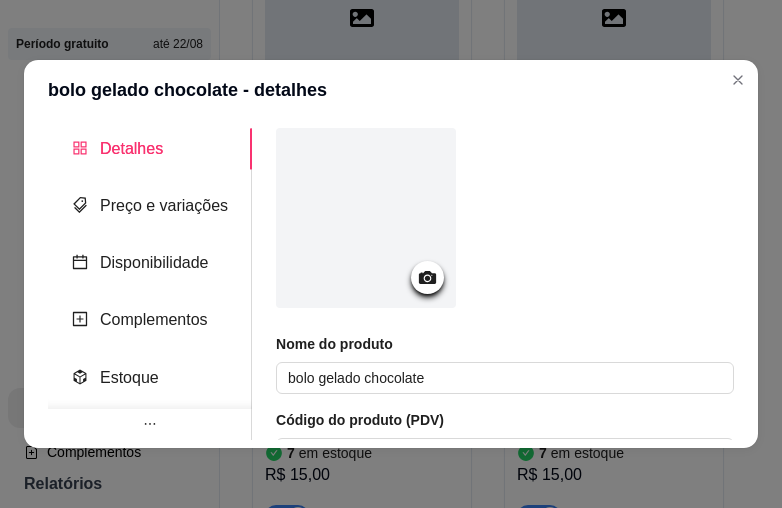 click on "Detalhes Preço e variações Disponibilidade Complementos Estoque Outros Nome do produto bolo gelado chocolate Código do produto (PDV) Descrição do produto MASSA CHOCOLATE,COM NOSSO DELICIOSO BRIGADEIRO E MOUSSE DE CHOCOLATE 68 / 600 Produto pesável Ao marcar essa opção o valor do produto será desconsiderado da forma unitária e começará a valer por Kilograma. Quantidade miníma para pedido Ao habilitar seus clientes terão que pedir uma quantidade miníma desse produto. Copiar link do produto Deletar produto Salvar" at bounding box center (391, 284) 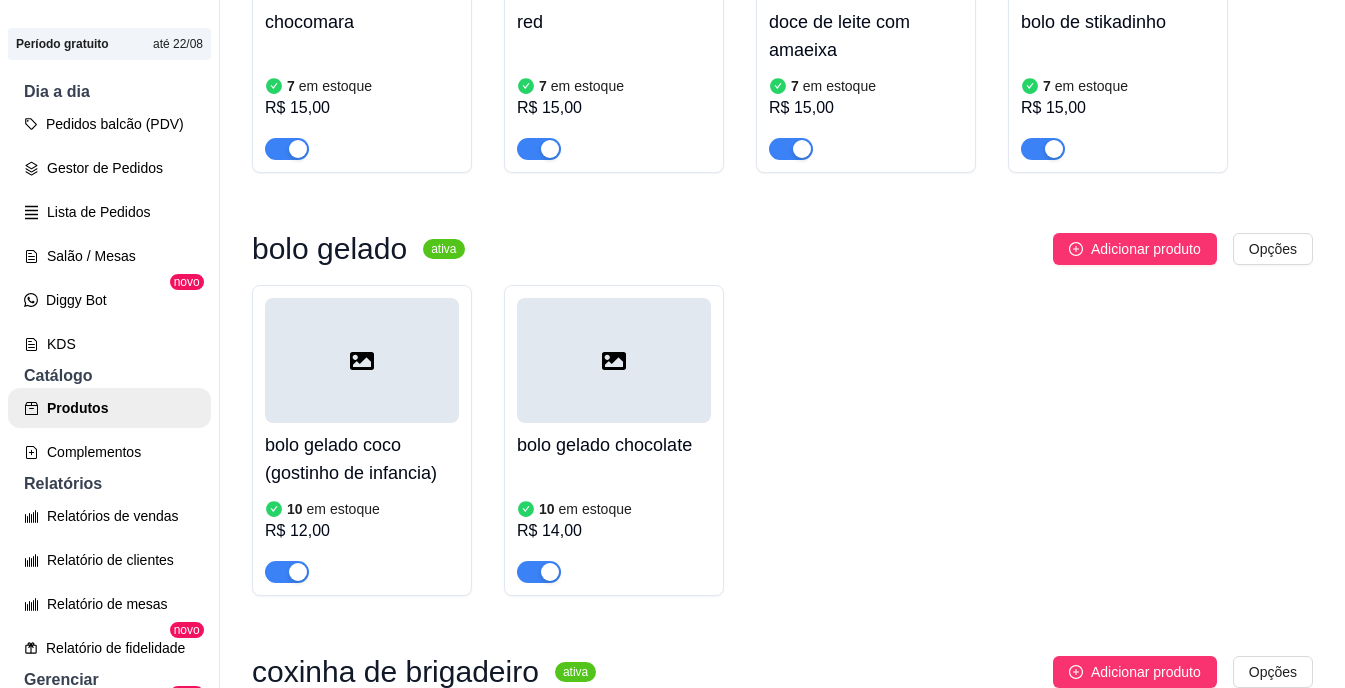 click on "10 em estoque R$ 14,00" at bounding box center (614, 525) 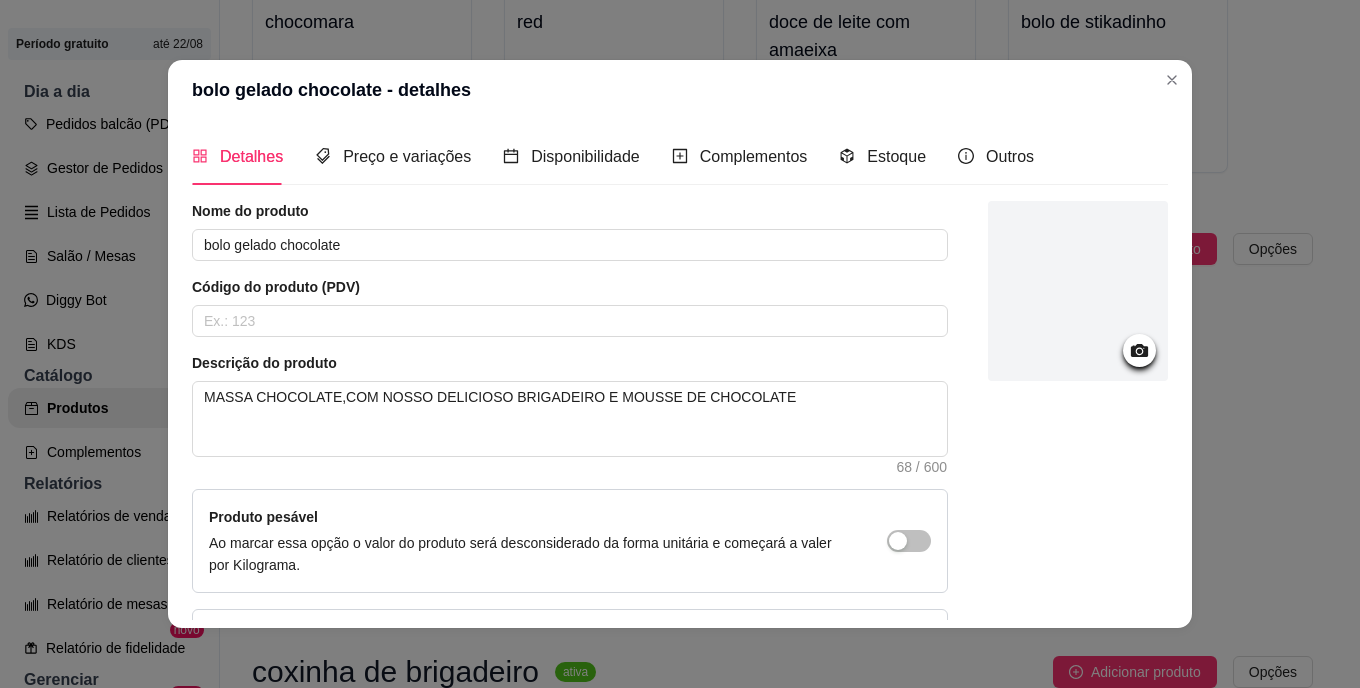 click 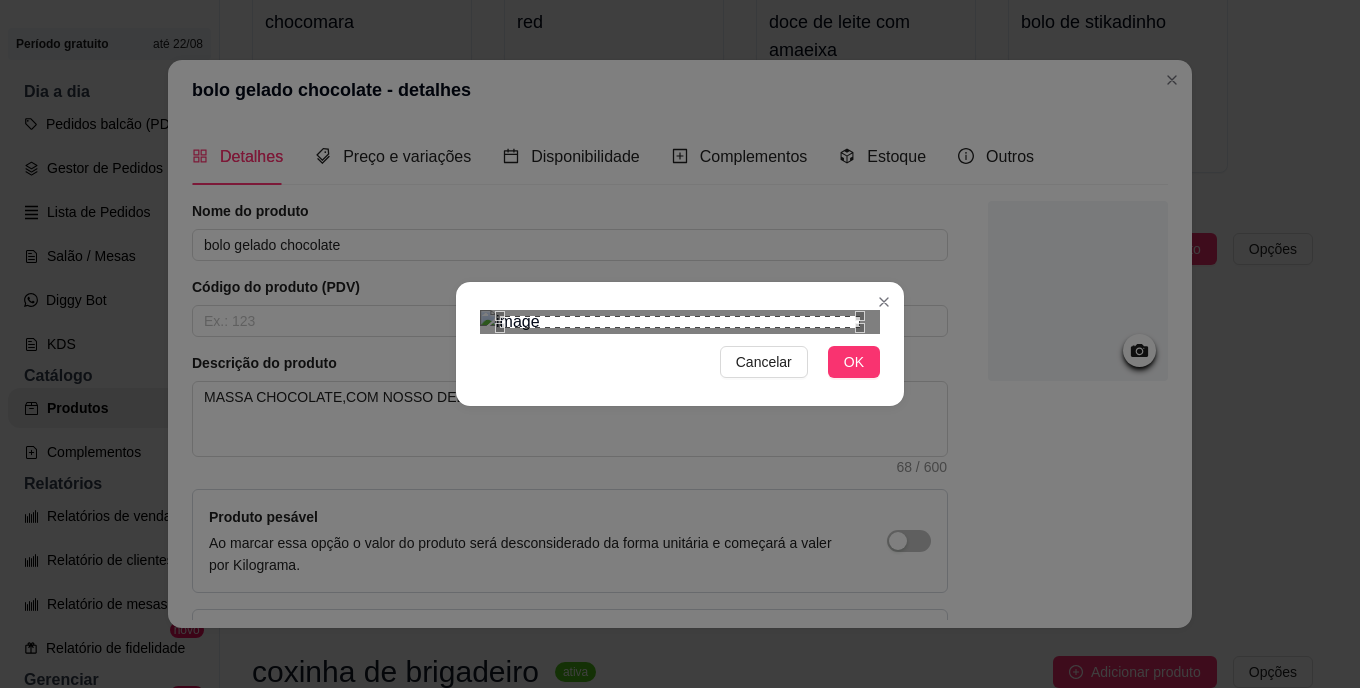 click at bounding box center [680, 322] 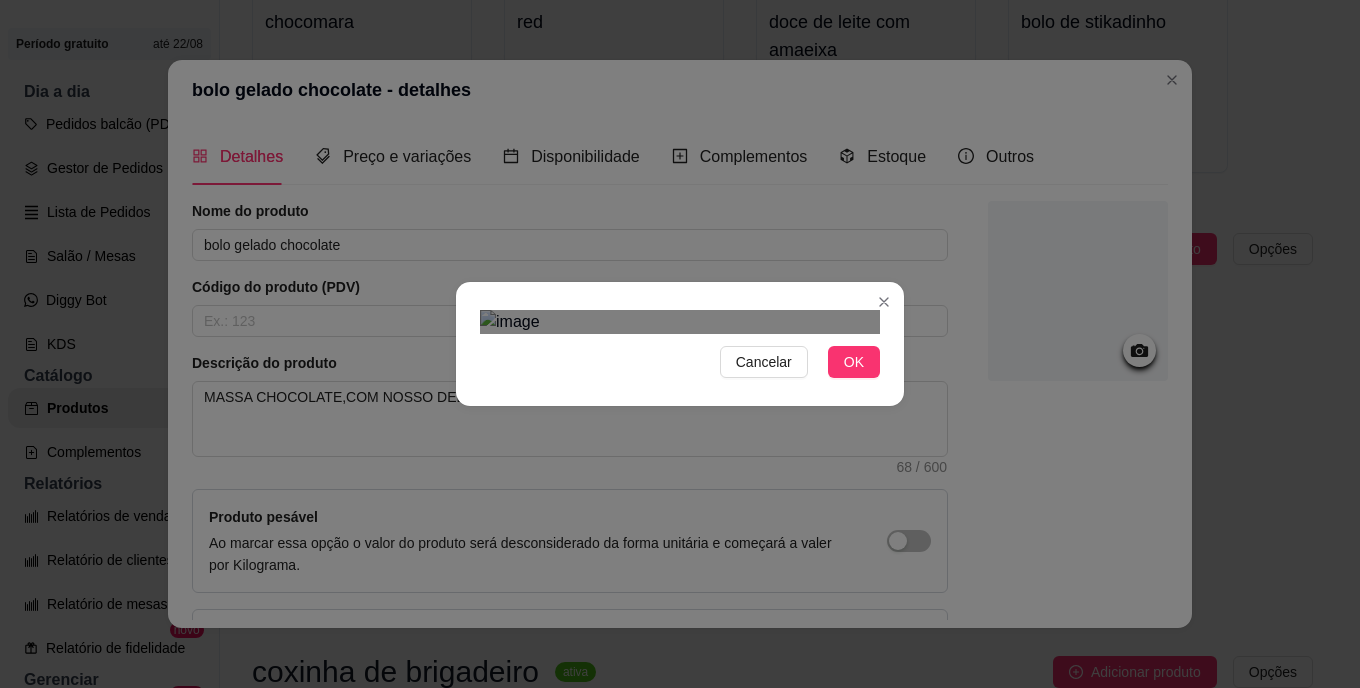 click at bounding box center [865, 481] 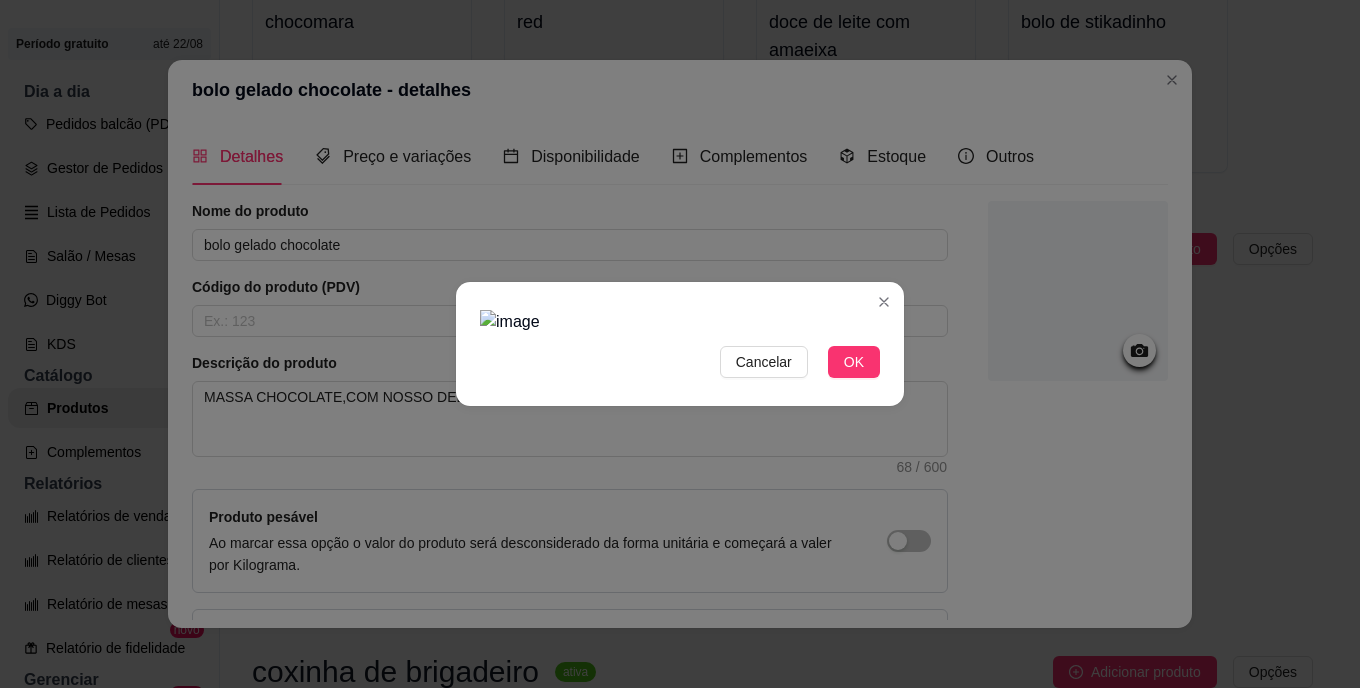 click at bounding box center [680, 322] 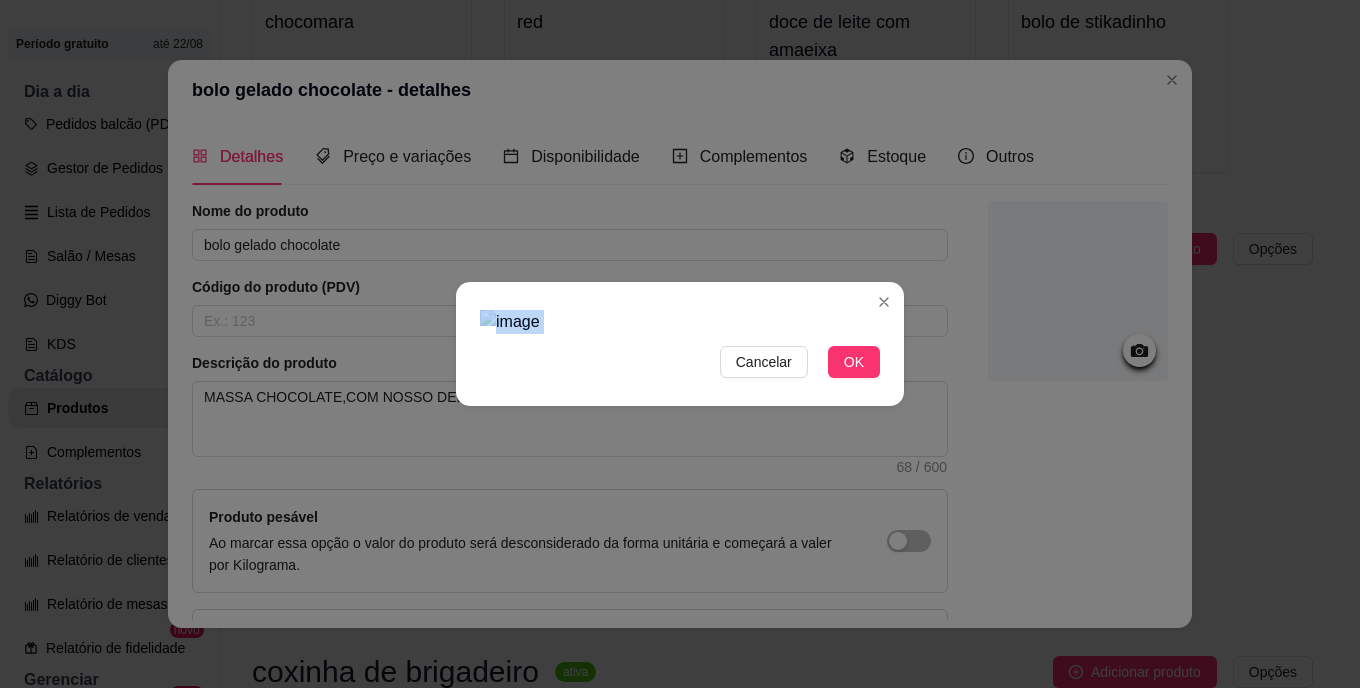 click on "Cancelar OK" at bounding box center (680, 344) 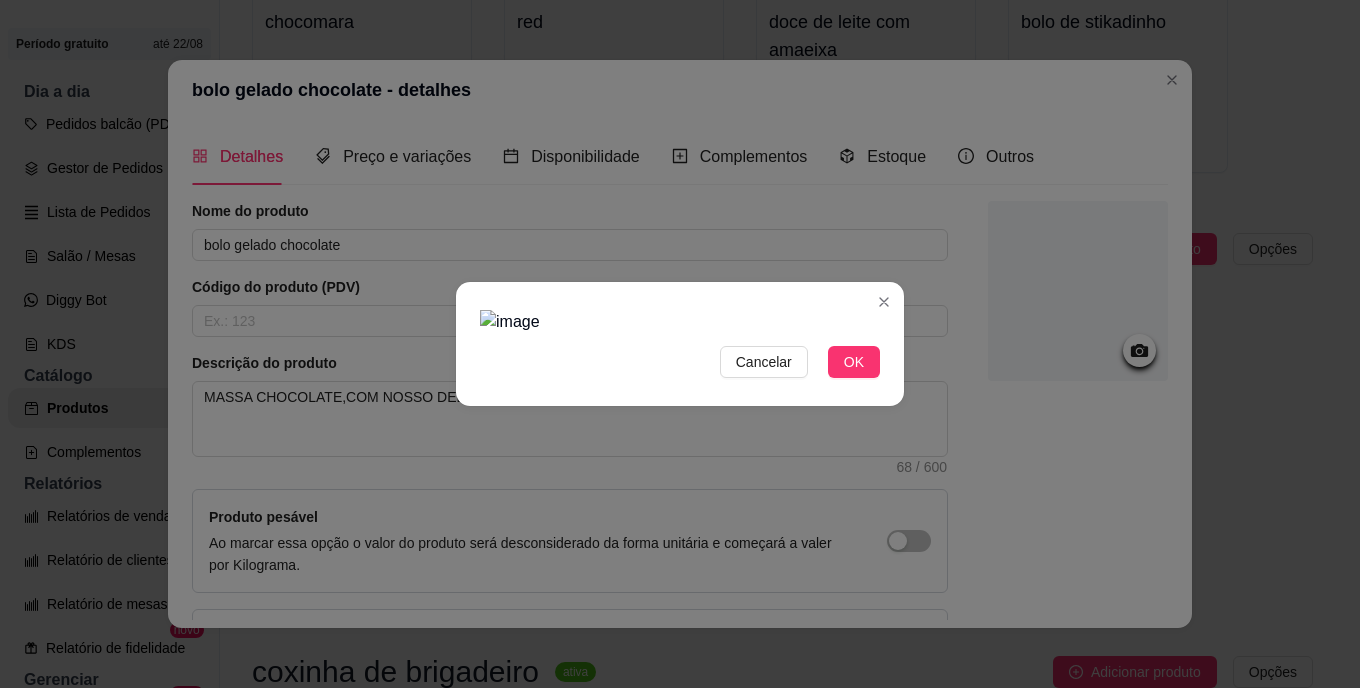 click on "Cancelar OK" at bounding box center (680, 344) 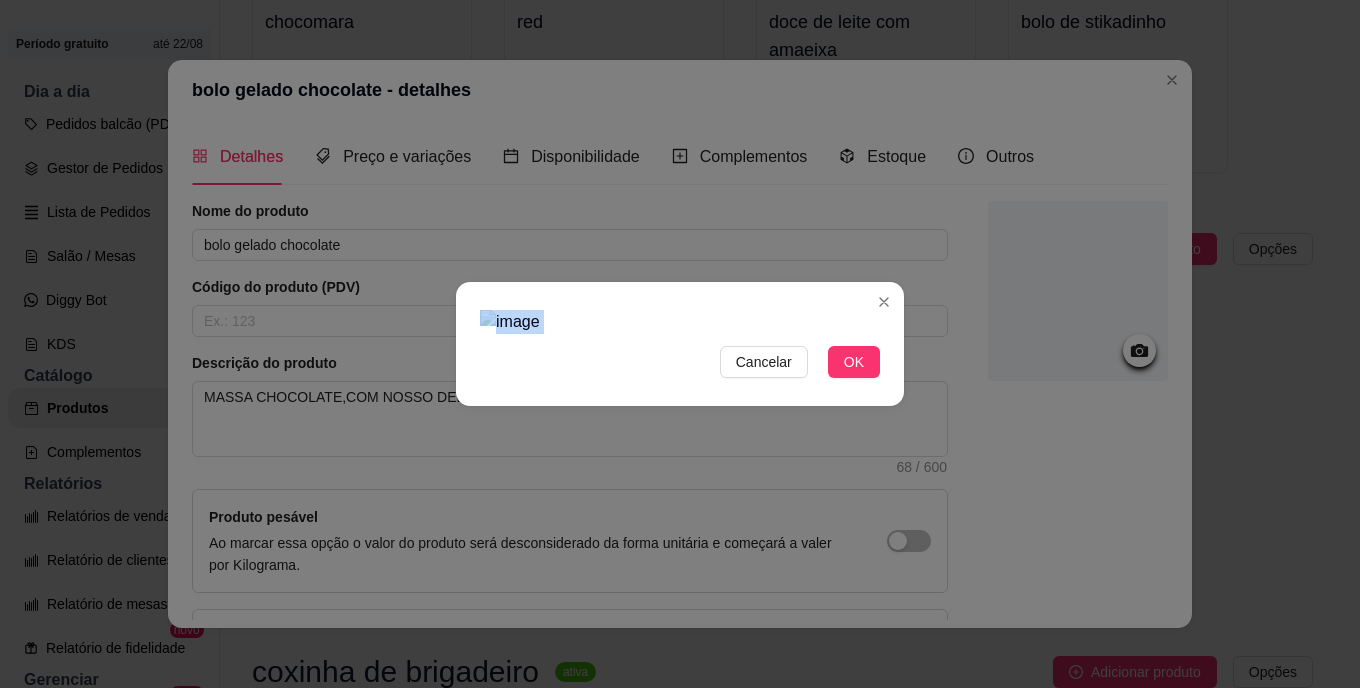 click on "Cancelar OK" at bounding box center [680, 344] 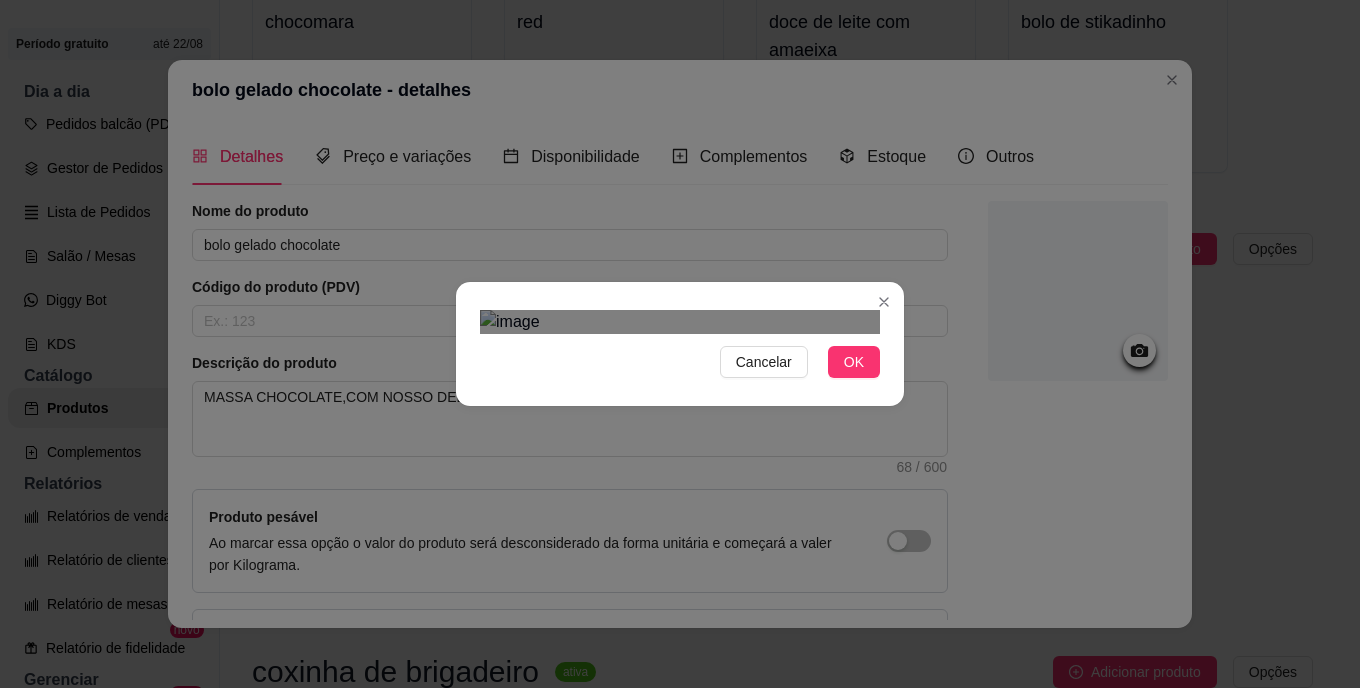click on "B biadoces ... Loja Aberta Loja Período gratuito até 22/08   Dia a dia Pedidos balcão (PDV) Gestor de Pedidos Lista de Pedidos Salão / Mesas Diggy Bot novo KDS Catálogo Produtos Complementos Relatórios Relatórios de vendas Relatório de clientes Relatório de mesas Relatório de fidelidade novo Gerenciar Entregadores novo Nota Fiscal (NFC-e) Controle de caixa Controle de fiado Cupons Clientes Estoque Configurações Diggy Planos Precisa de ajuda? Sair Produtos Adicionar categoria Reodernar categorias Aqui você cadastra e gerencia seu produtos e categorias bolo de pote ativa Adicionar produto Opções bolo de pote brigadeiro,200ml   4 em estoque R$ 15,00 bolo de pote,4leites,com morango   1 em estoque R$ 15,00 4leites,com abacaxi   3 em estoque R$ 15,00 duo   7 em estoque R$ 15,00 chocomara   7 em estoque R$ 15,00 red   7 em estoque R$ 15,00 doce de leite com amaeixa    7 em estoque R$ 15,00 bolo de stikadinho   7 em estoque R$ 15,00 bolo gelado ativa Adicionar produto Opções   10 em estoque" at bounding box center [680, 344] 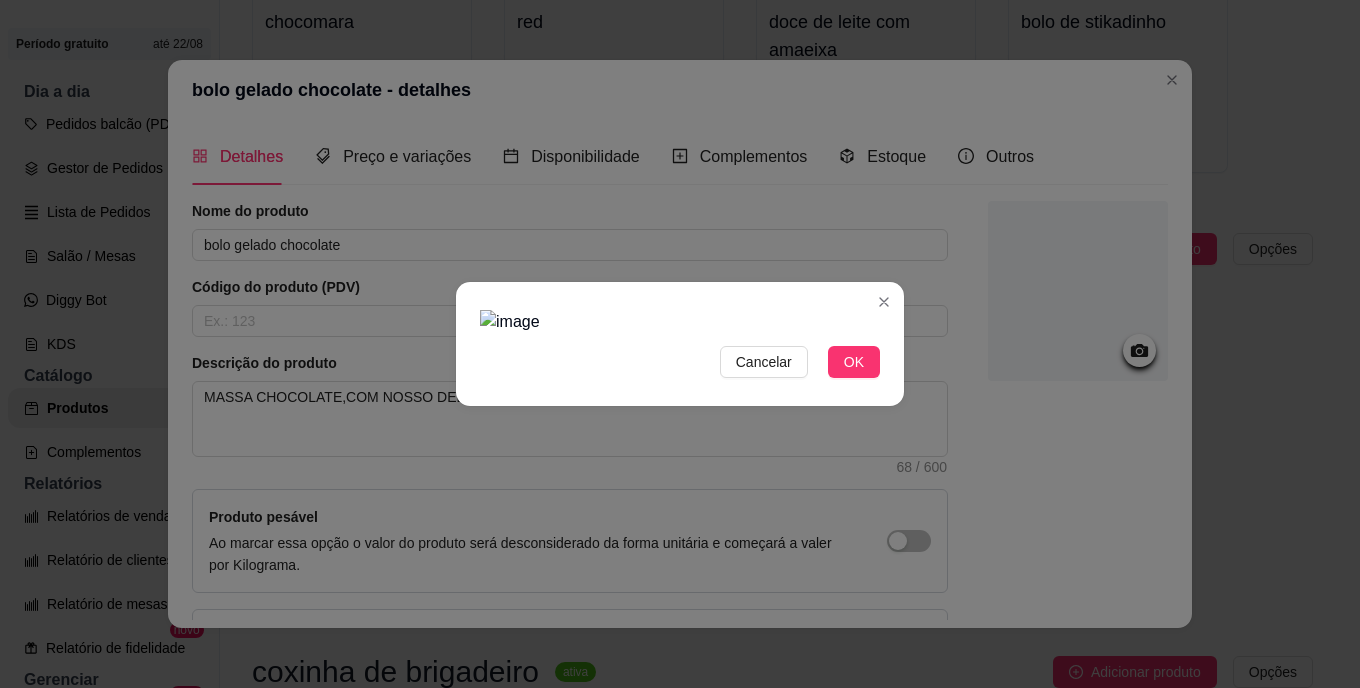 click at bounding box center (680, 322) 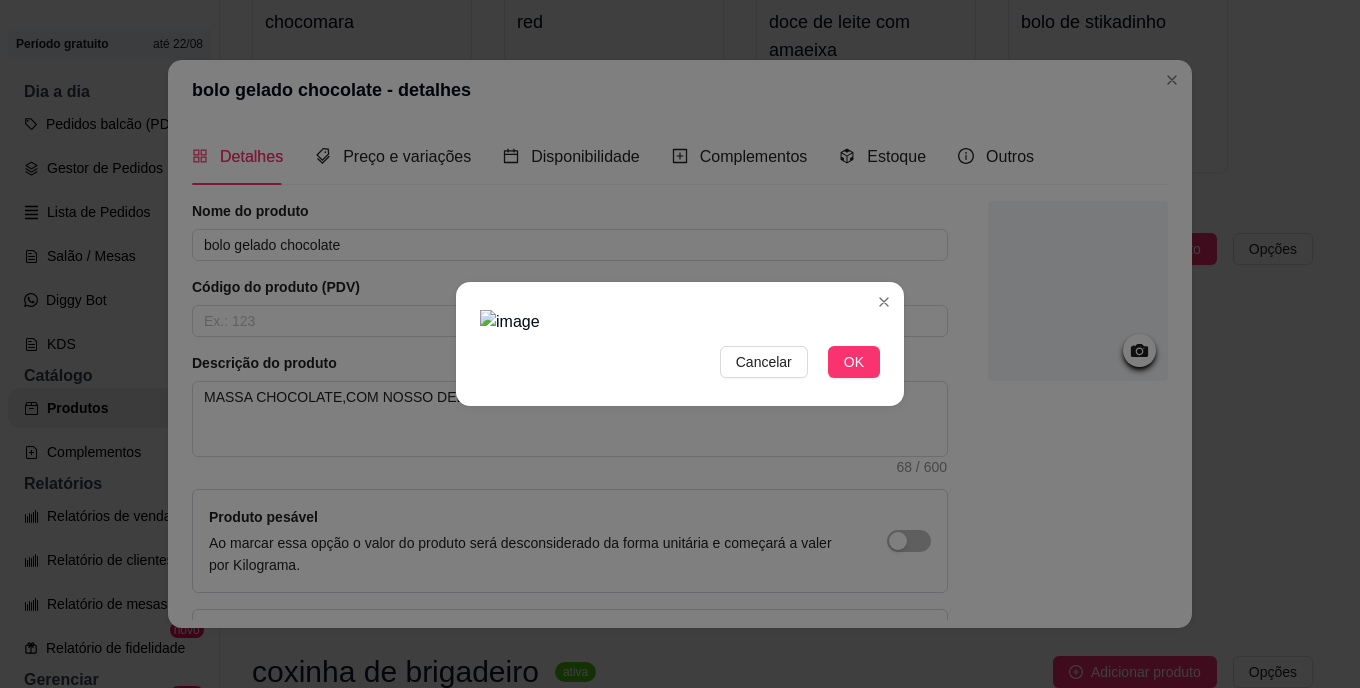 scroll, scrollTop: 33, scrollLeft: 0, axis: vertical 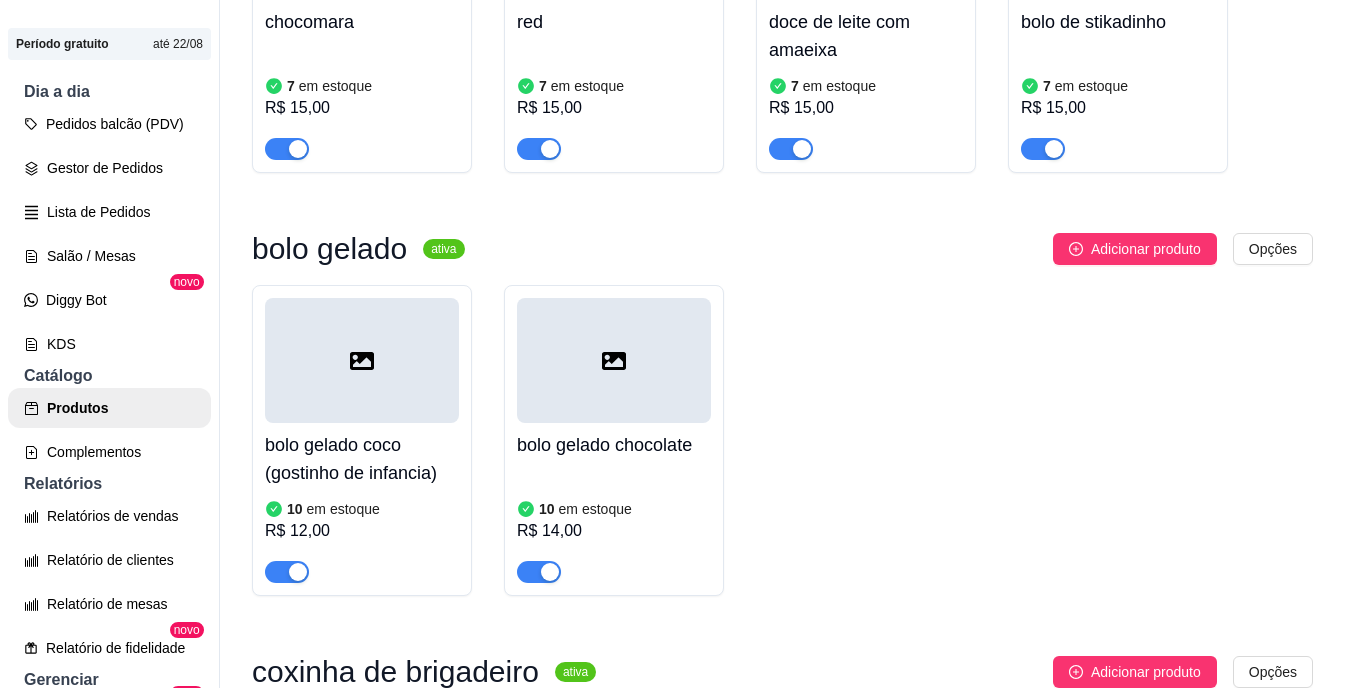 click on "em estoque" at bounding box center (595, 509) 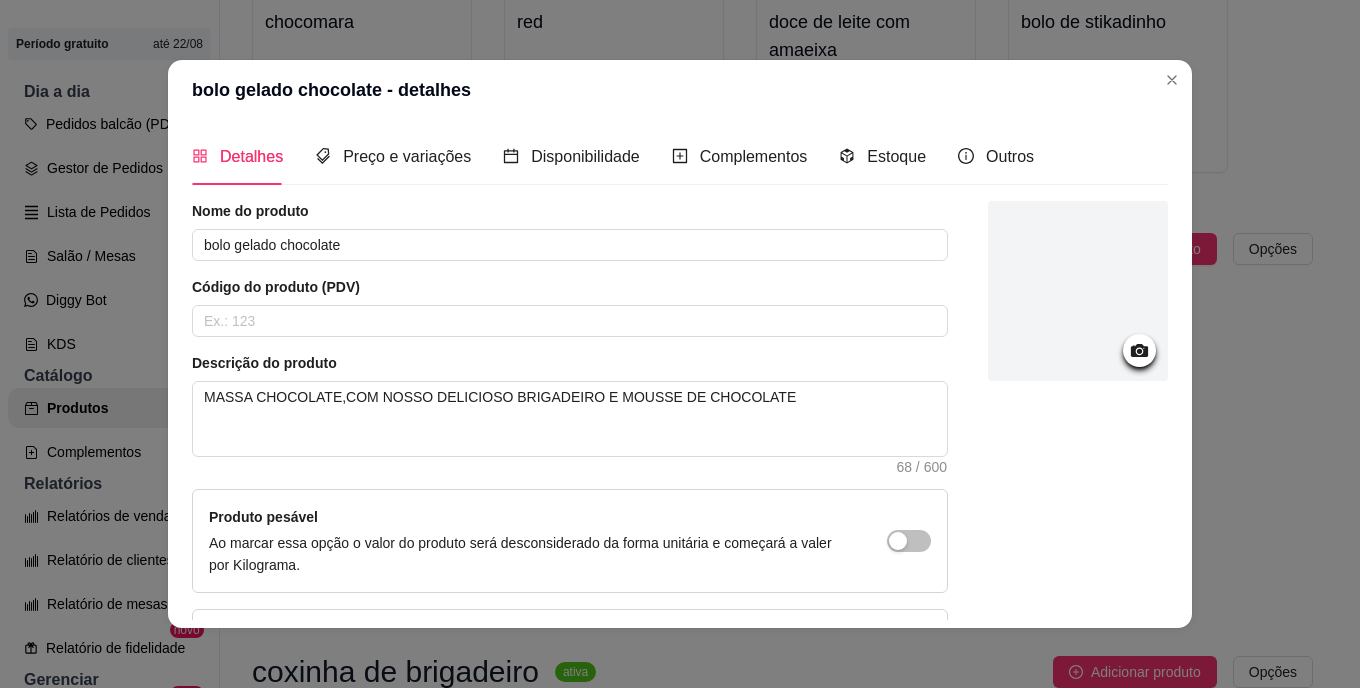 click 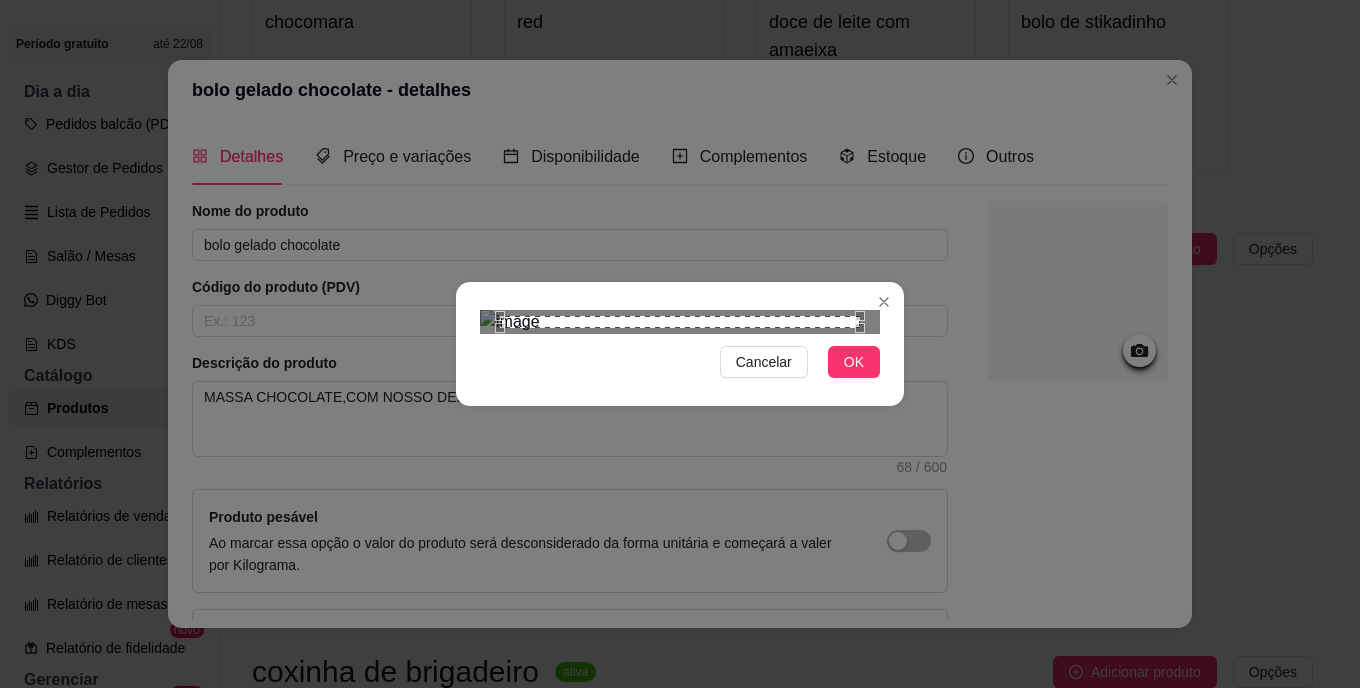 scroll, scrollTop: 38, scrollLeft: 0, axis: vertical 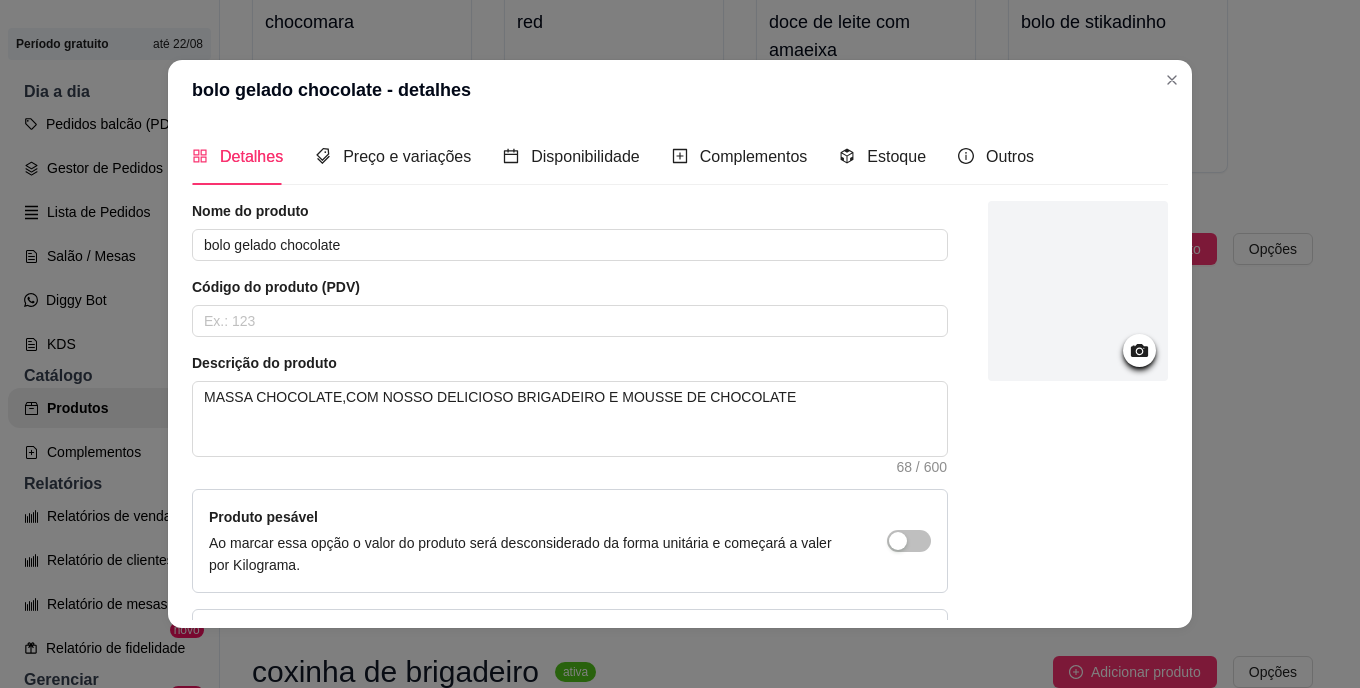 click on "Detalhes Preço e variações Disponibilidade Complementos Estoque Outros Nome do produto bolo gelado chocolate Código do produto (PDV) Descrição do produto MASSA CHOCOLATE,COM NOSSO DELICIOSO BRIGADEIRO E MOUSSE DE CHOCOLATE 68 / 600 Produto pesável Ao marcar essa opção o valor do produto será desconsiderado da forma unitária e começará a valer por Kilograma. Quantidade miníma para pedido Ao habilitar seus clientes terão que pedir uma quantidade miníma desse produto. Copiar link do produto Deletar produto Salvar" at bounding box center (680, 374) 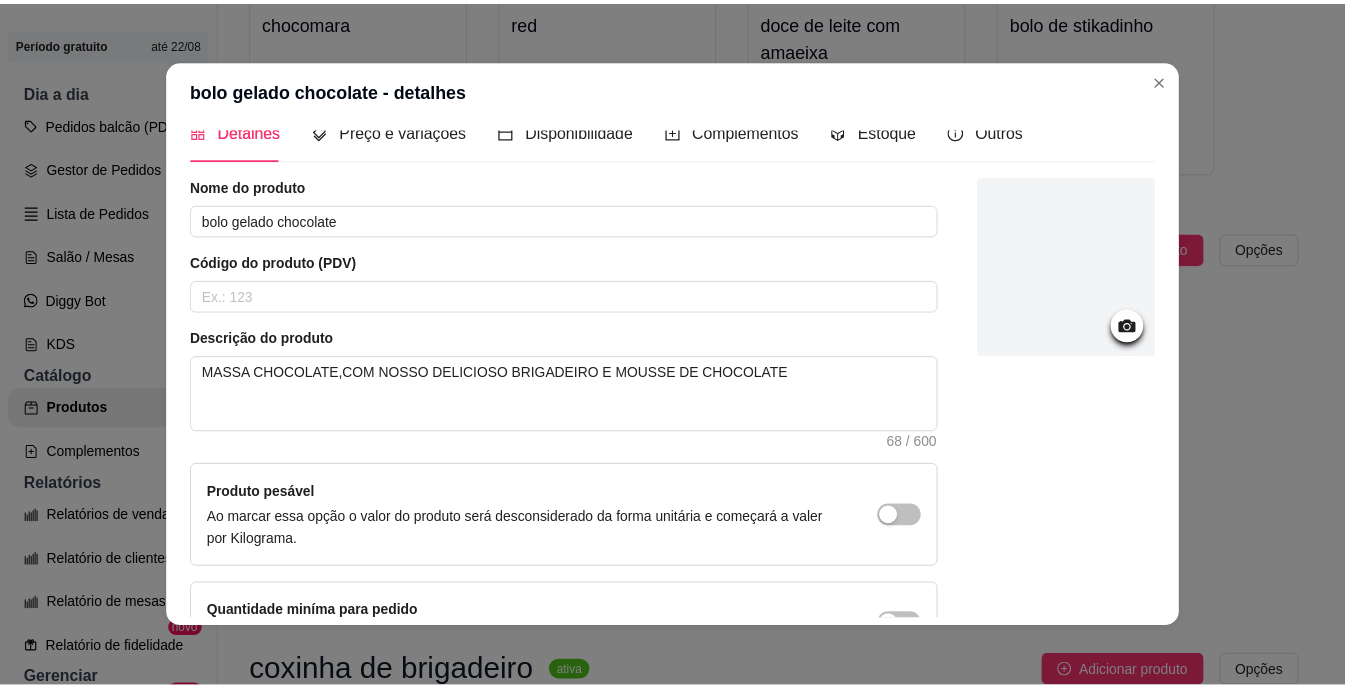 scroll, scrollTop: 37, scrollLeft: 0, axis: vertical 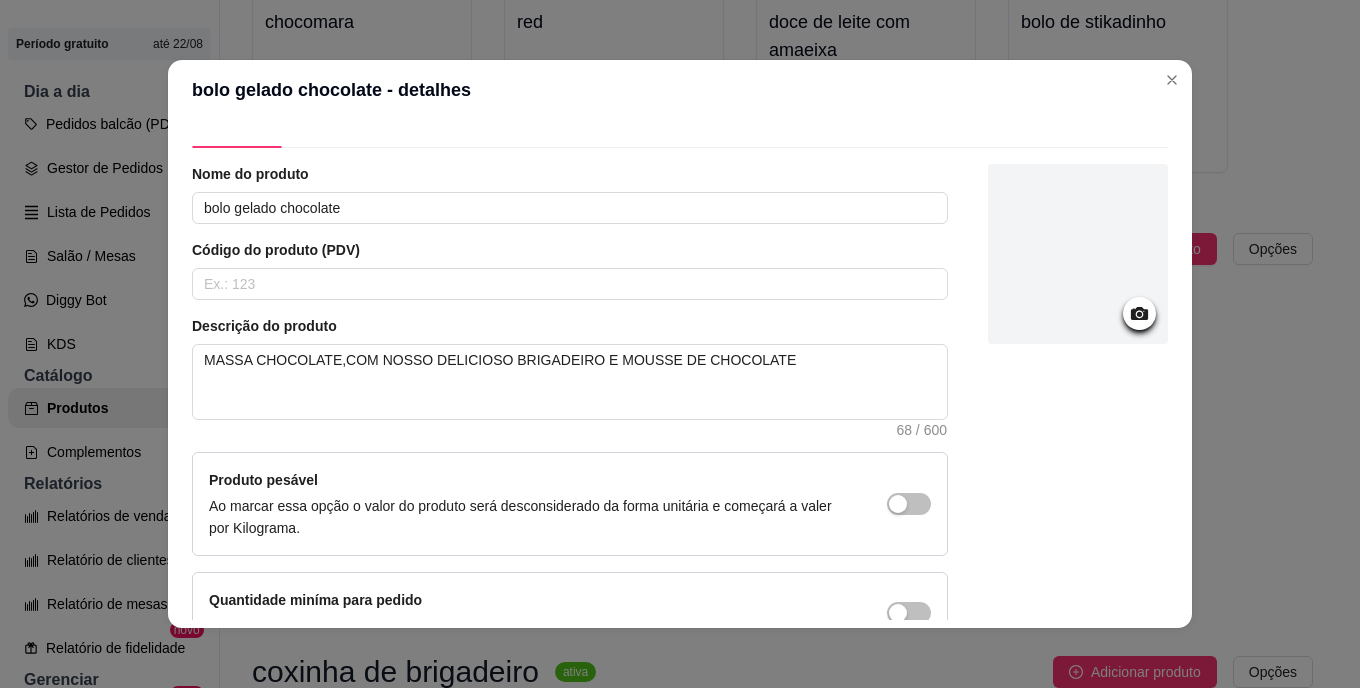 drag, startPoint x: 1160, startPoint y: 604, endPoint x: 1044, endPoint y: 396, distance: 238.1596 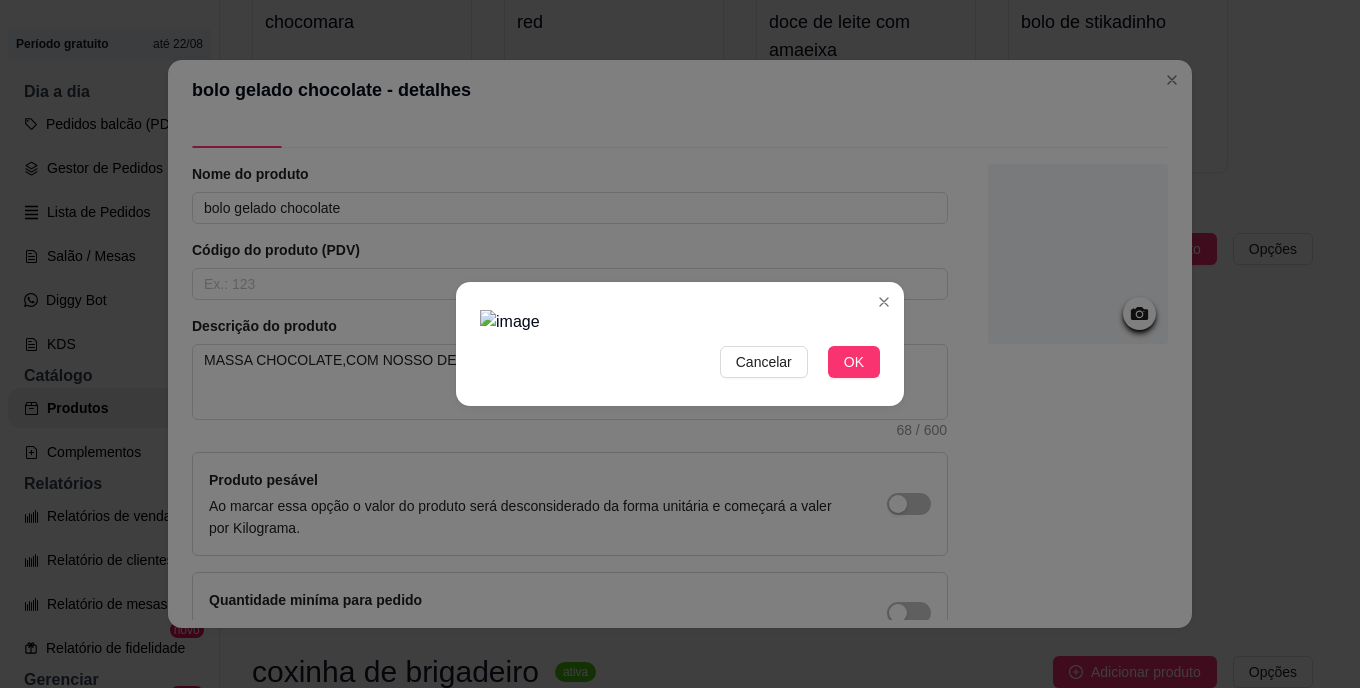 click at bounding box center [680, 322] 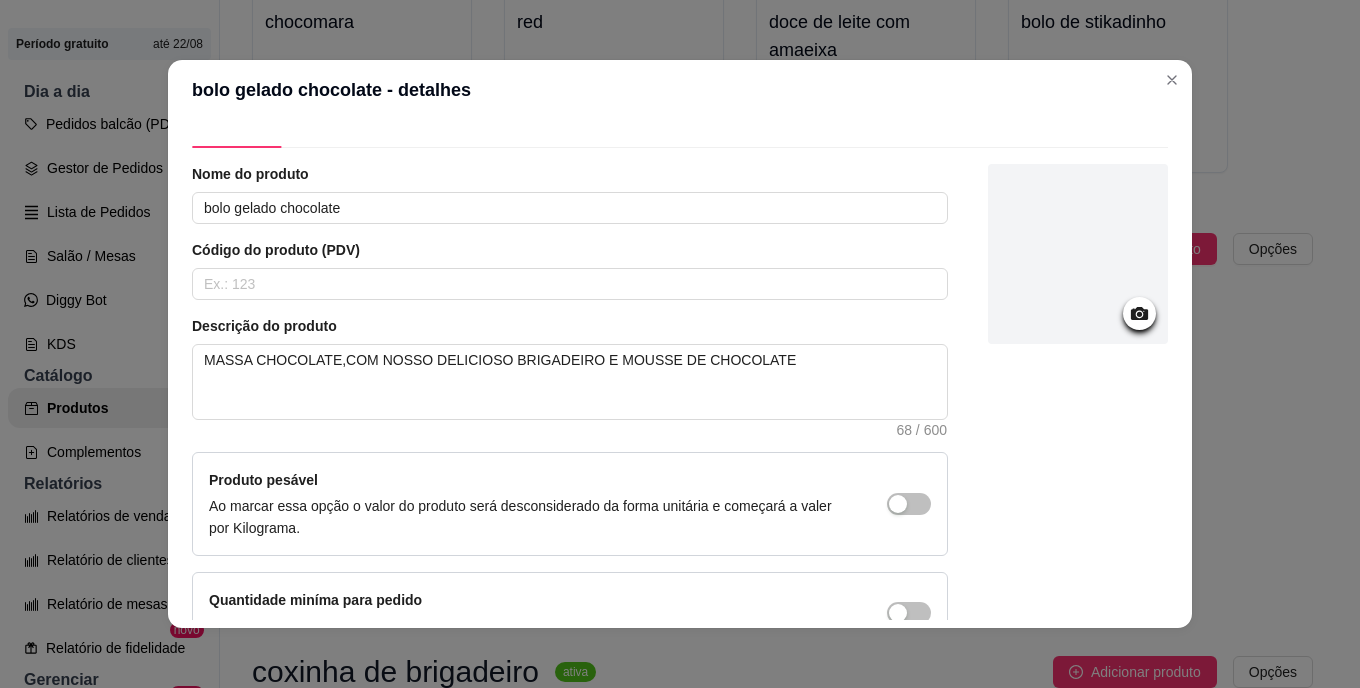 click 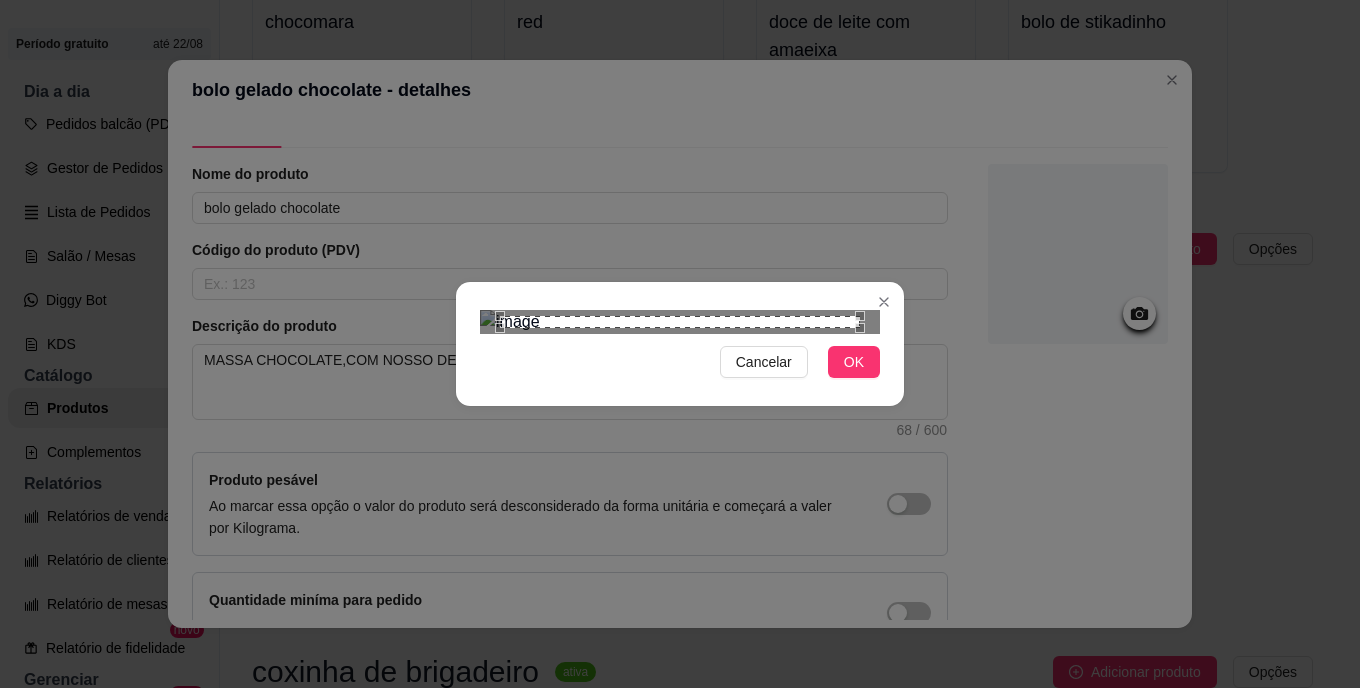 click at bounding box center (680, 322) 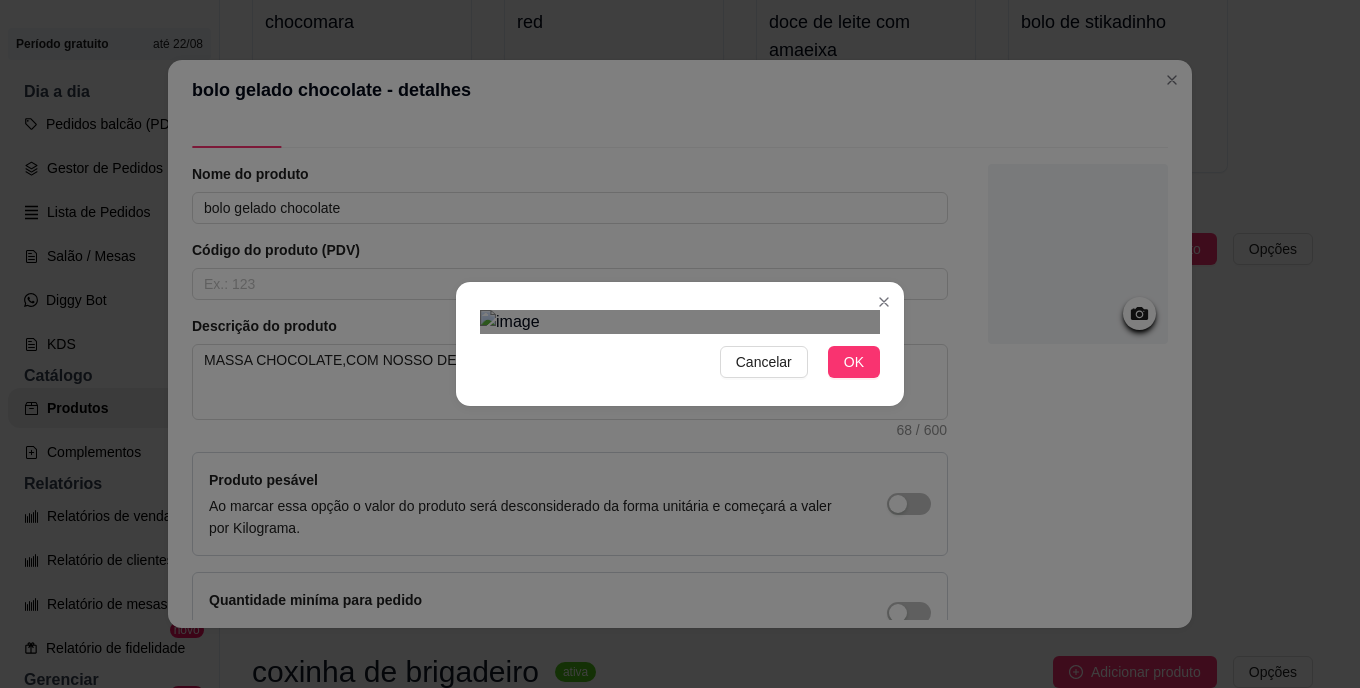 click at bounding box center [680, 666] 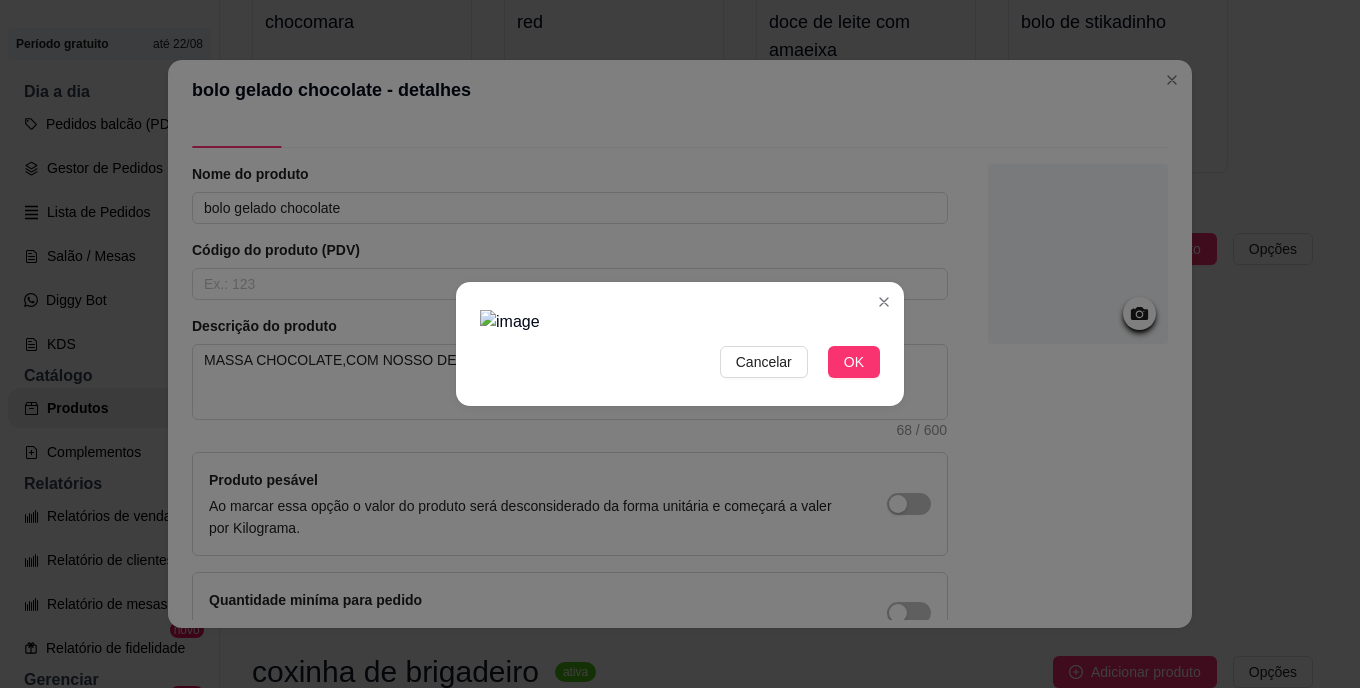 click at bounding box center (680, 322) 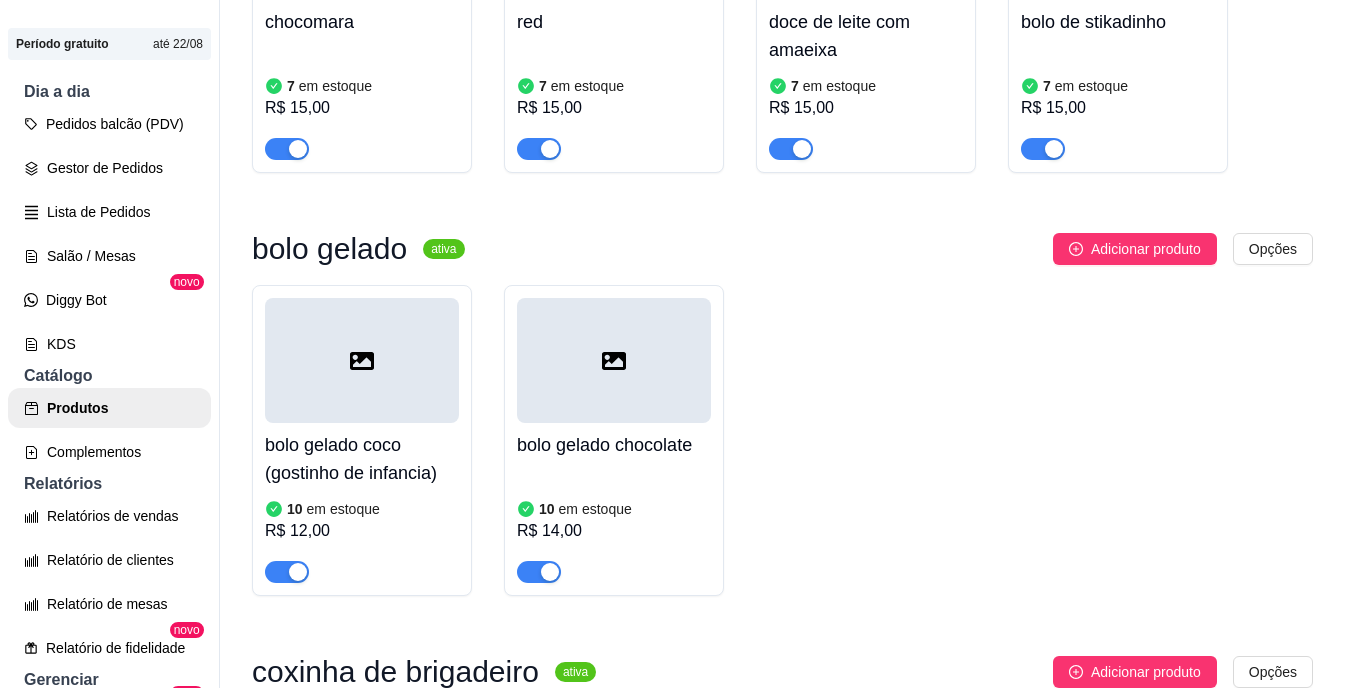 click on "10 em estoque R$ 14,00" at bounding box center (614, 525) 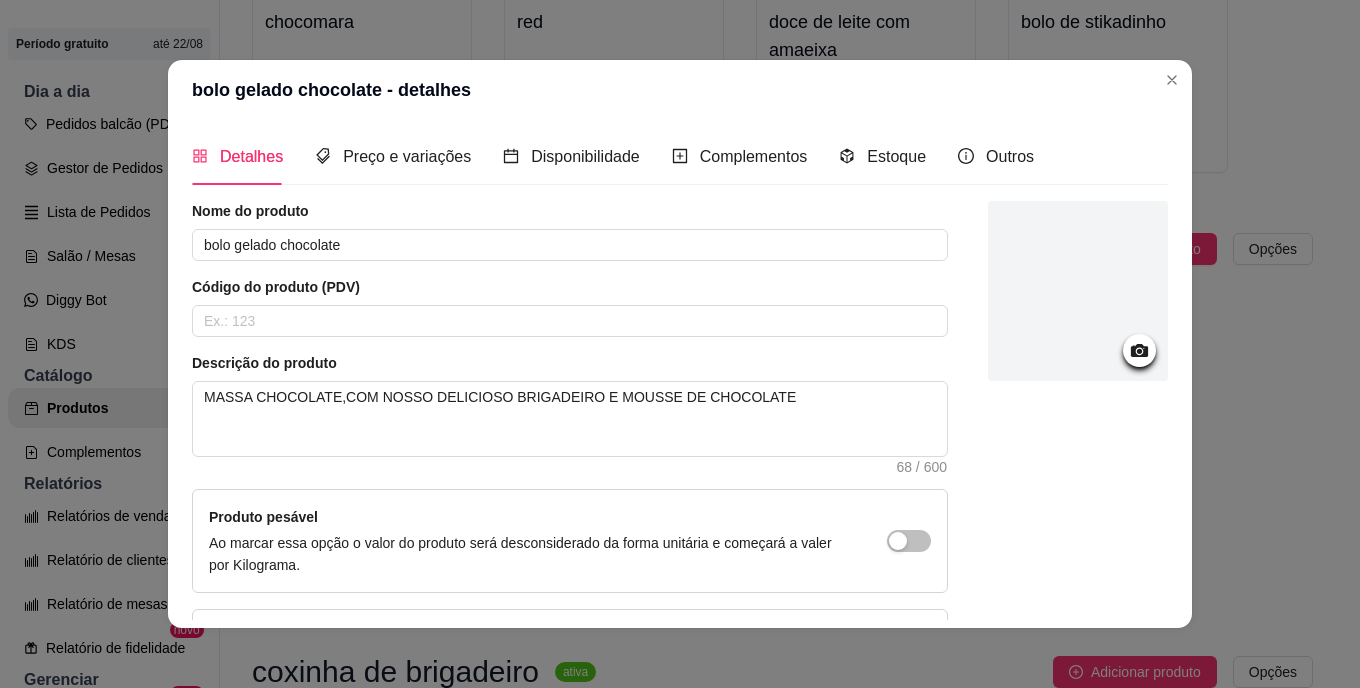 click at bounding box center [1139, 350] 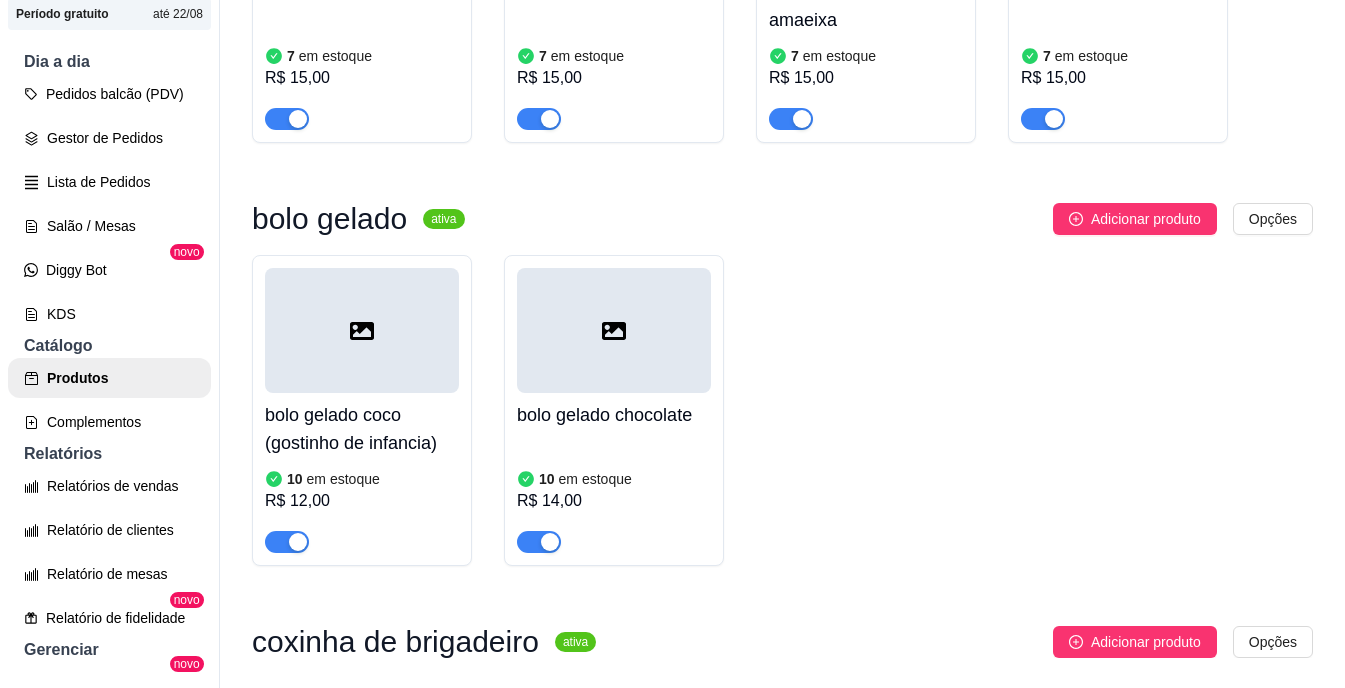 scroll, scrollTop: 32, scrollLeft: 0, axis: vertical 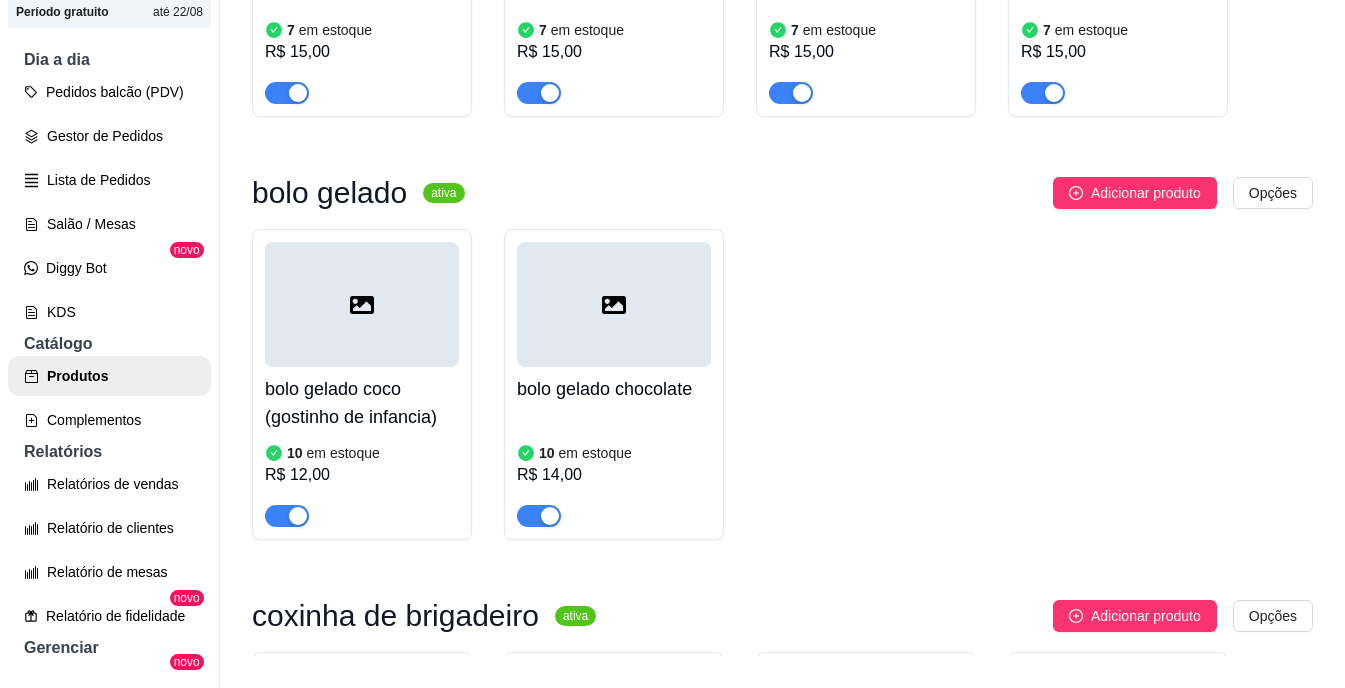 click on "em estoque" at bounding box center (595, 453) 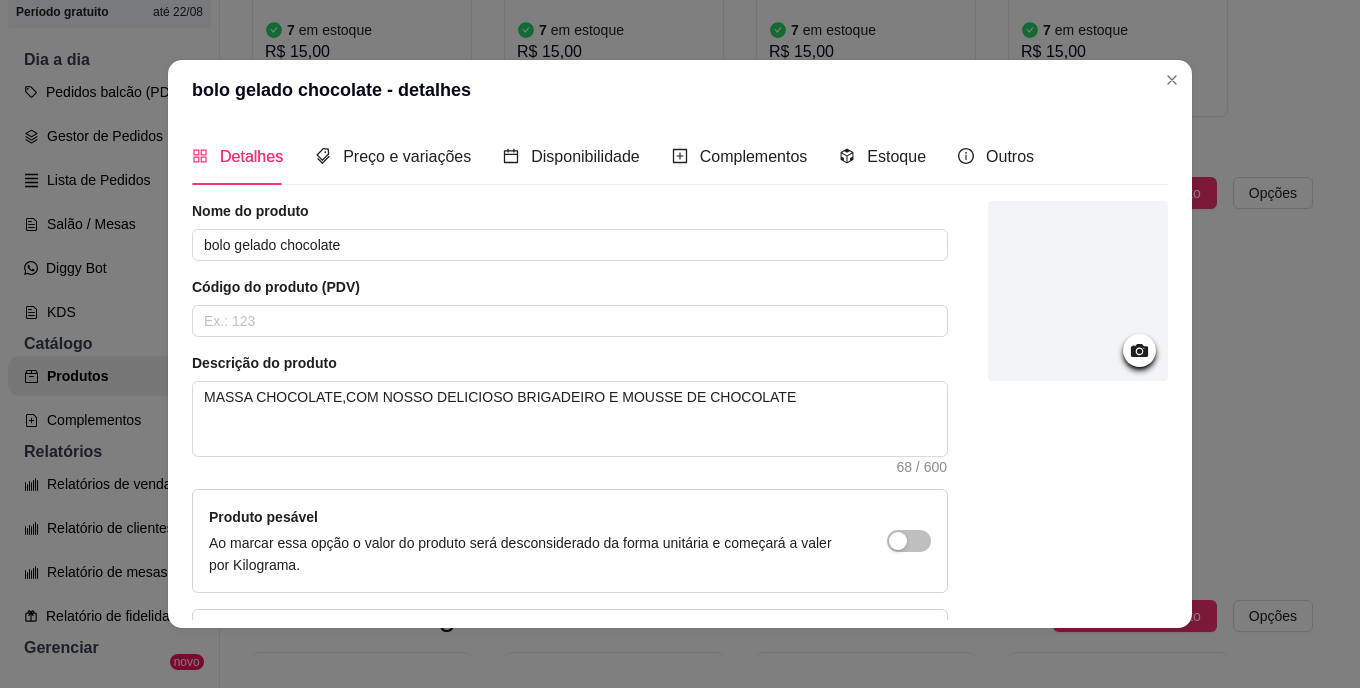 click 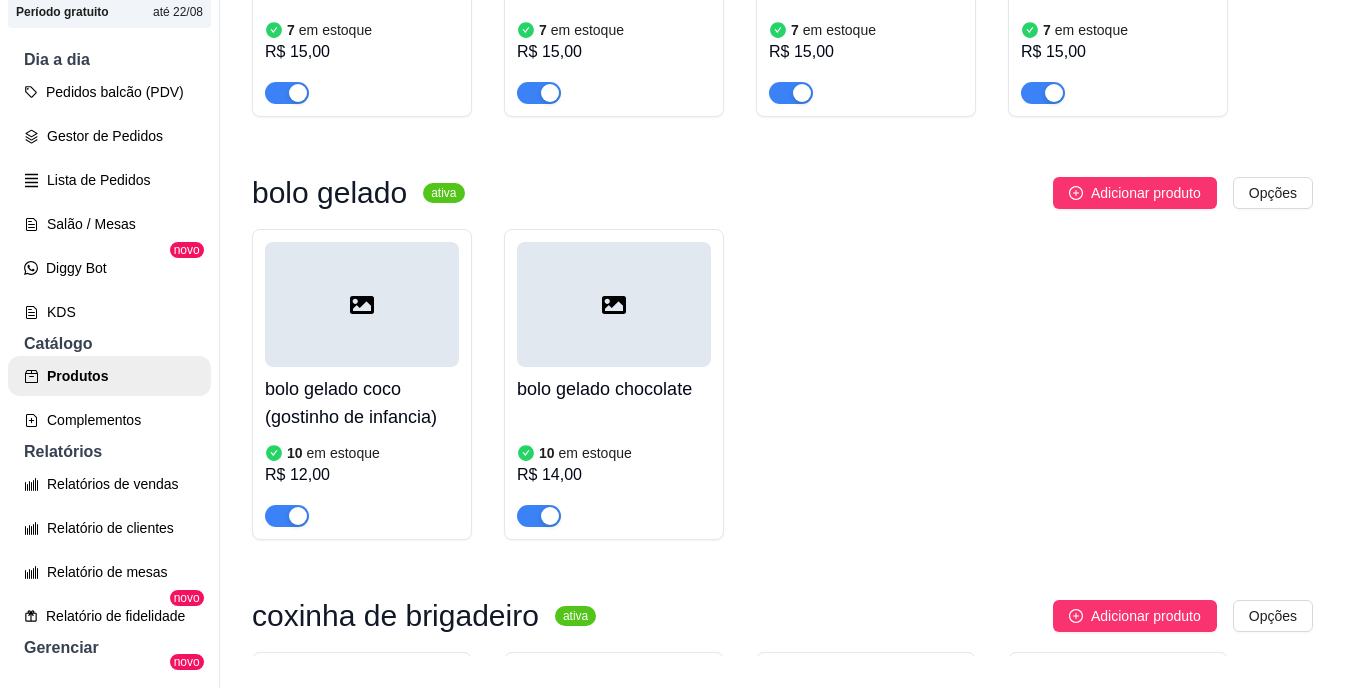 click on "bolo gelado chocolate" at bounding box center [614, 389] 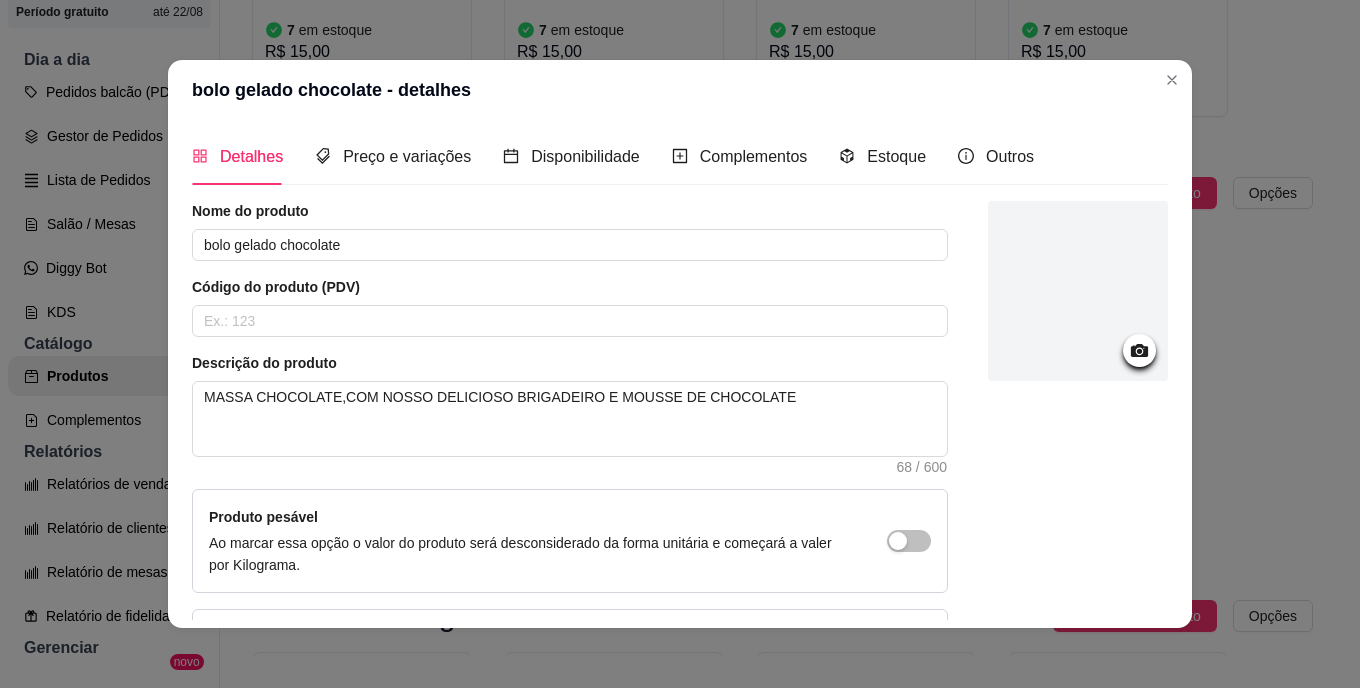 click 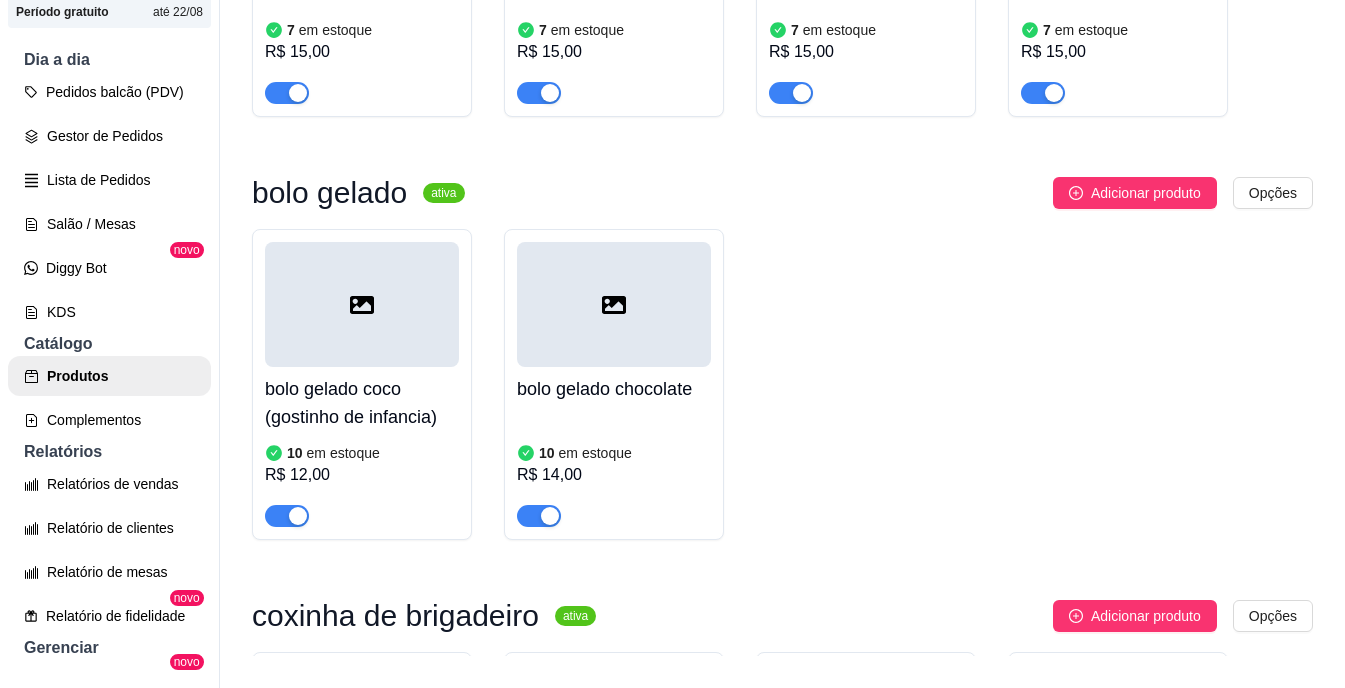 click on "10 em estoque R$ 14,00" at bounding box center [614, 469] 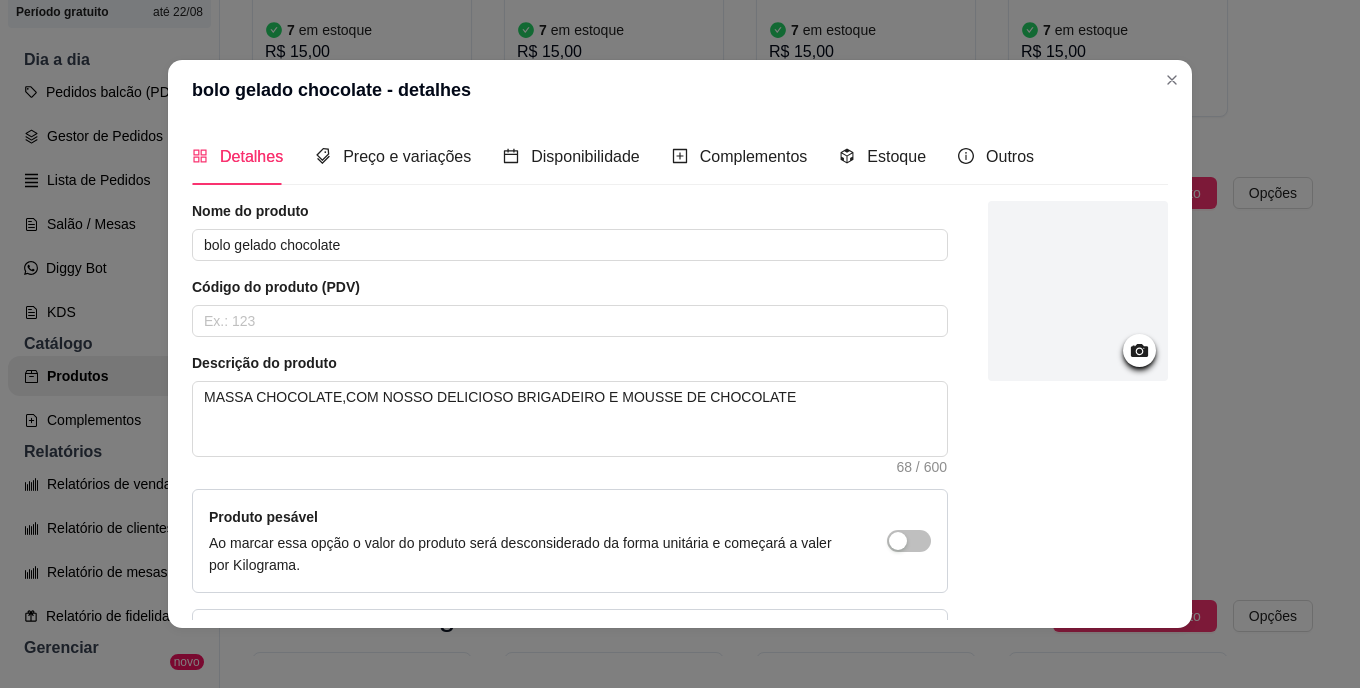 click 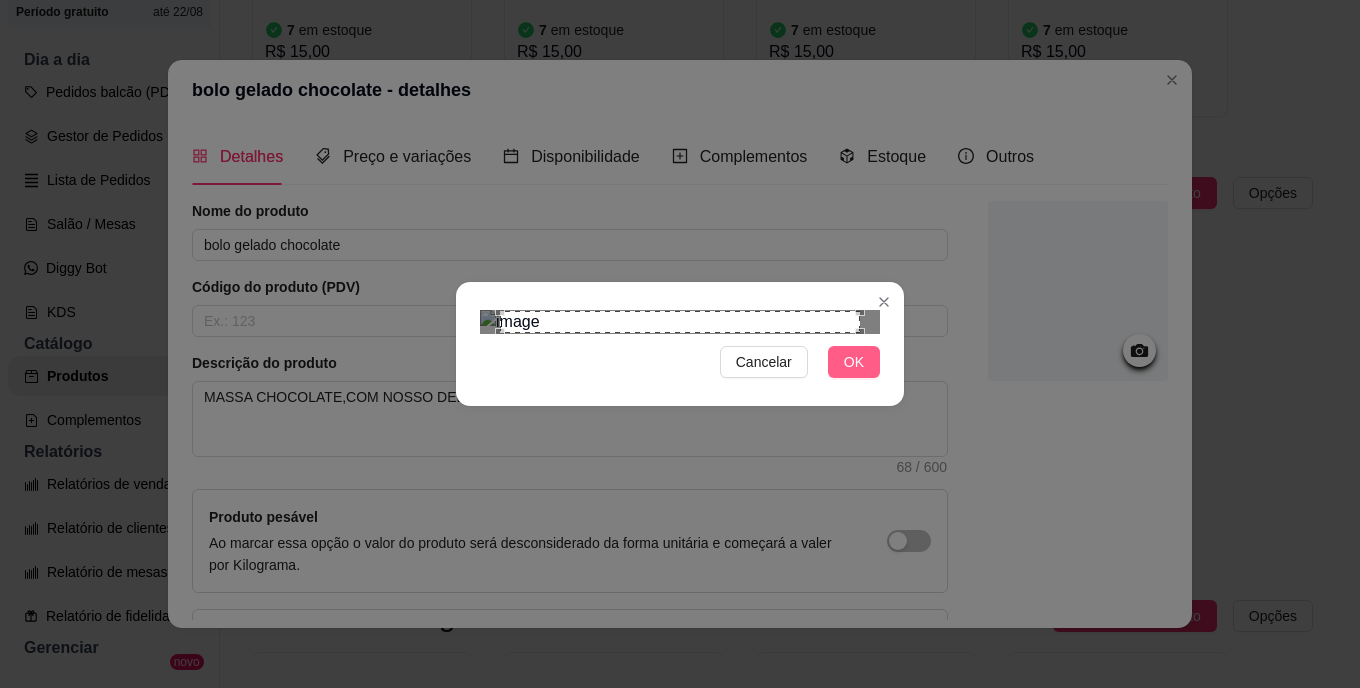 click on "OK" at bounding box center (854, 362) 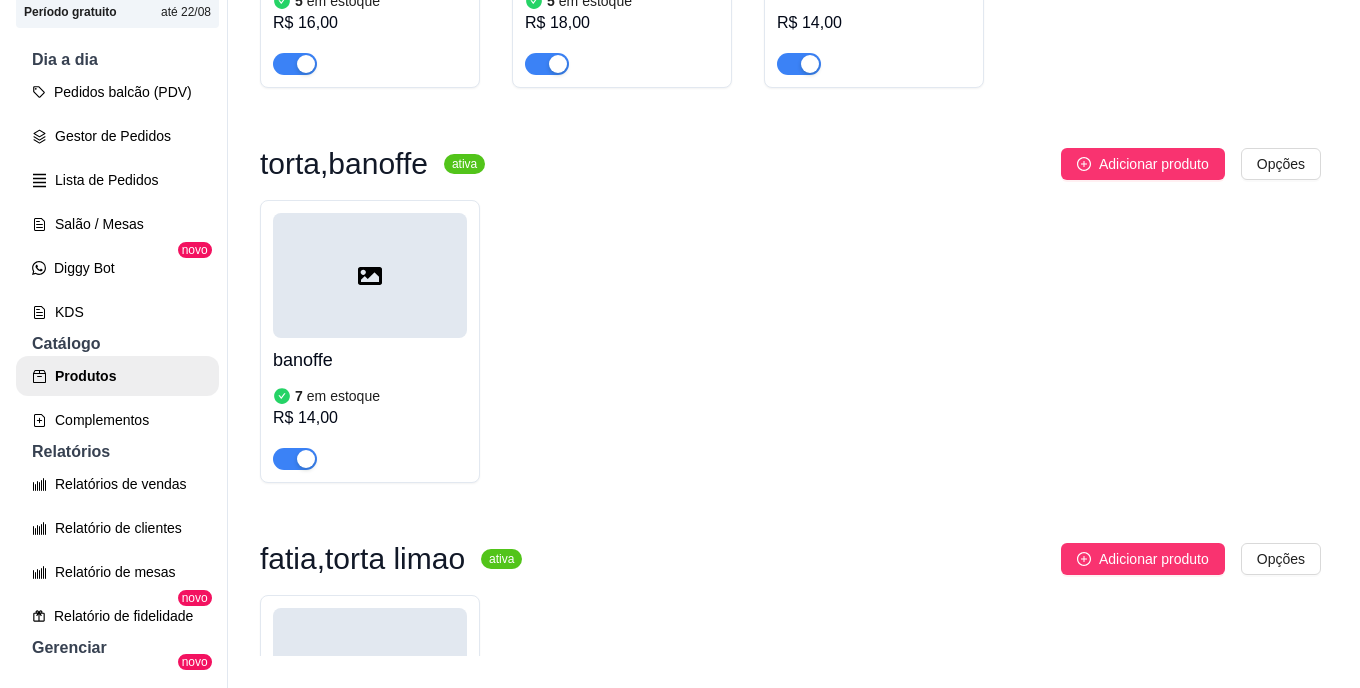 scroll, scrollTop: 2037, scrollLeft: 0, axis: vertical 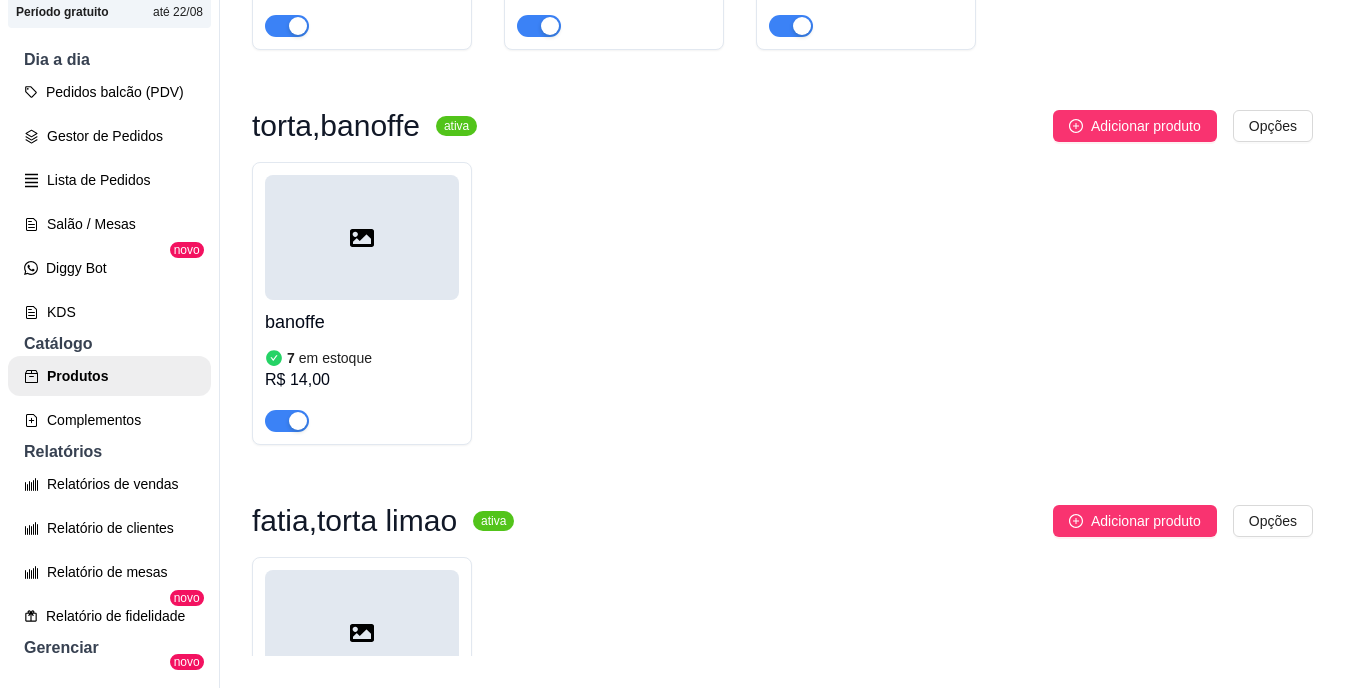 click at bounding box center (362, 237) 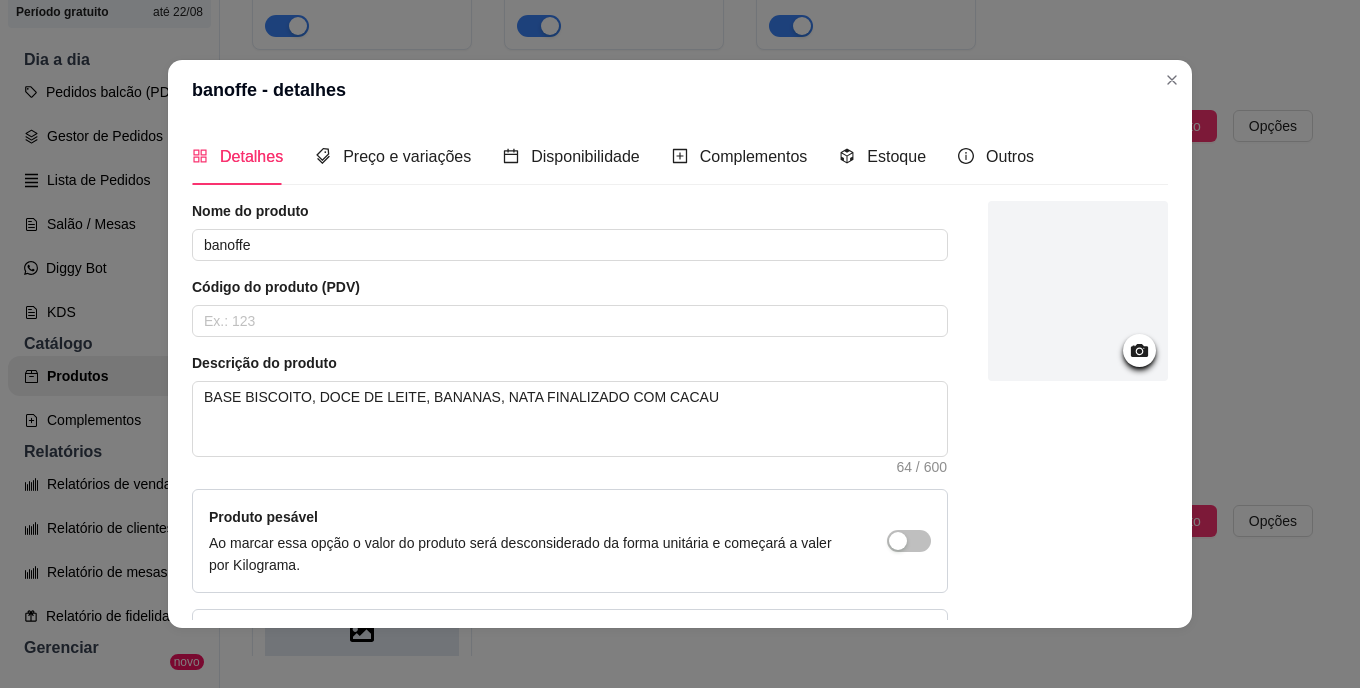 click 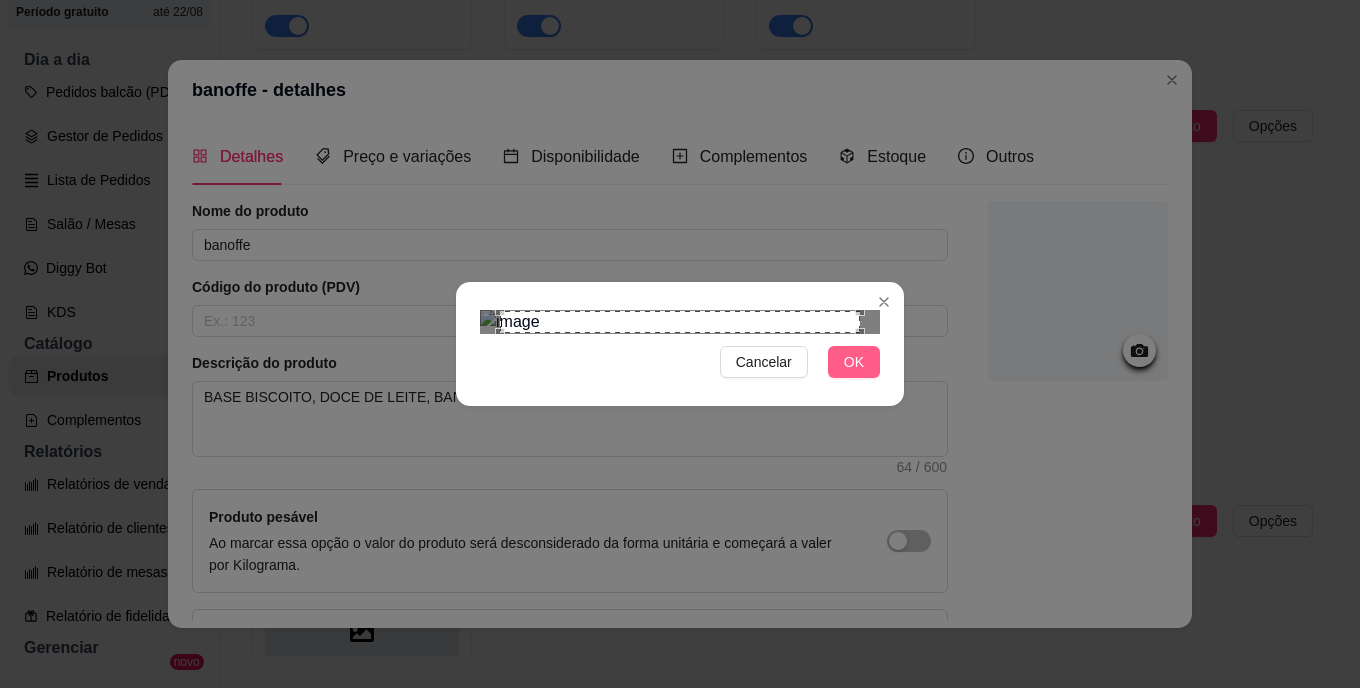 click on "OK" at bounding box center [854, 362] 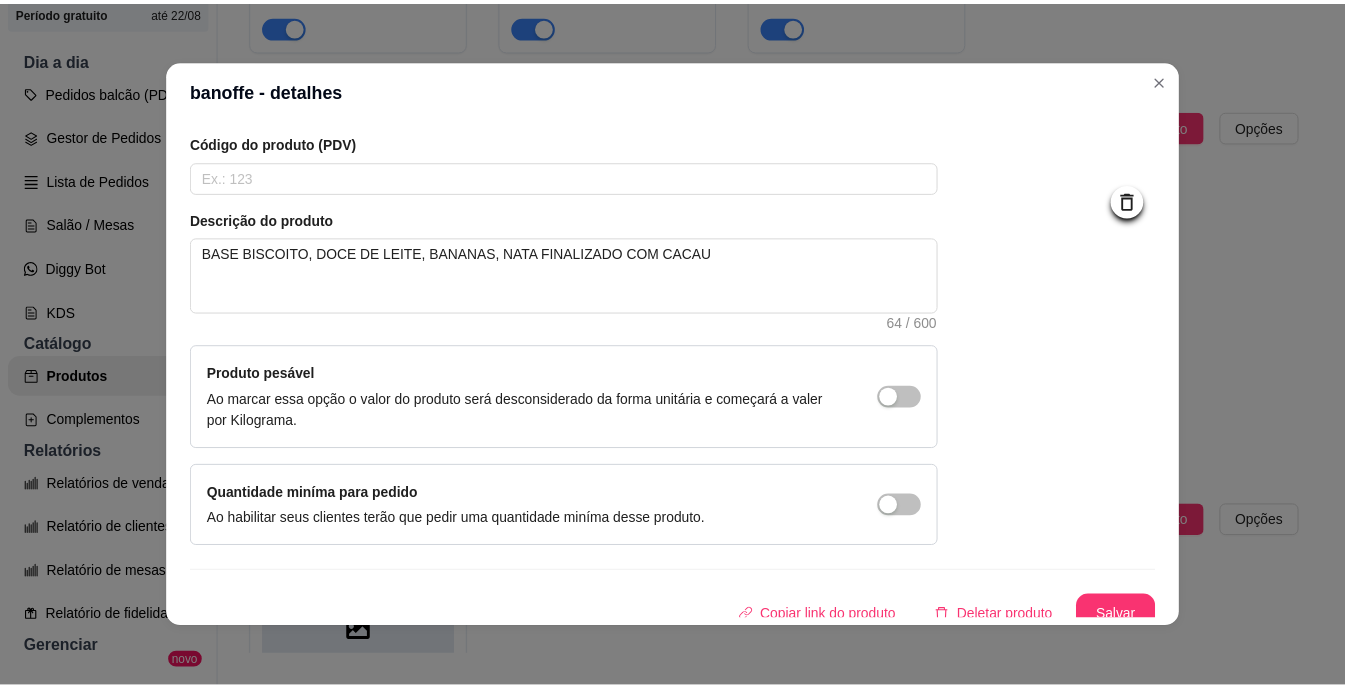 scroll, scrollTop: 160, scrollLeft: 0, axis: vertical 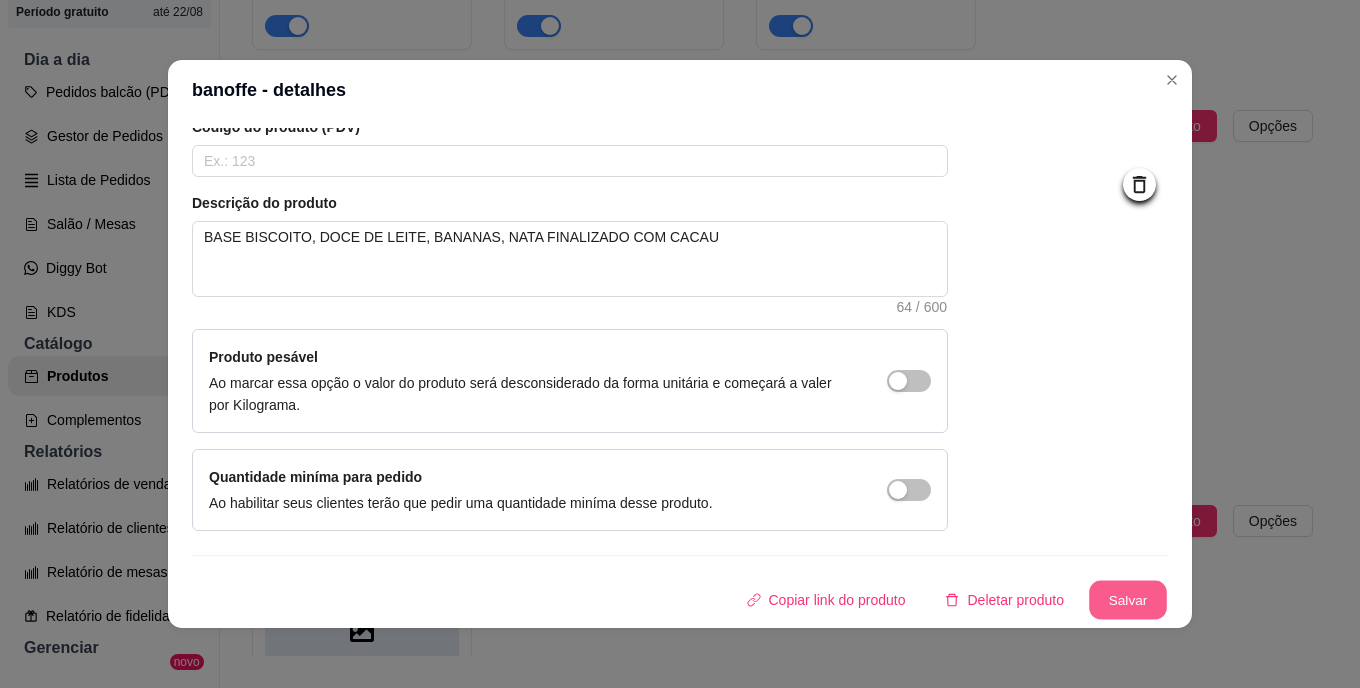 click on "Salvar" at bounding box center [1128, 600] 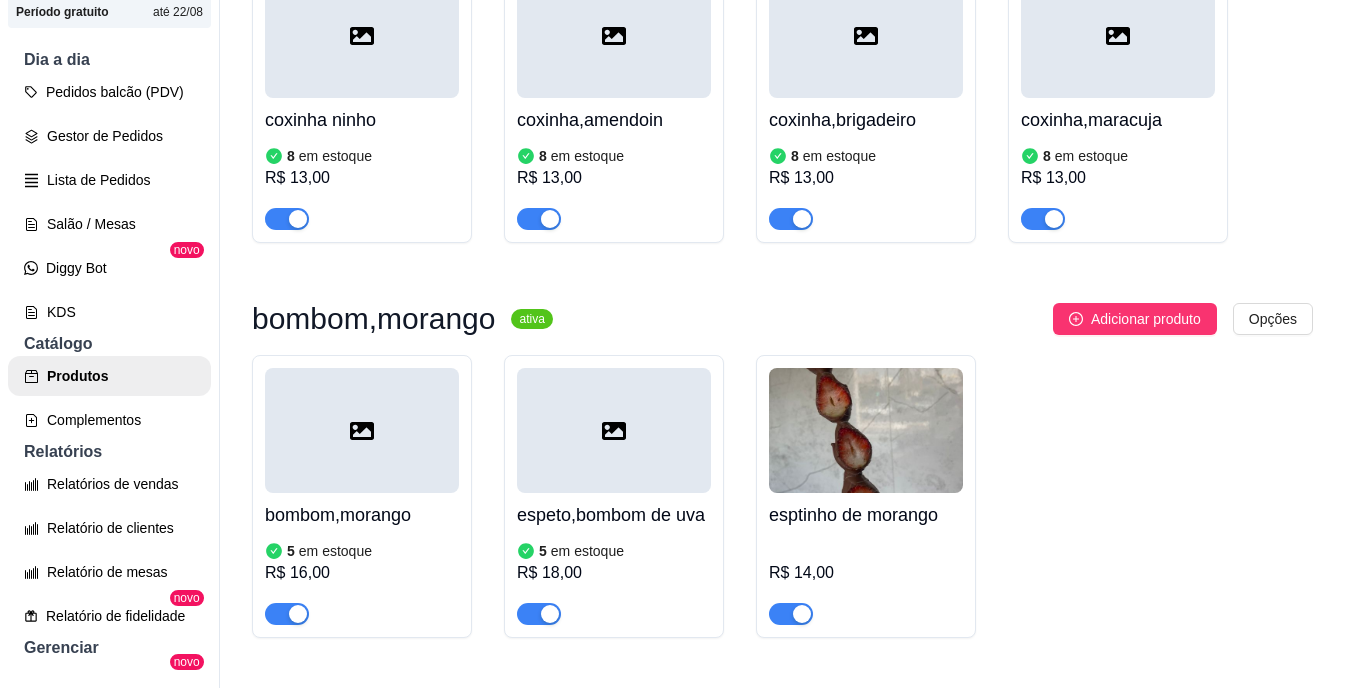 scroll, scrollTop: 861, scrollLeft: 0, axis: vertical 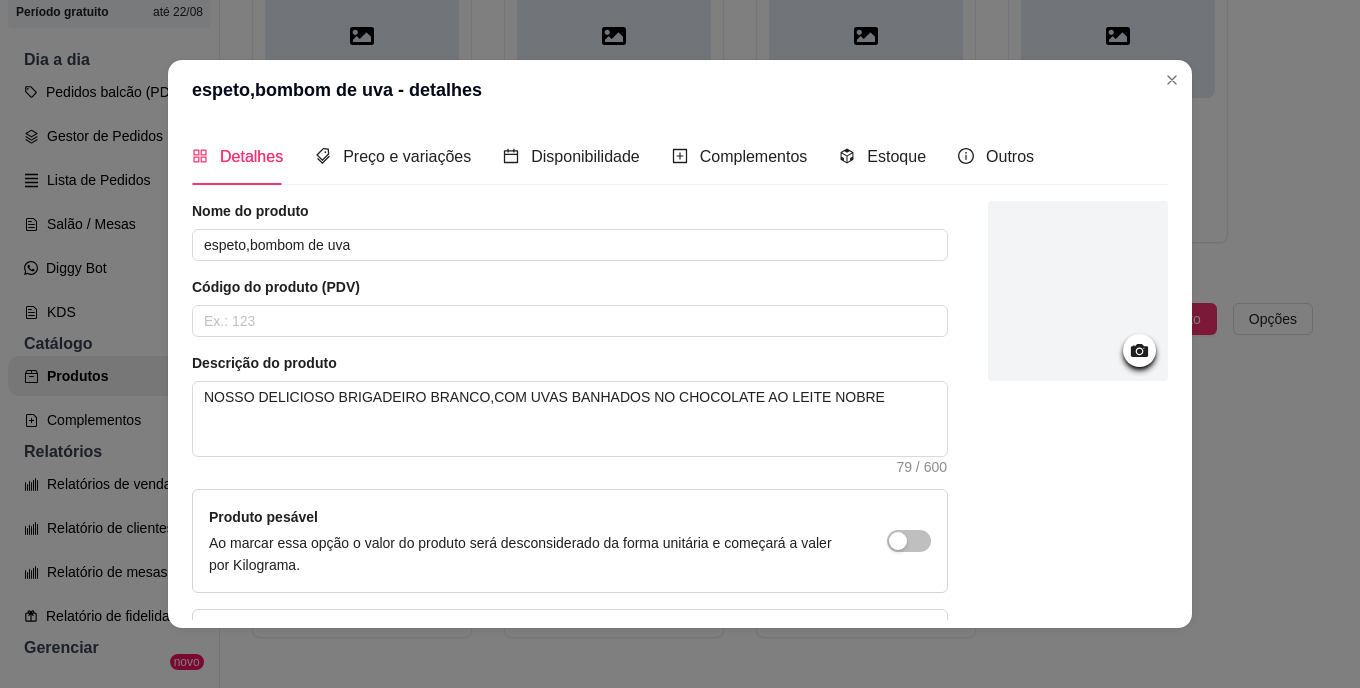 click at bounding box center (1078, 291) 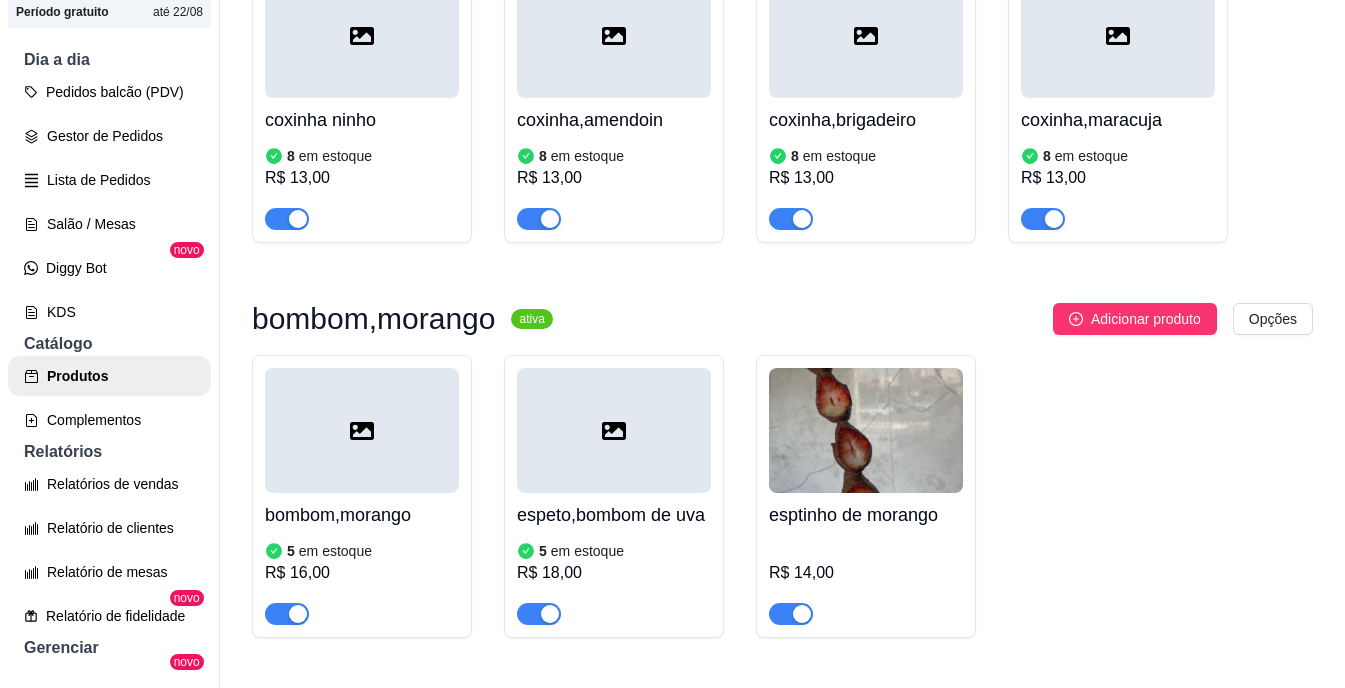 click on "espeto,bombom de uva   5 em estoque R$ 18,00" at bounding box center [614, 559] 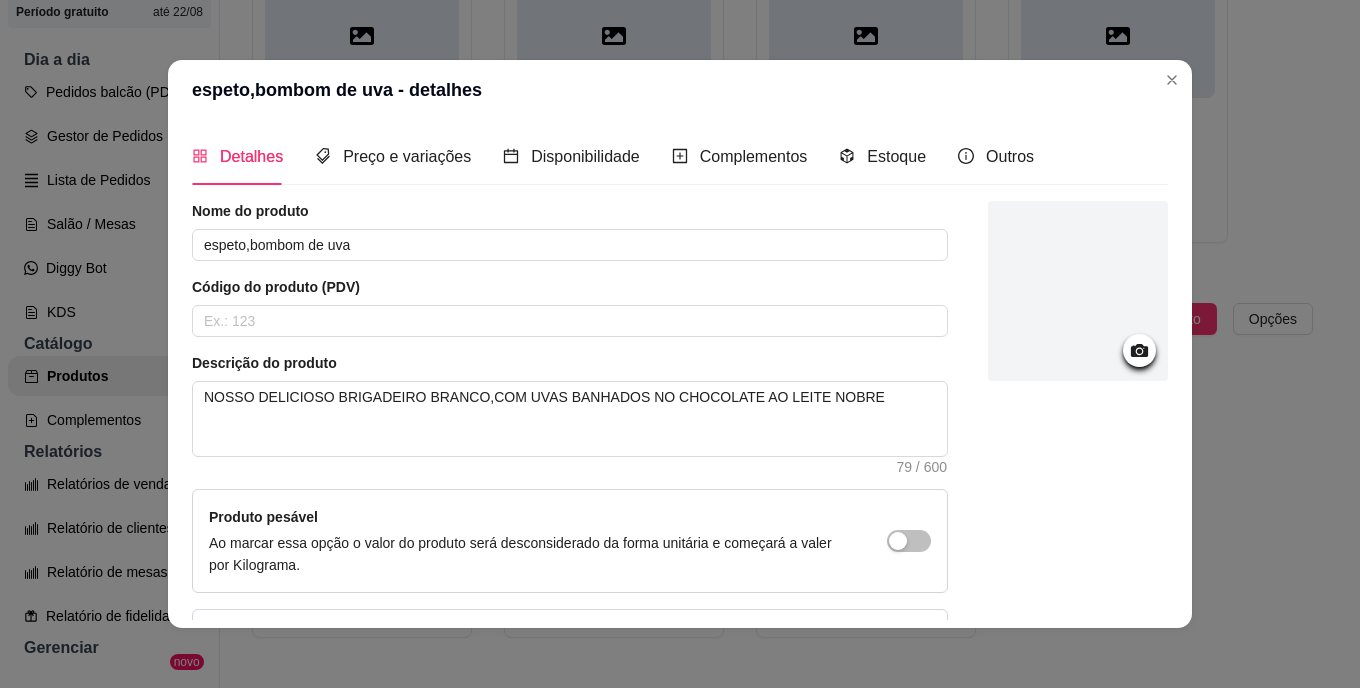 click at bounding box center (1139, 350) 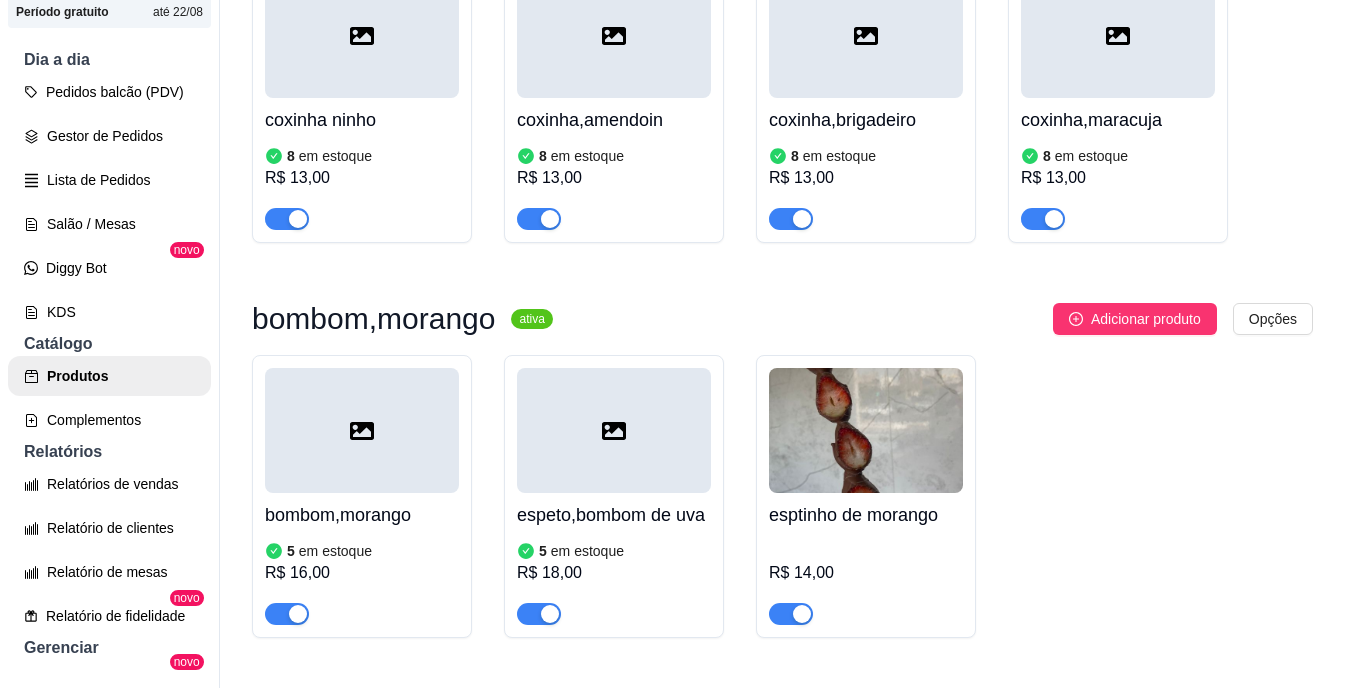 click at bounding box center [362, 430] 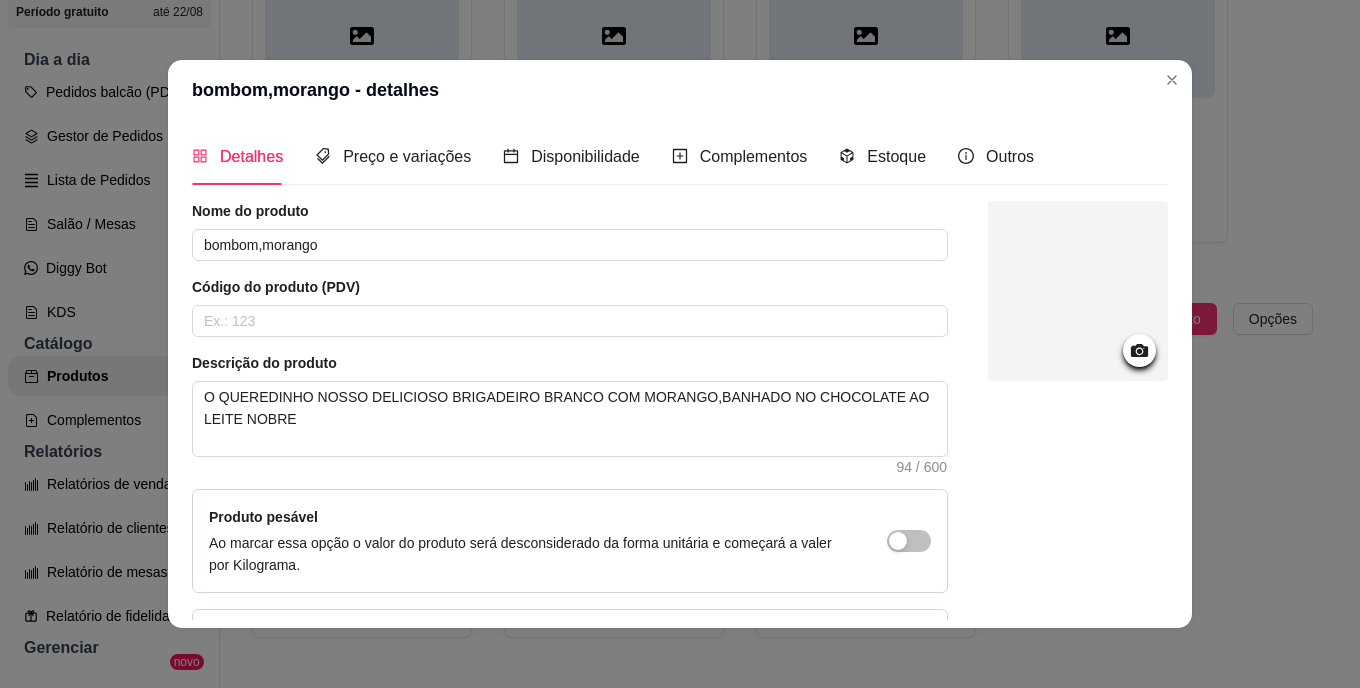 click 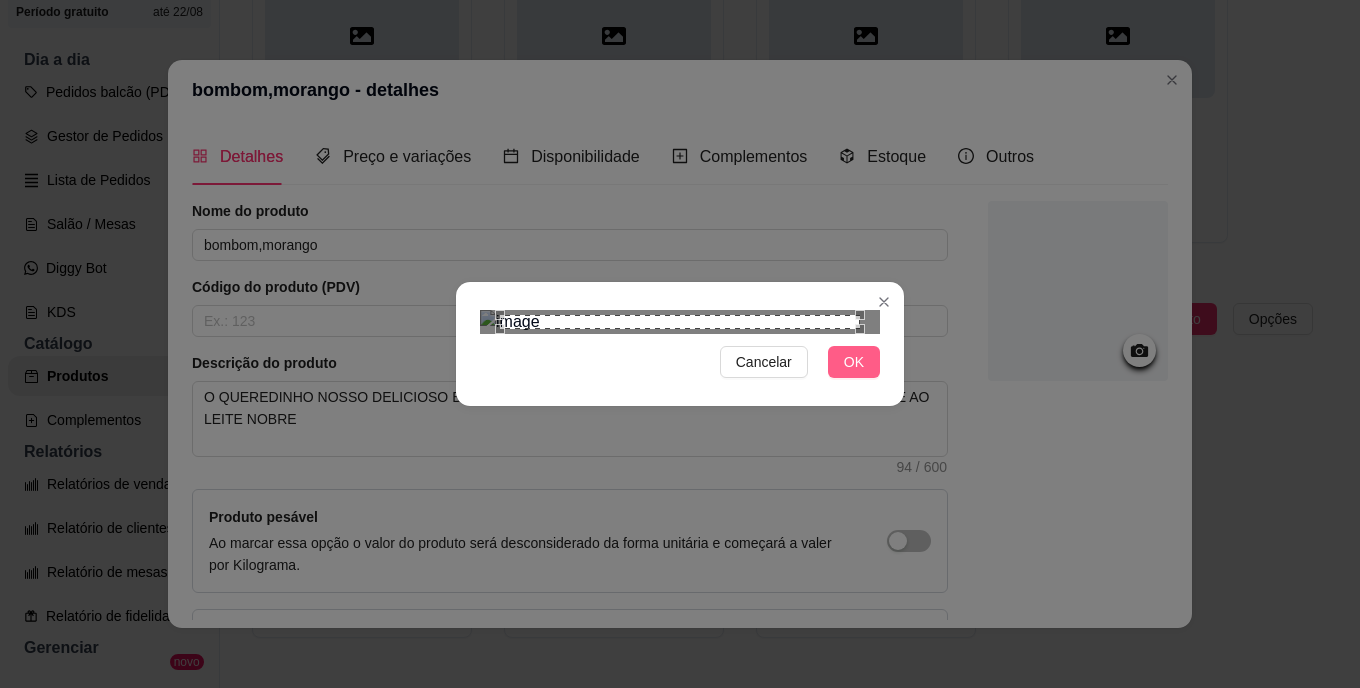 click on "OK" at bounding box center [854, 362] 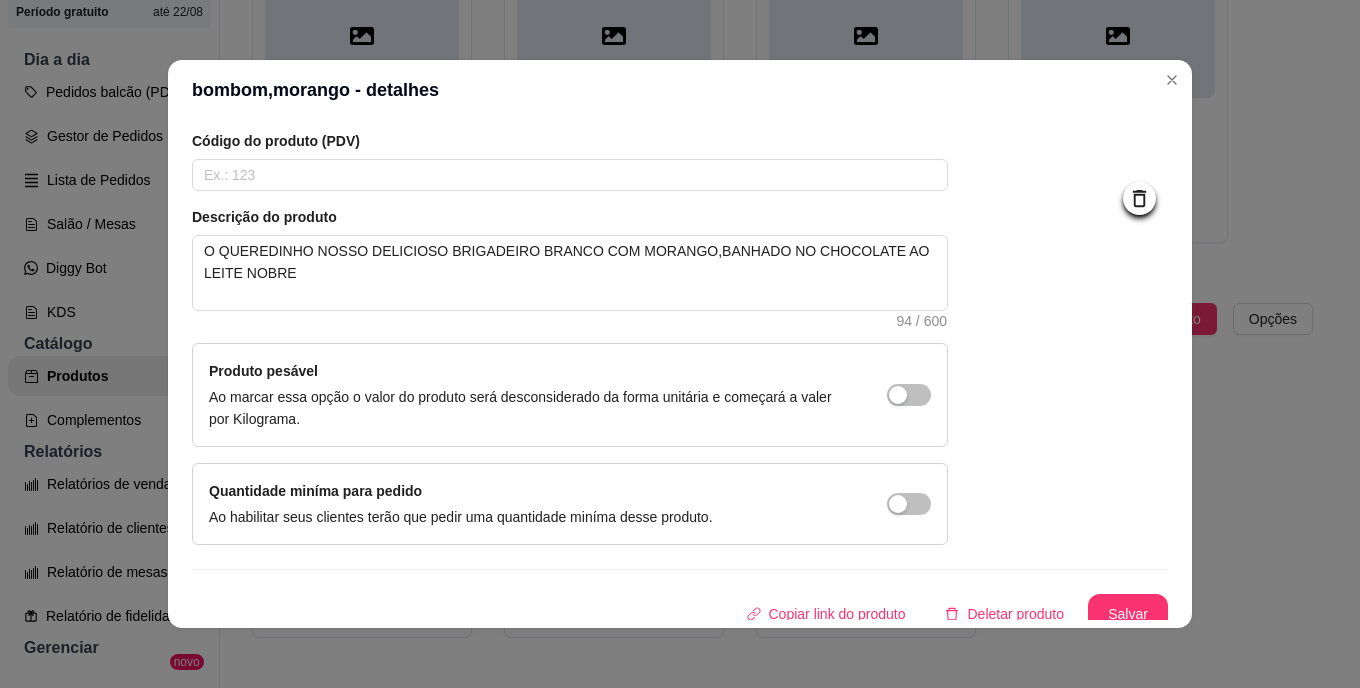 scroll, scrollTop: 160, scrollLeft: 0, axis: vertical 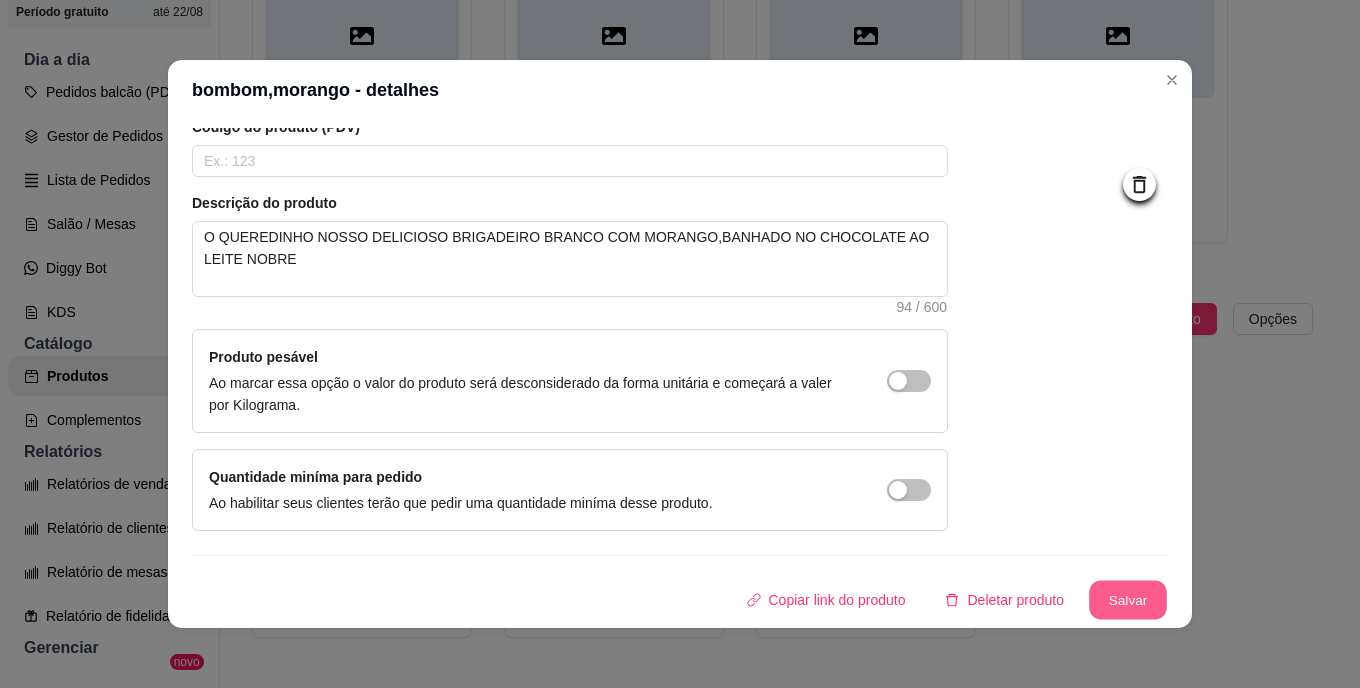 click on "Salvar" at bounding box center (1128, 600) 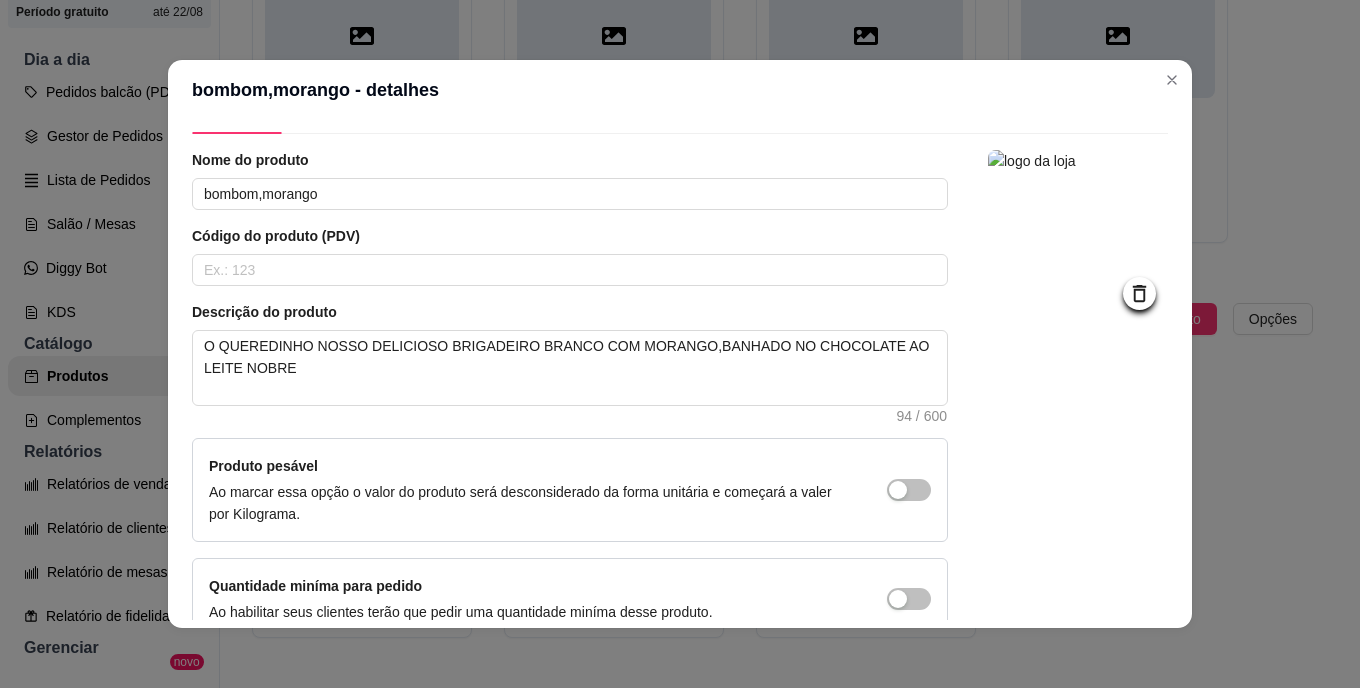 scroll, scrollTop: 35, scrollLeft: 0, axis: vertical 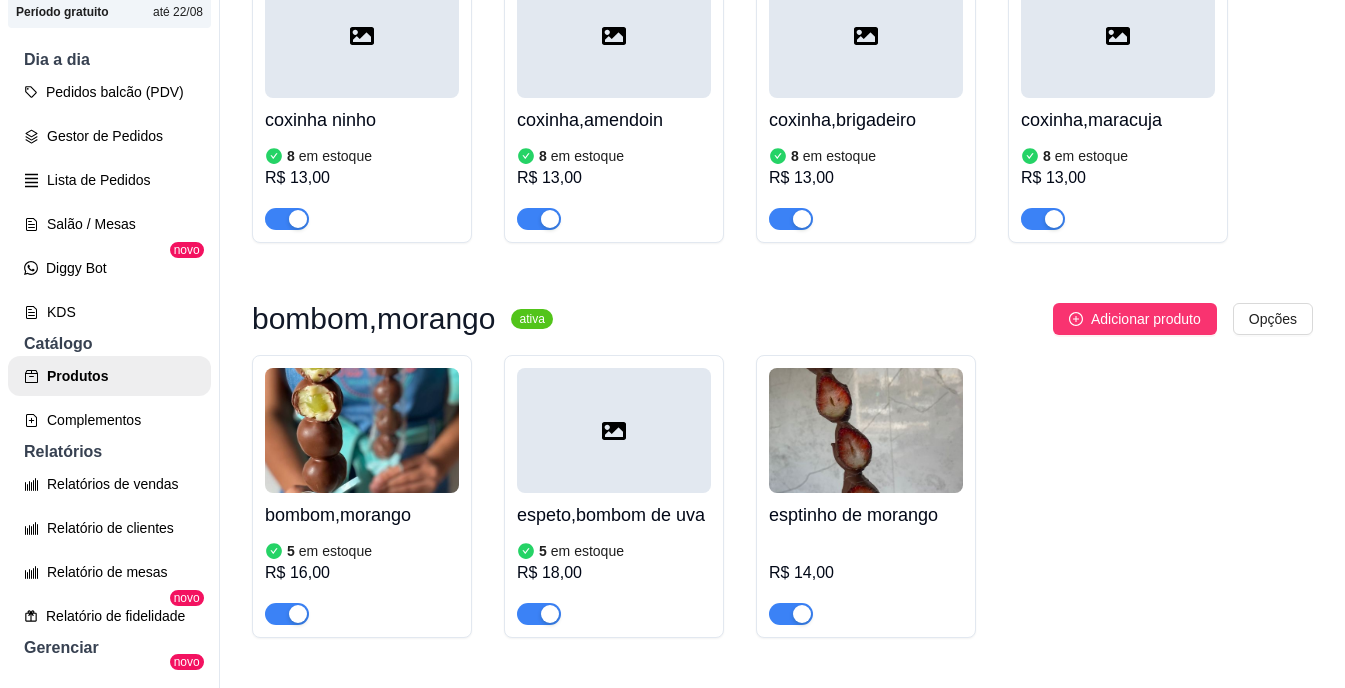 click at bounding box center [614, 430] 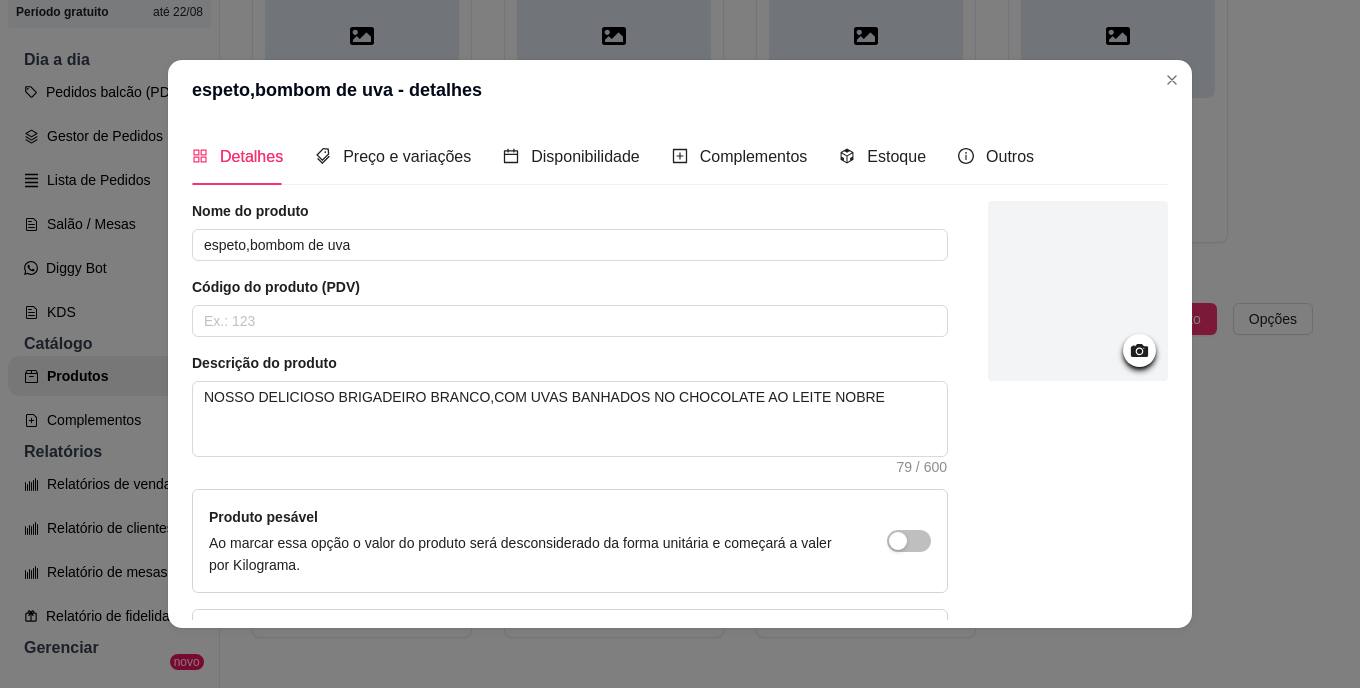 click on "Nome do produto espeto,bombom de uva Código do produto (PDV) Descrição do produto NOSSO DELICIOSO BRIGADEIRO BRANCO,COM UVAS BANHADOS NO CHOCOLATE AO LEITE NOBRE 79 / 600 Produto pesável Ao marcar essa opção o valor do produto será desconsiderado da forma unitária e começará a valer por Kilograma. Quantidade miníma para pedido Ao habilitar seus clientes terão que pedir uma quantidade miníma desse produto." at bounding box center (570, 446) 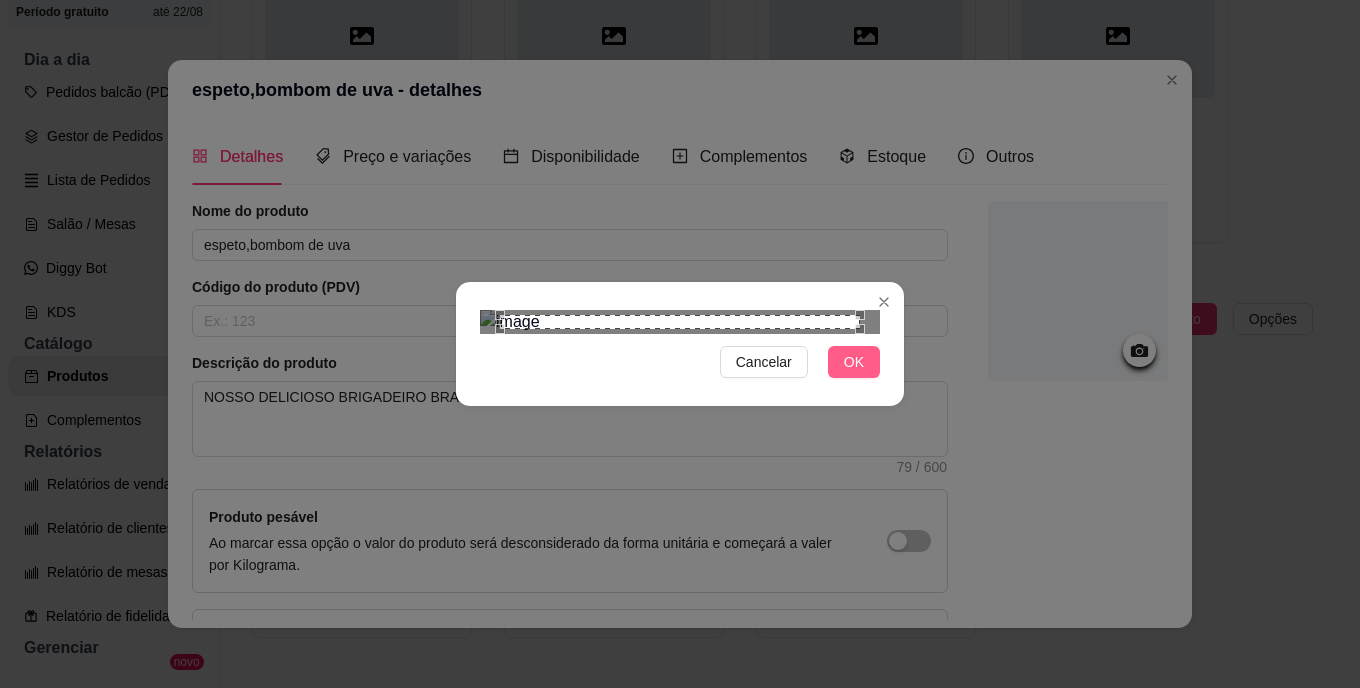 click on "OK" at bounding box center (854, 362) 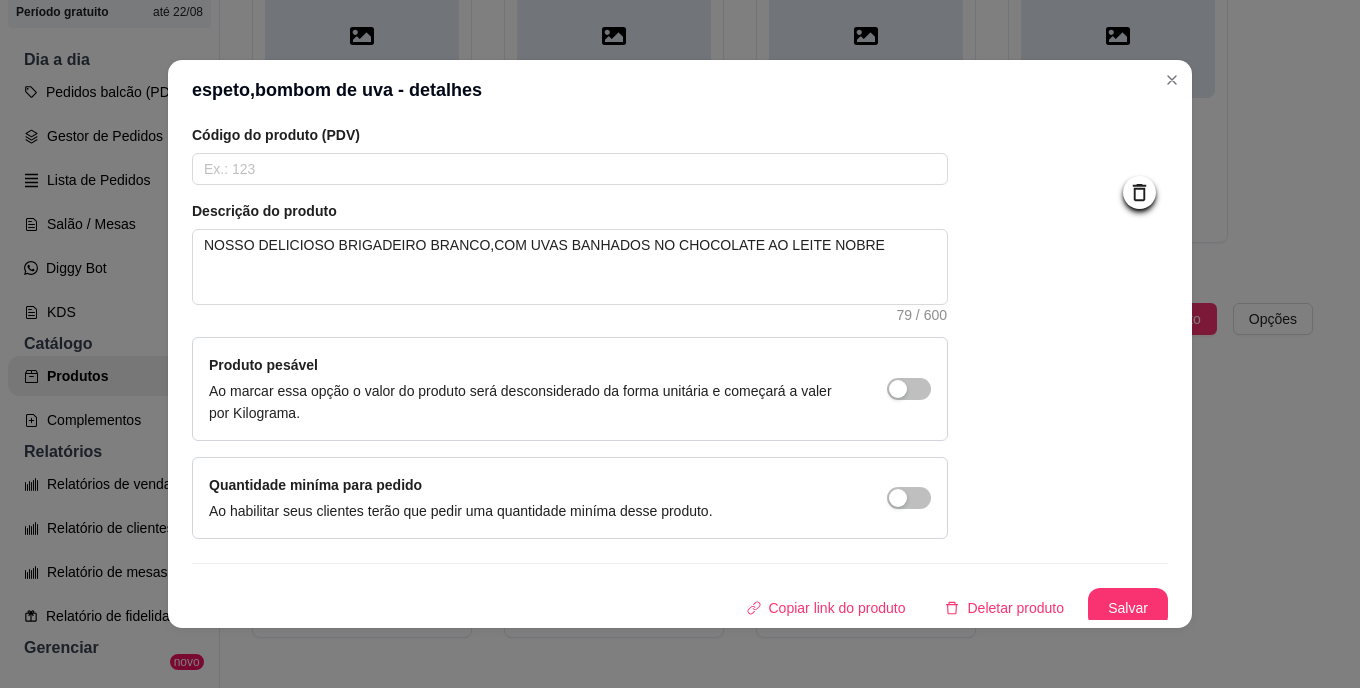 scroll, scrollTop: 160, scrollLeft: 0, axis: vertical 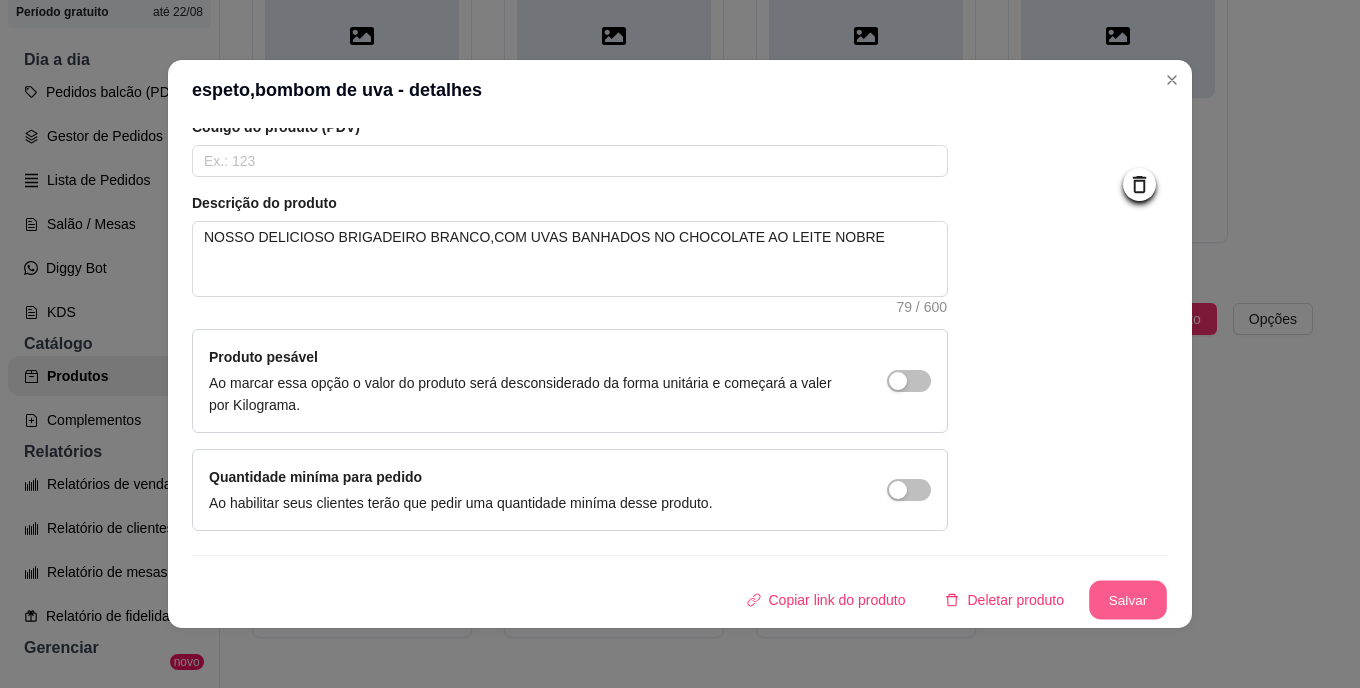 click on "Salvar" at bounding box center (1128, 600) 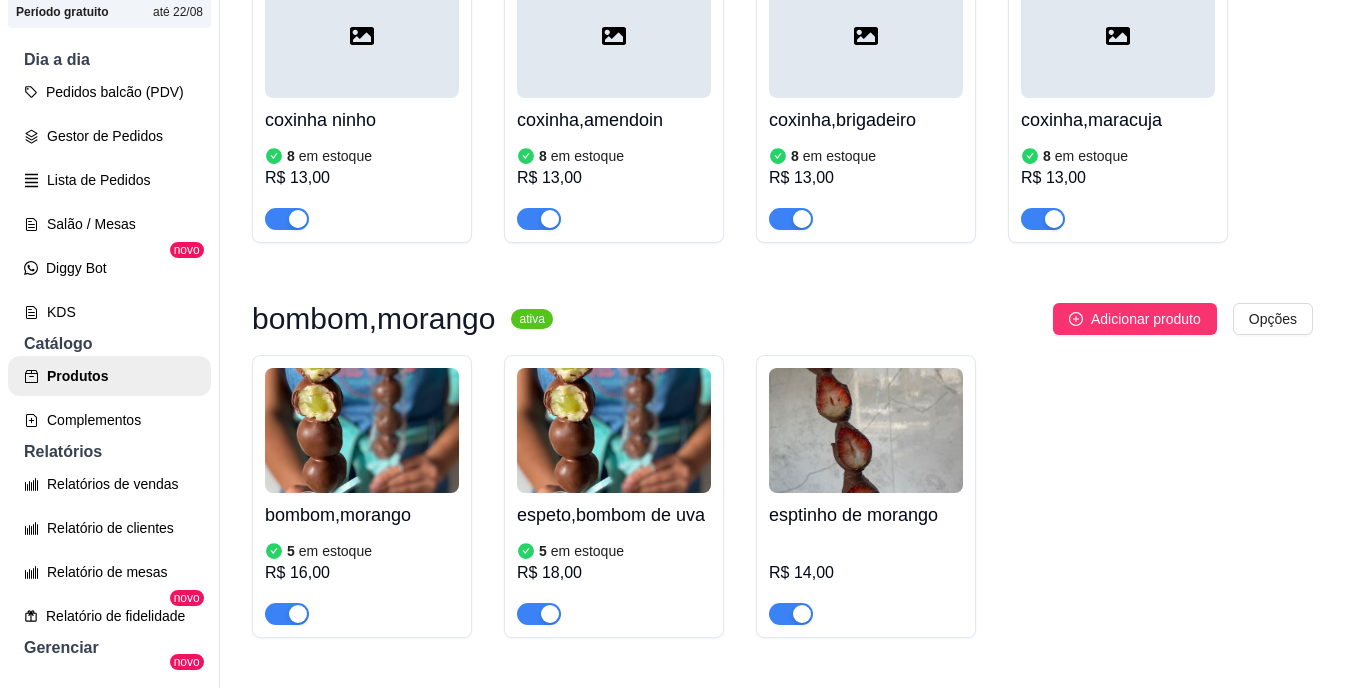 click at bounding box center [362, 430] 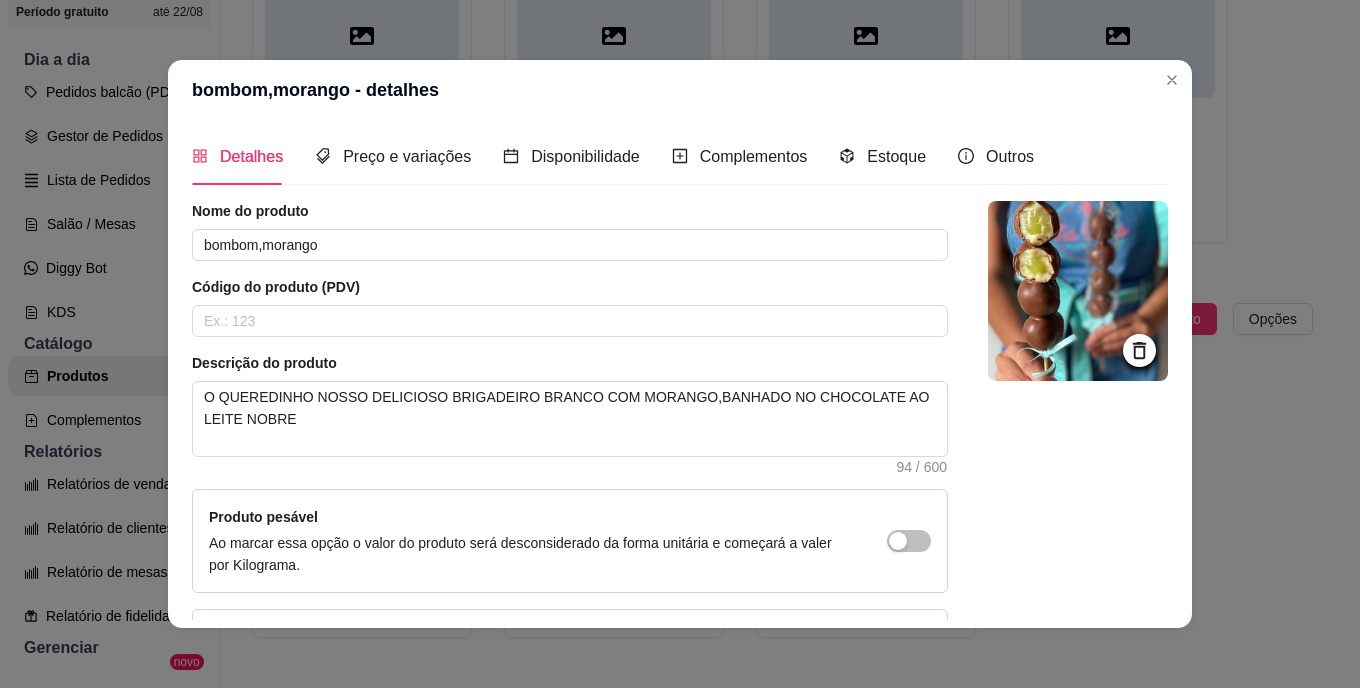 click 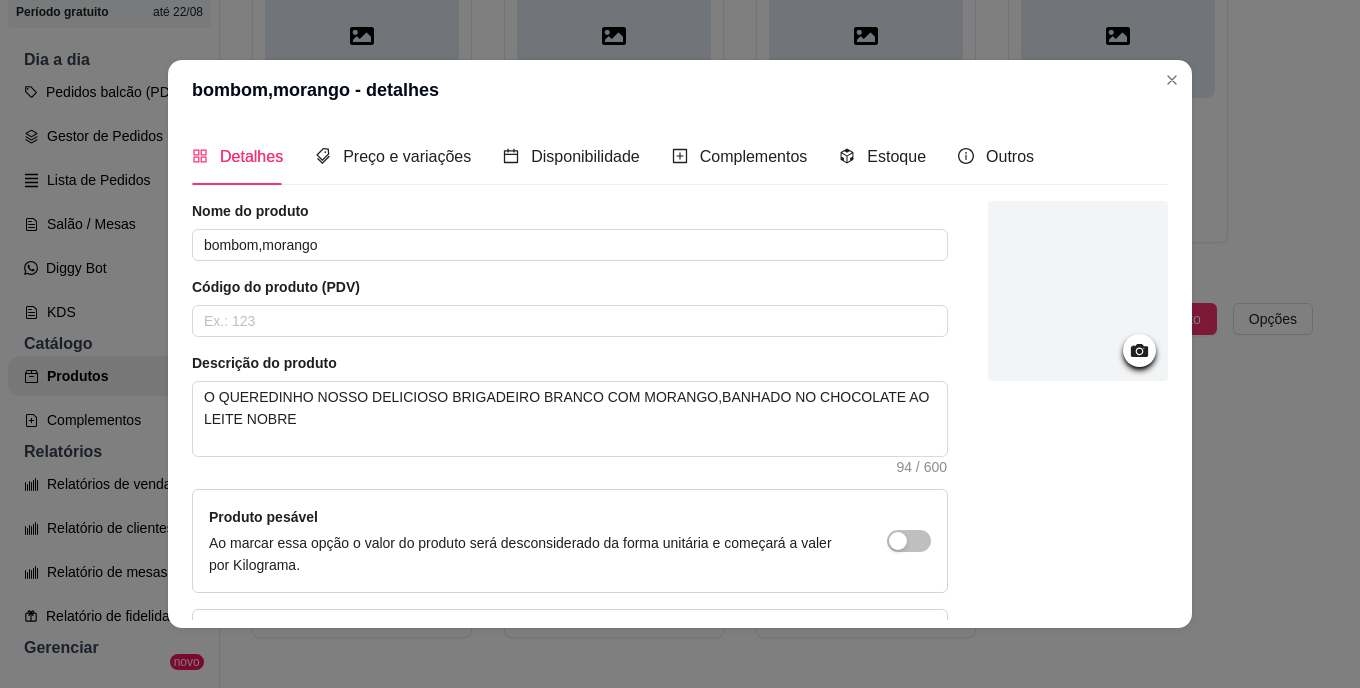 click 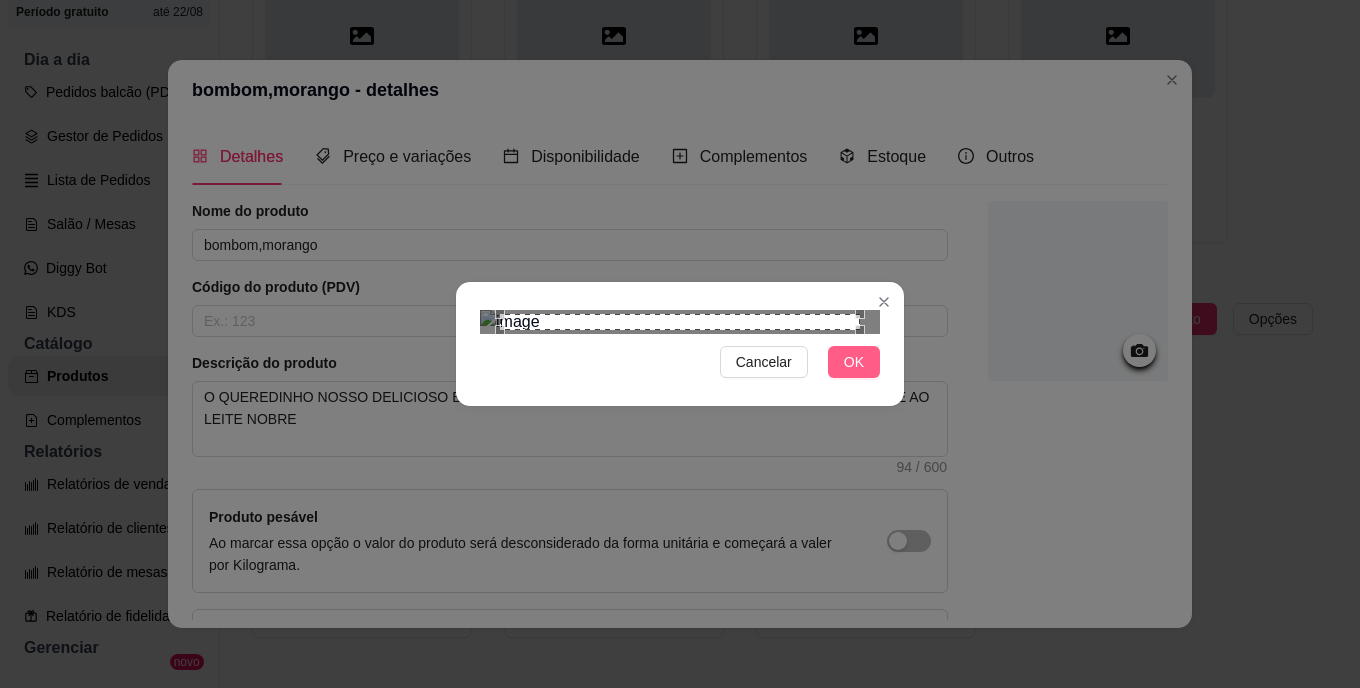 click on "OK" at bounding box center (854, 362) 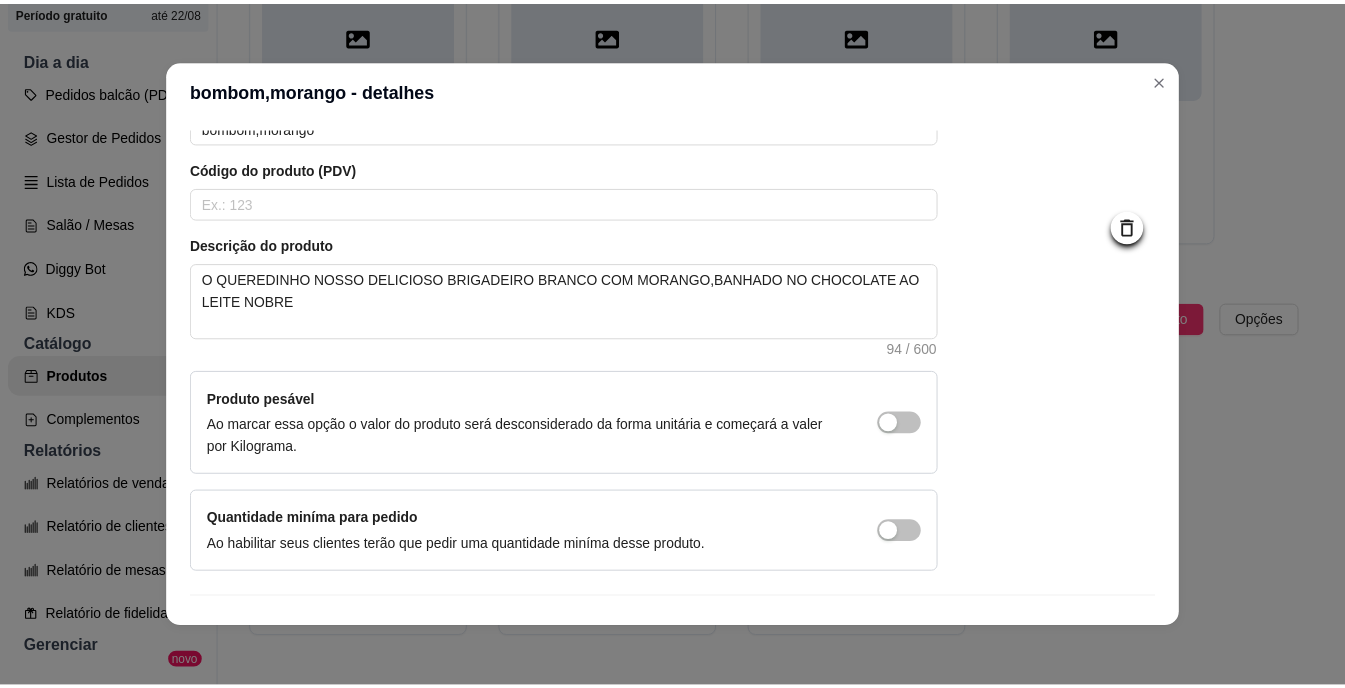 scroll, scrollTop: 160, scrollLeft: 0, axis: vertical 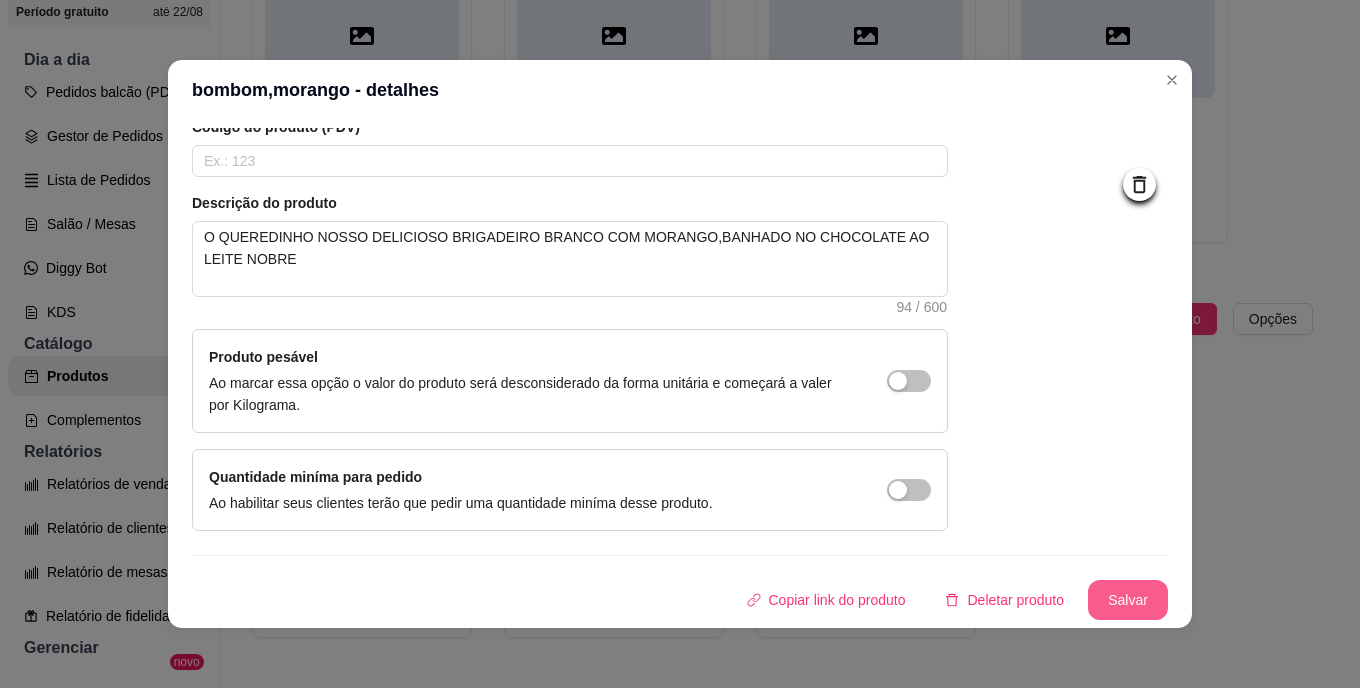 click on "Salvar" at bounding box center (1128, 600) 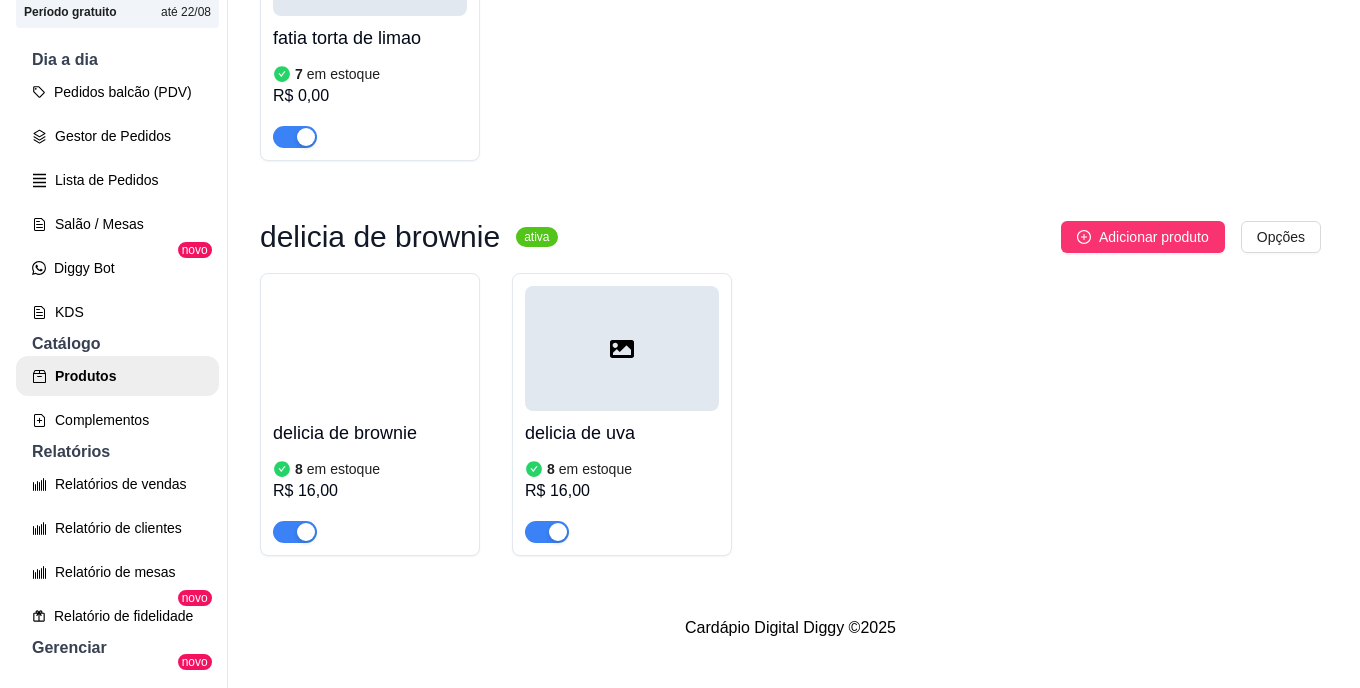 scroll, scrollTop: 2739, scrollLeft: 0, axis: vertical 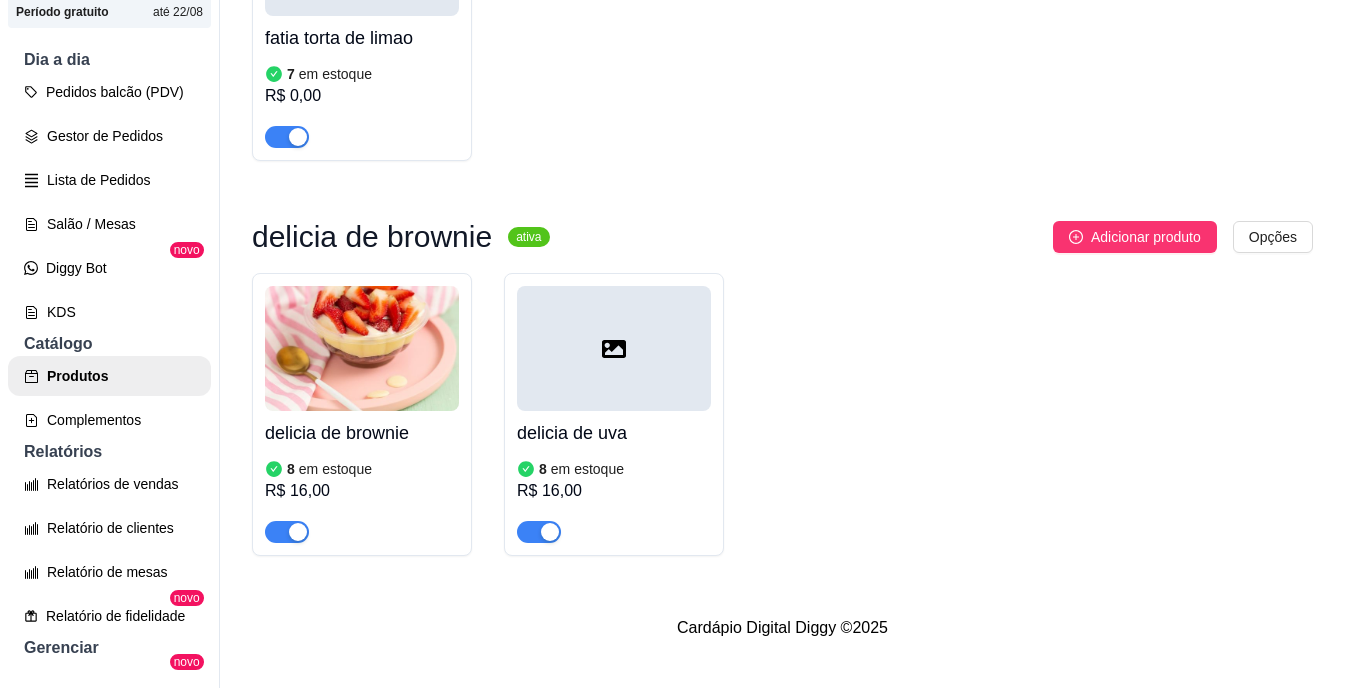 click on "delicia de uva   8 em estoque R$ 16,00" at bounding box center [614, 477] 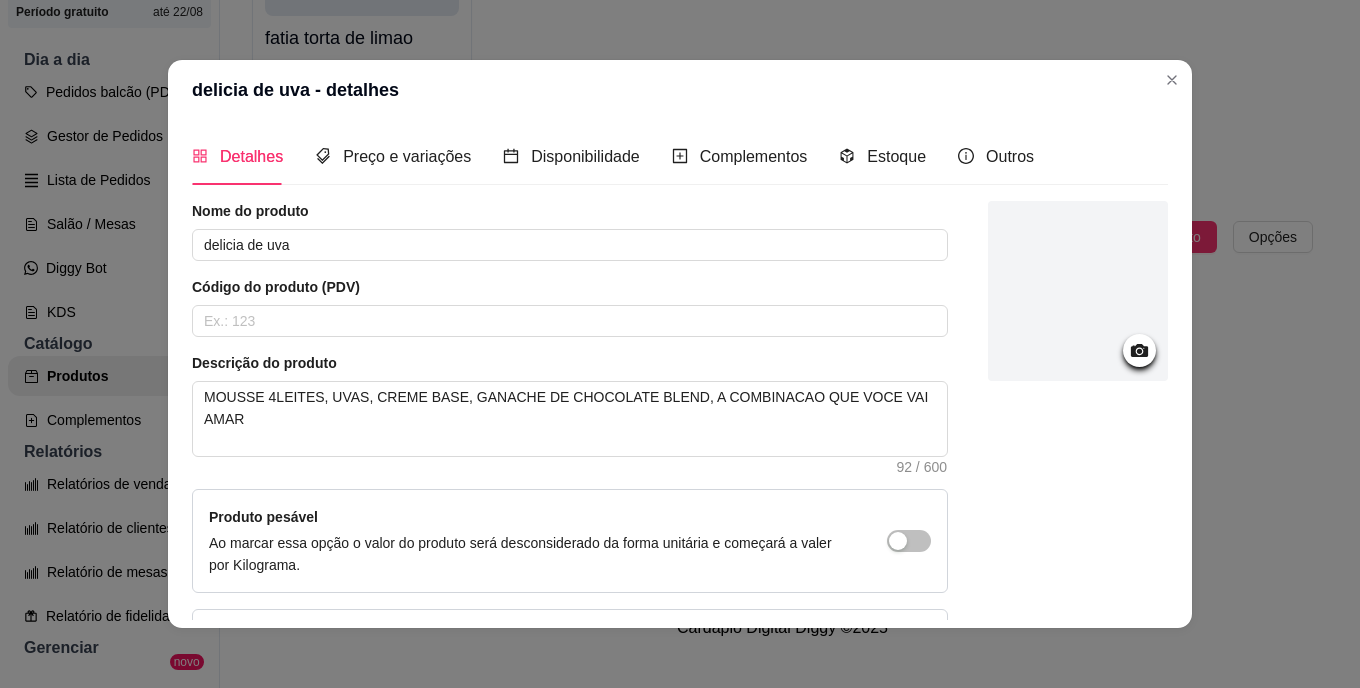 click 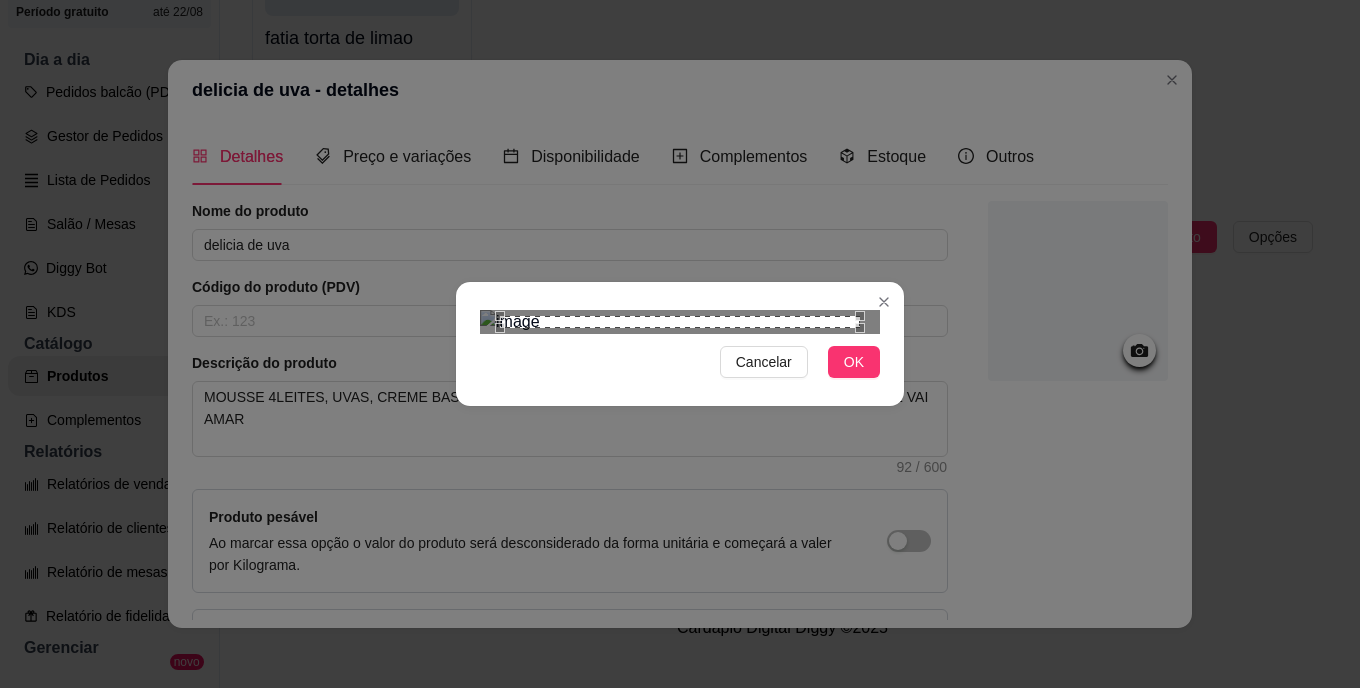 click on "Cancelar OK" at bounding box center (680, 344) 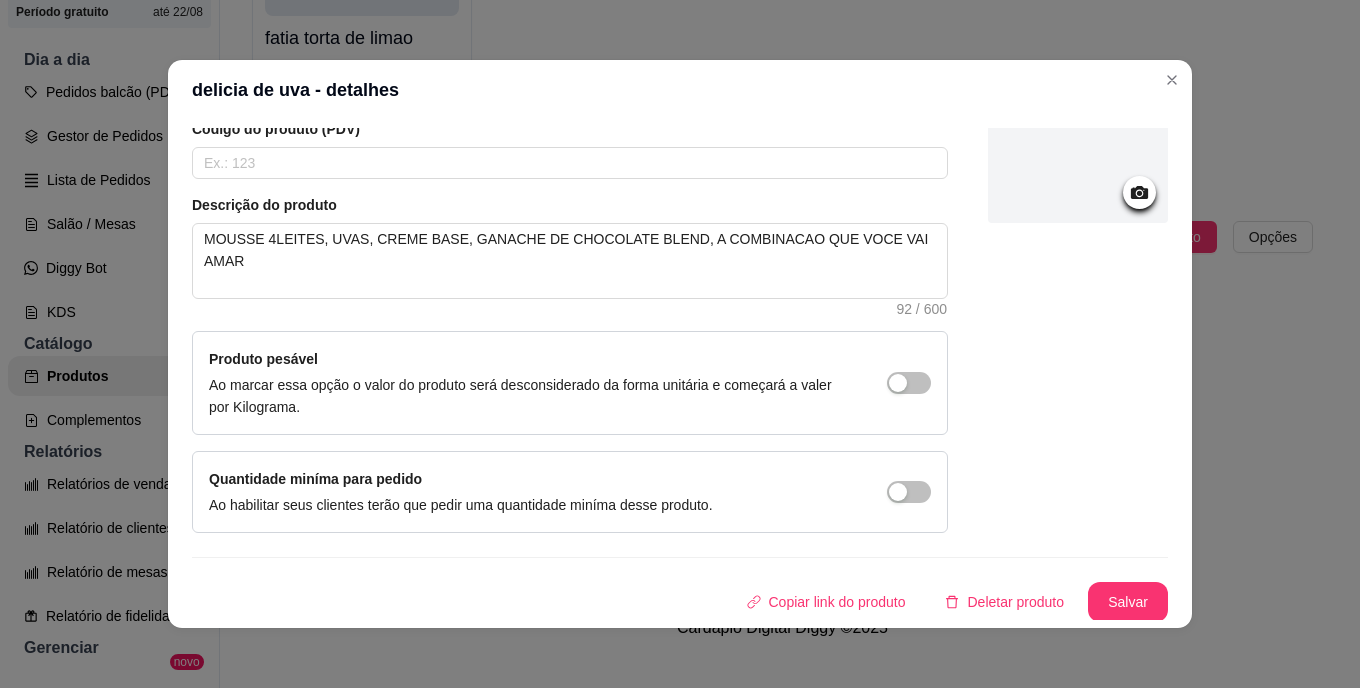 scroll, scrollTop: 160, scrollLeft: 0, axis: vertical 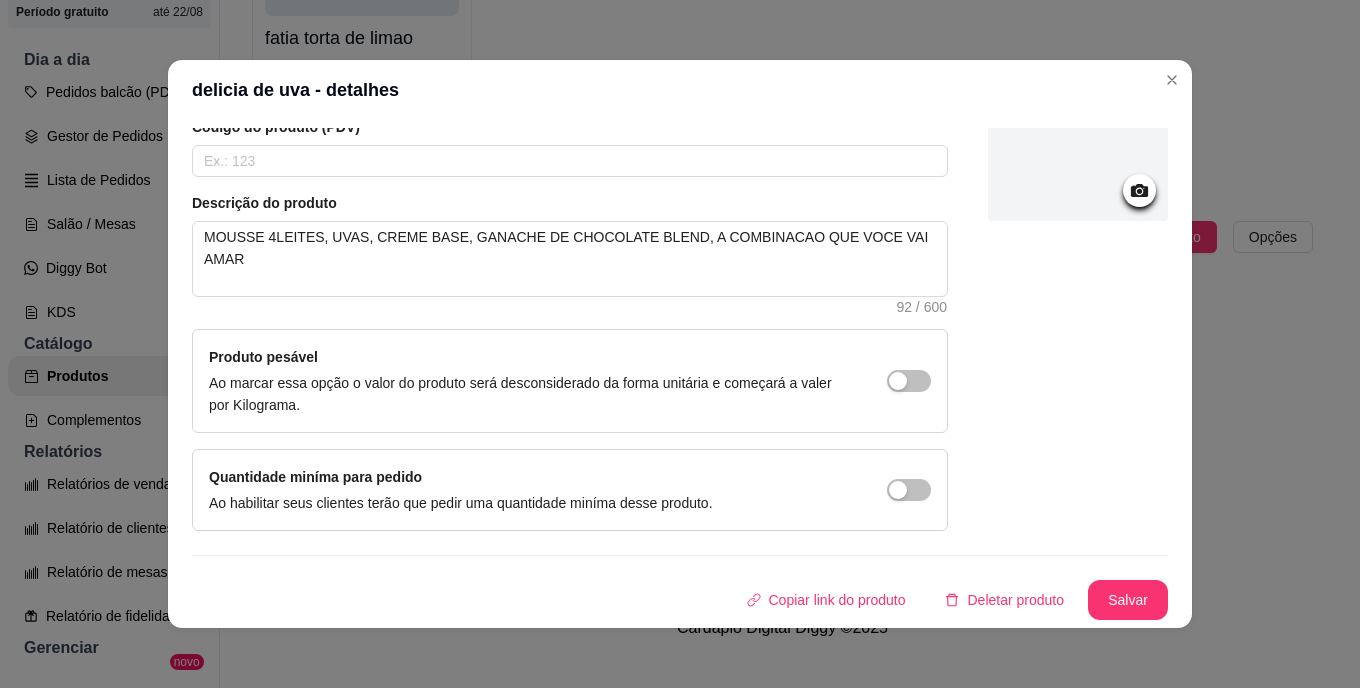 click 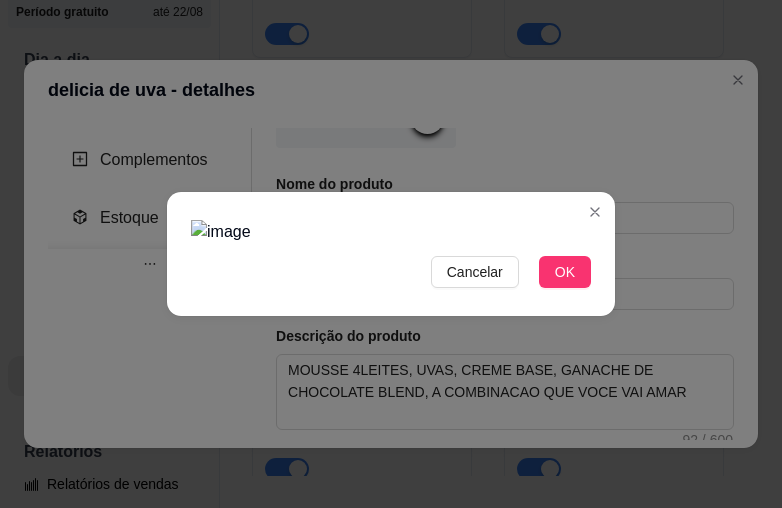 click at bounding box center [391, 232] 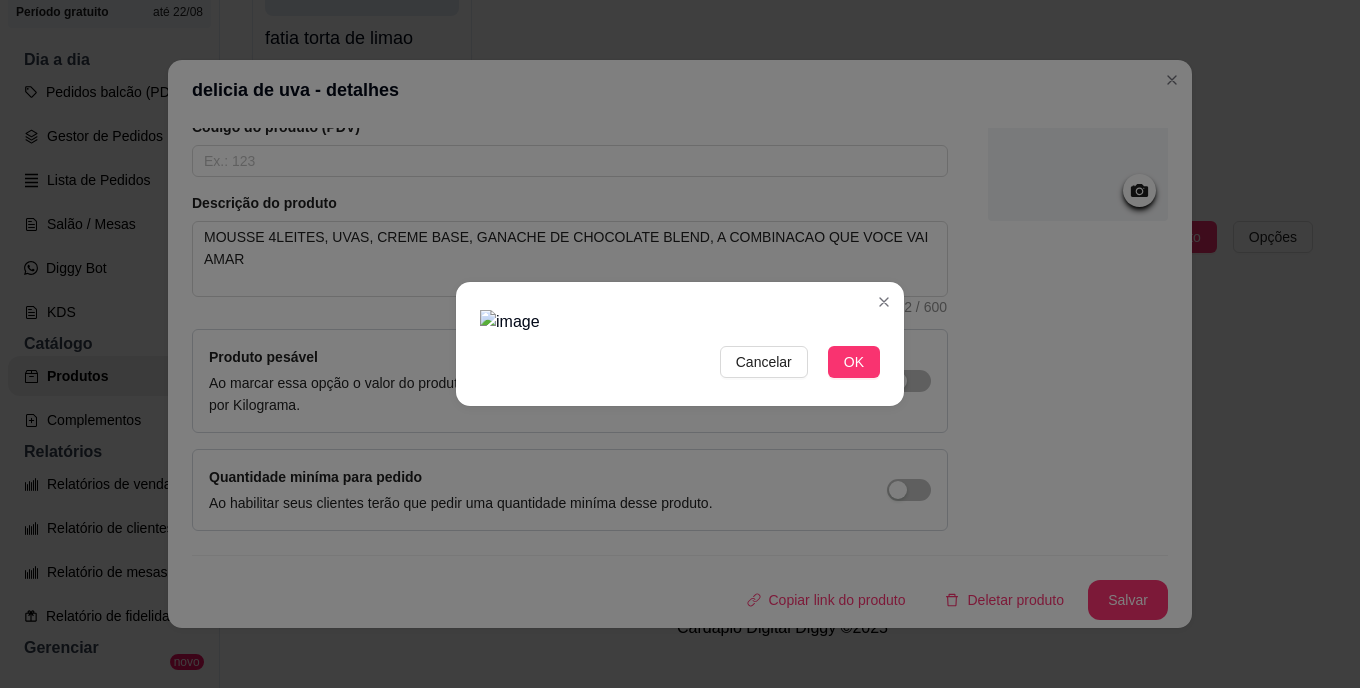 click on "Cancelar OK" at bounding box center [680, 344] 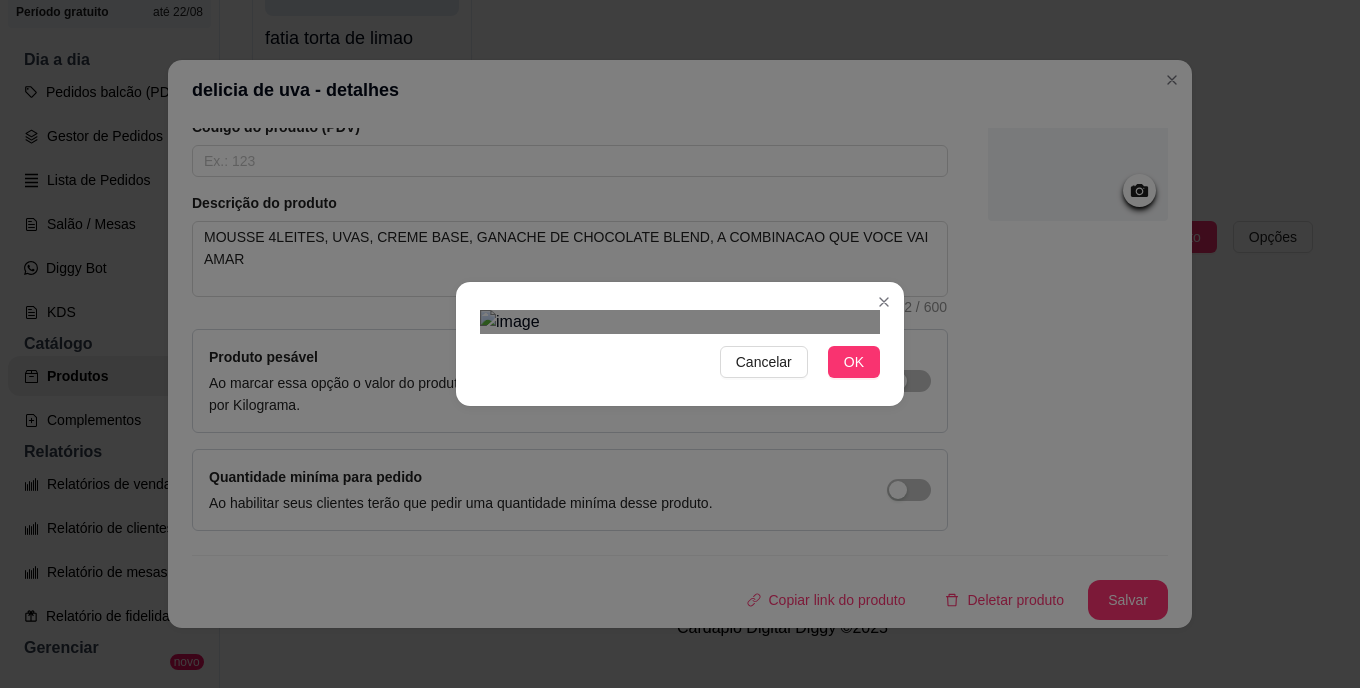 click at bounding box center [680, 322] 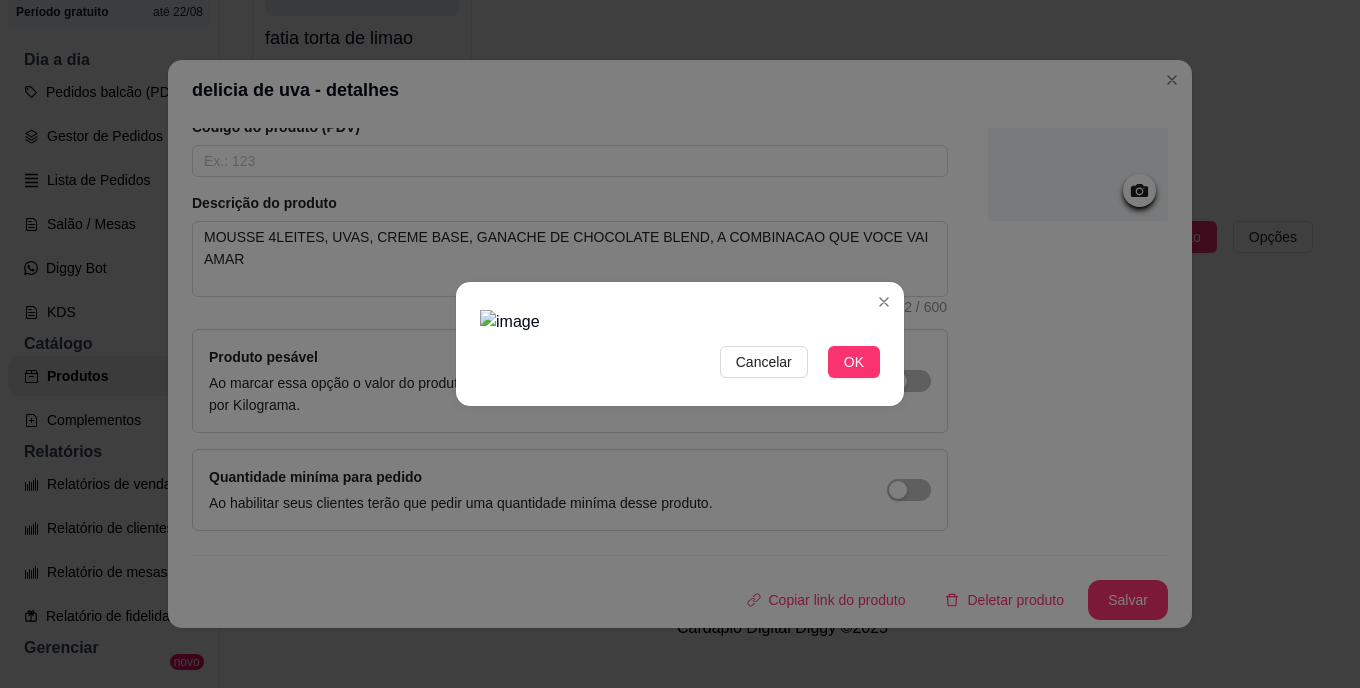 click at bounding box center (680, 322) 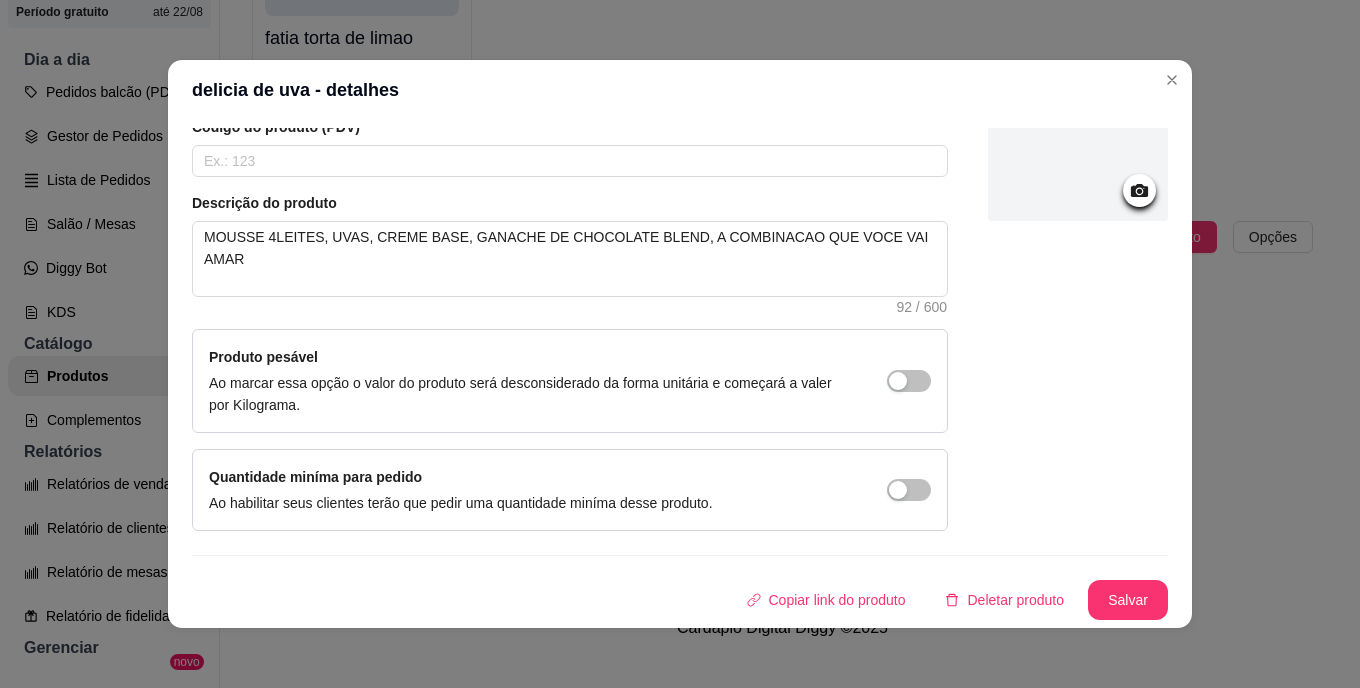 click 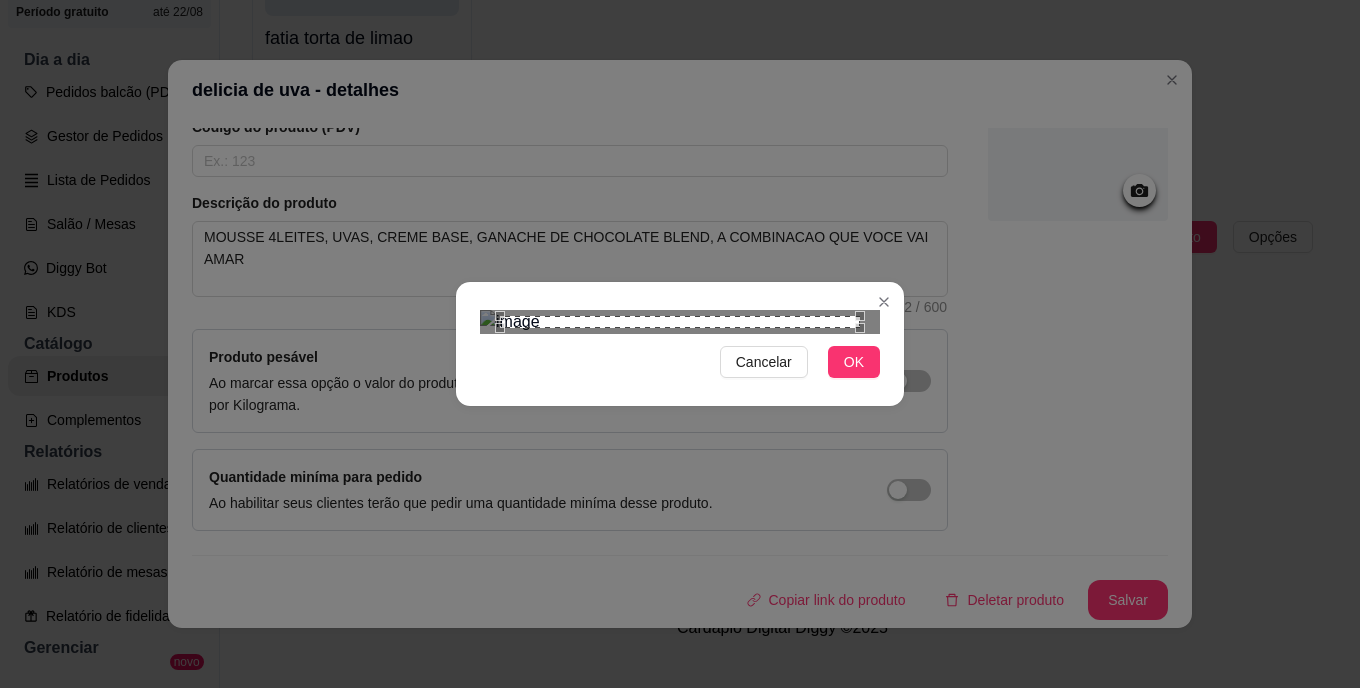 click on "Cancelar OK" at bounding box center (680, 344) 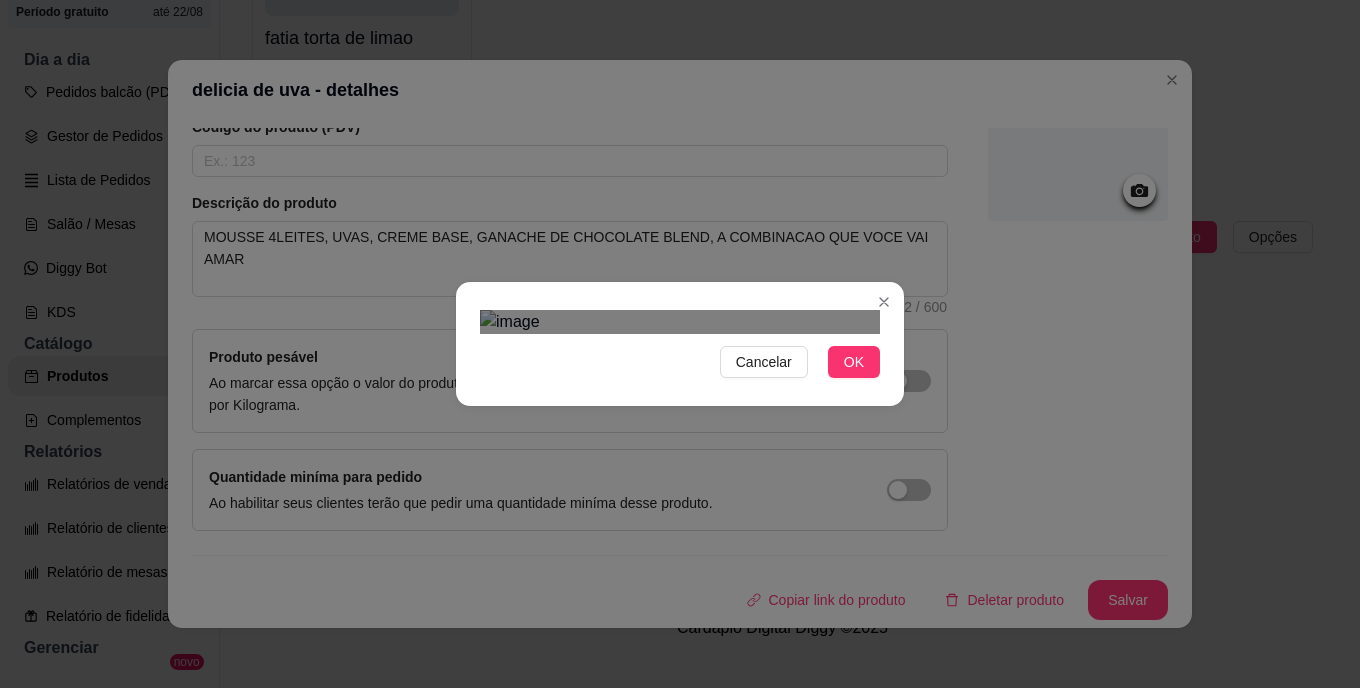 click at bounding box center (680, 666) 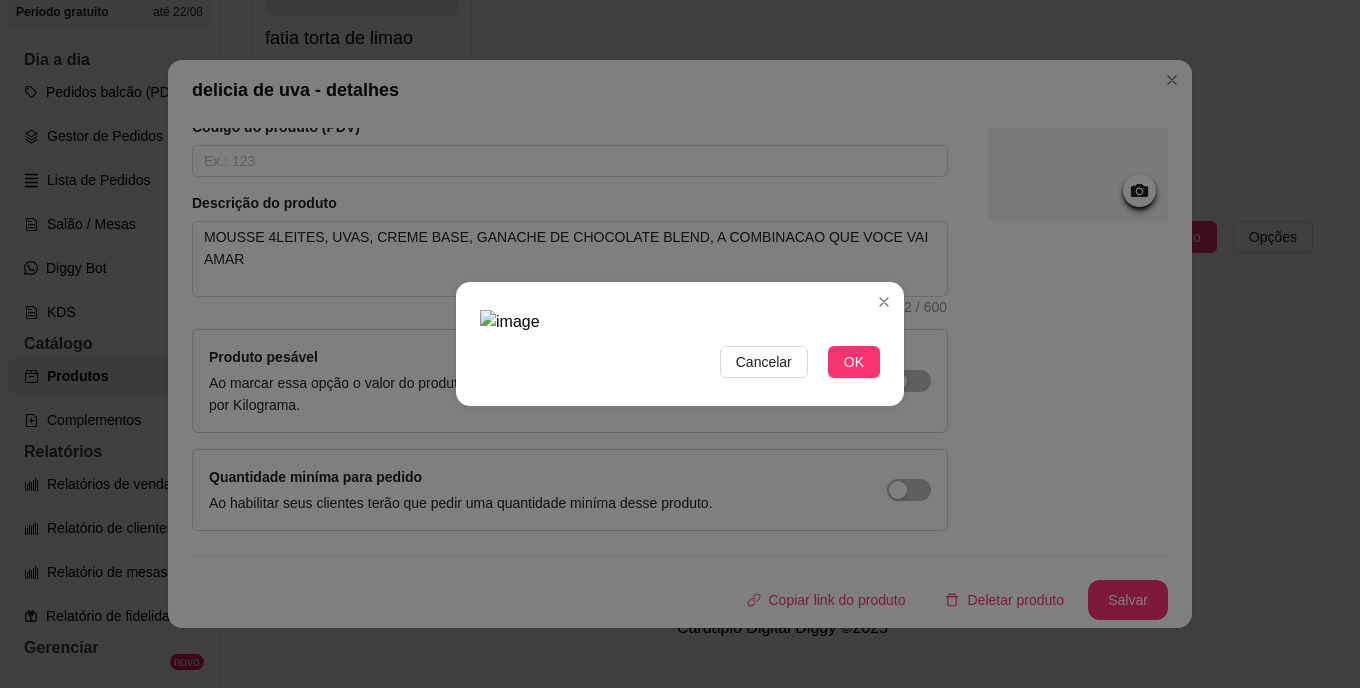 click at bounding box center (680, 322) 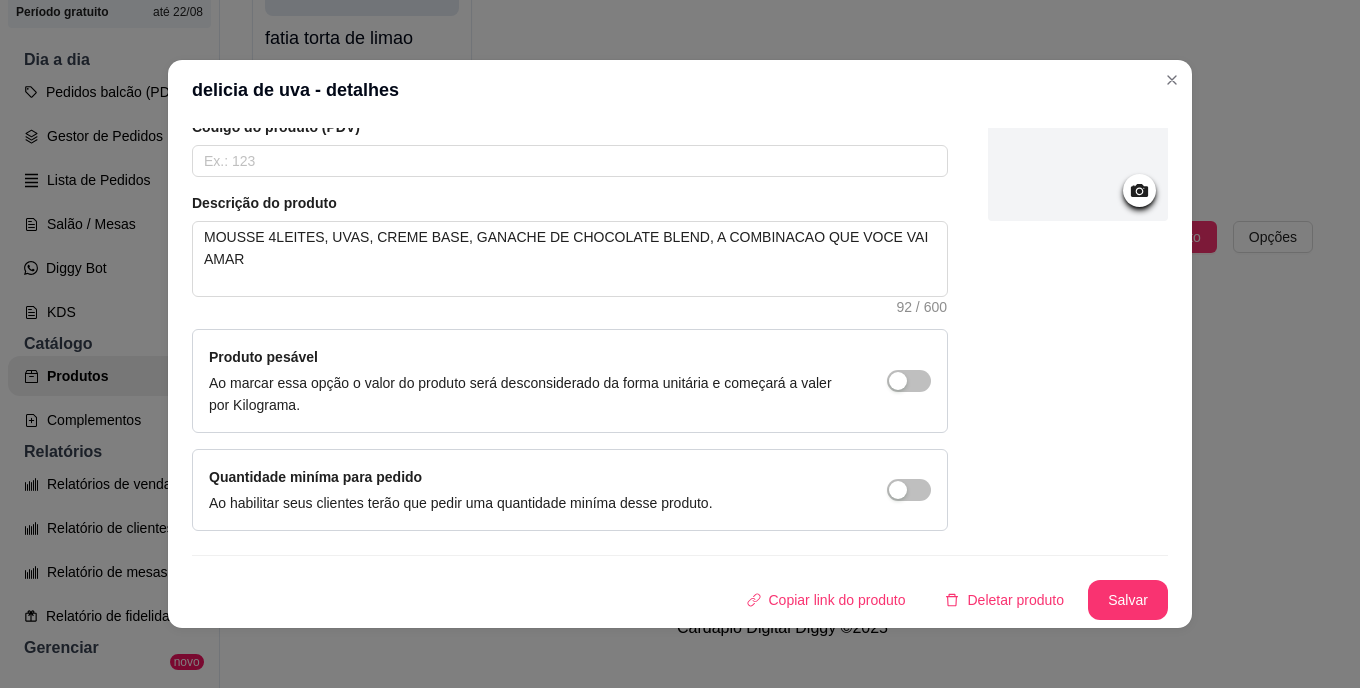 click 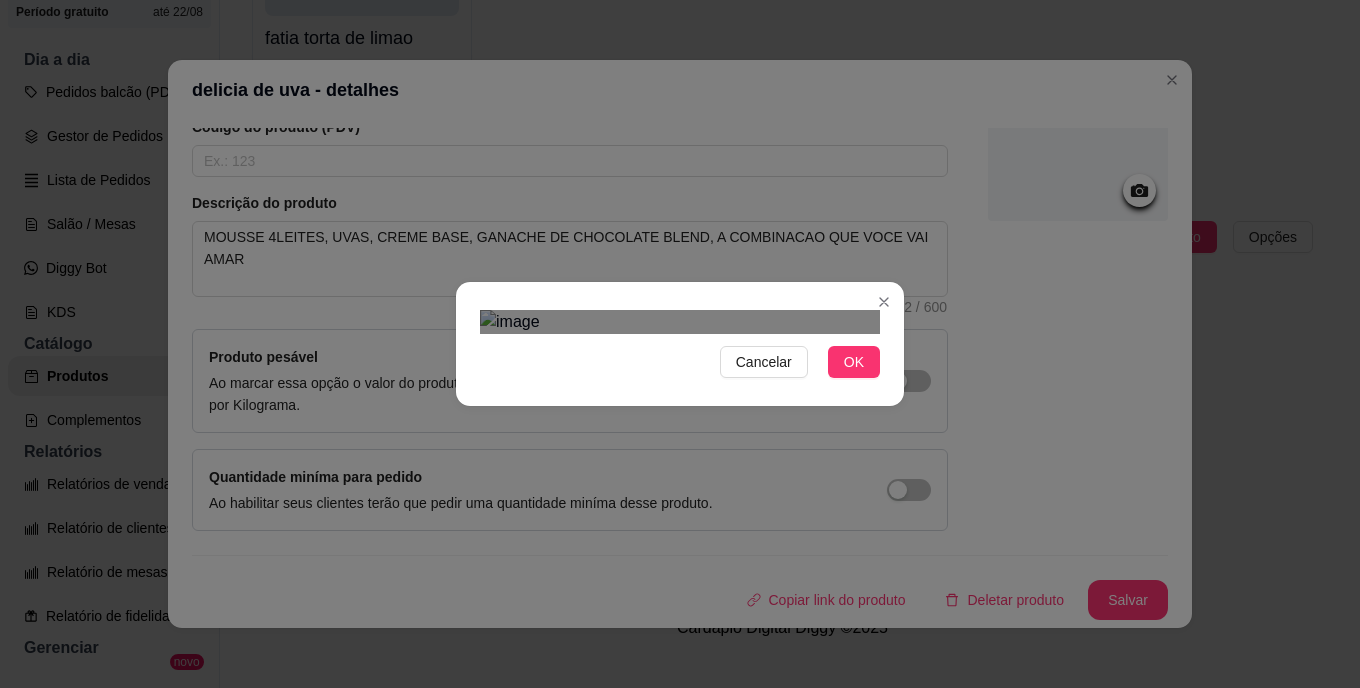 click on "B biadoces ... Loja Aberta Loja Período gratuito até 22/08   Dia a dia Pedidos balcão (PDV) Gestor de Pedidos Lista de Pedidos Salão / Mesas Diggy Bot novo KDS Catálogo Produtos Complementos Relatórios Relatórios de vendas Relatório de clientes Relatório de mesas Relatório de fidelidade novo Gerenciar Entregadores novo Nota Fiscal (NFC-e) Controle de caixa Controle de fiado Cupons Clientes Estoque Configurações Diggy Planos Precisa de ajuda? Sair Produtos Adicionar categoria Reodernar categorias Aqui você cadastra e gerencia seu produtos e categorias bolo de pote ativa Adicionar produto Opções bolo de pote brigadeiro,200ml   4 em estoque R$ 15,00 bolo de pote,4leites,com morango   1 em estoque R$ 15,00 4leites,com abacaxi   3 em estoque R$ 15,00 duo   7 em estoque R$ 15,00 chocomara   7 em estoque R$ 15,00 red   7 em estoque R$ 15,00 doce de leite com amaeixa    7 em estoque R$ 15,00 bolo de stikadinho   7 em estoque R$ 15,00 bolo gelado ativa Adicionar produto Opções   10 em estoque" at bounding box center (680, 312) 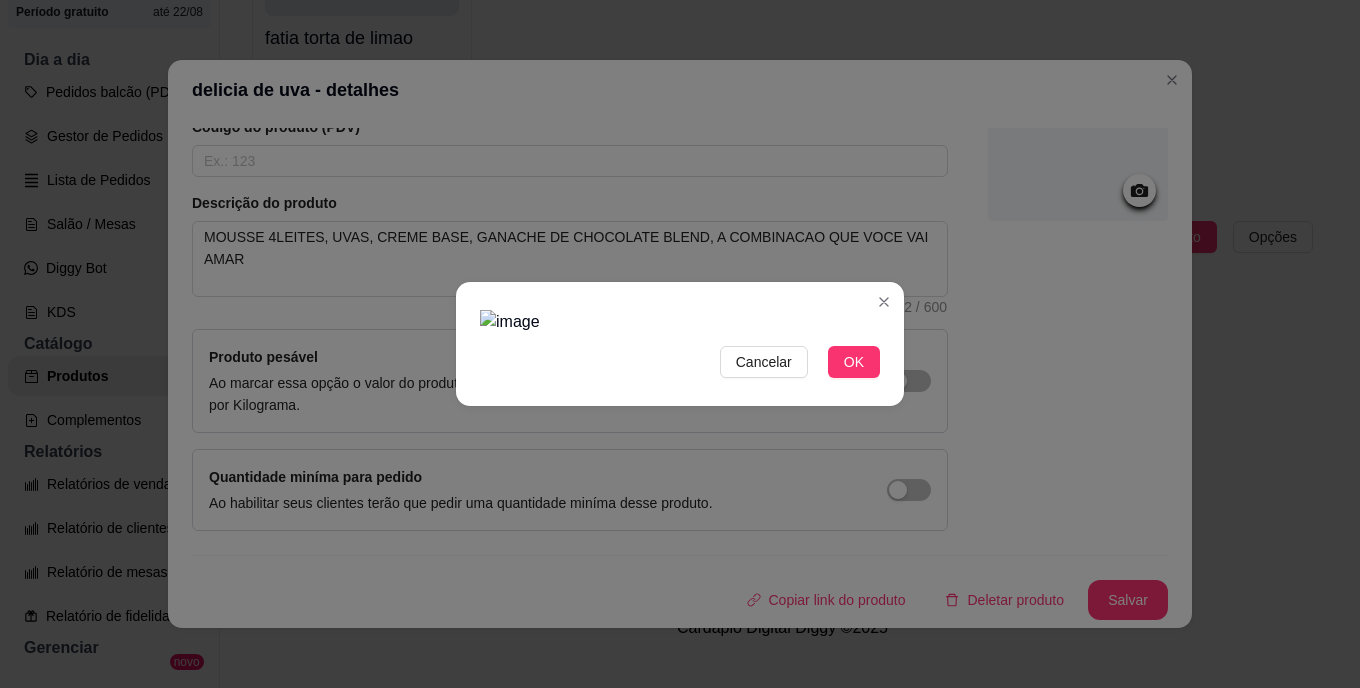 click at bounding box center (680, 322) 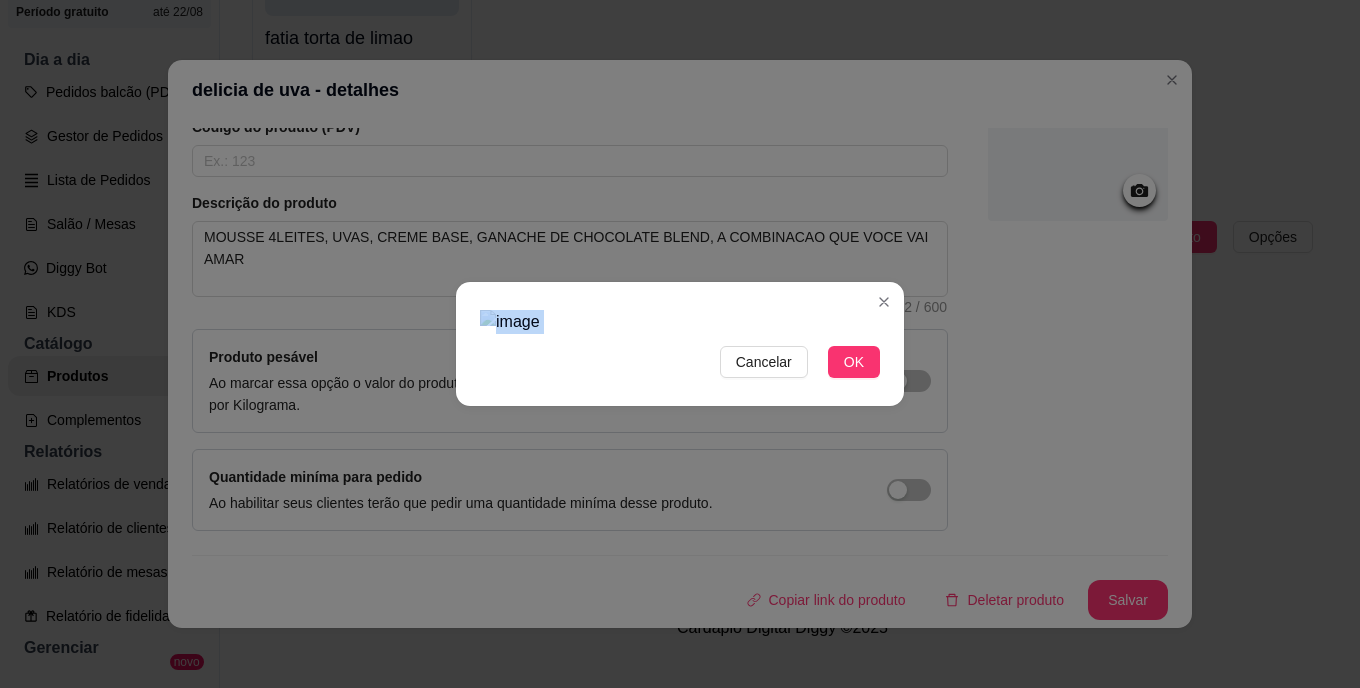 drag, startPoint x: 857, startPoint y: 686, endPoint x: 855, endPoint y: 322, distance: 364.0055 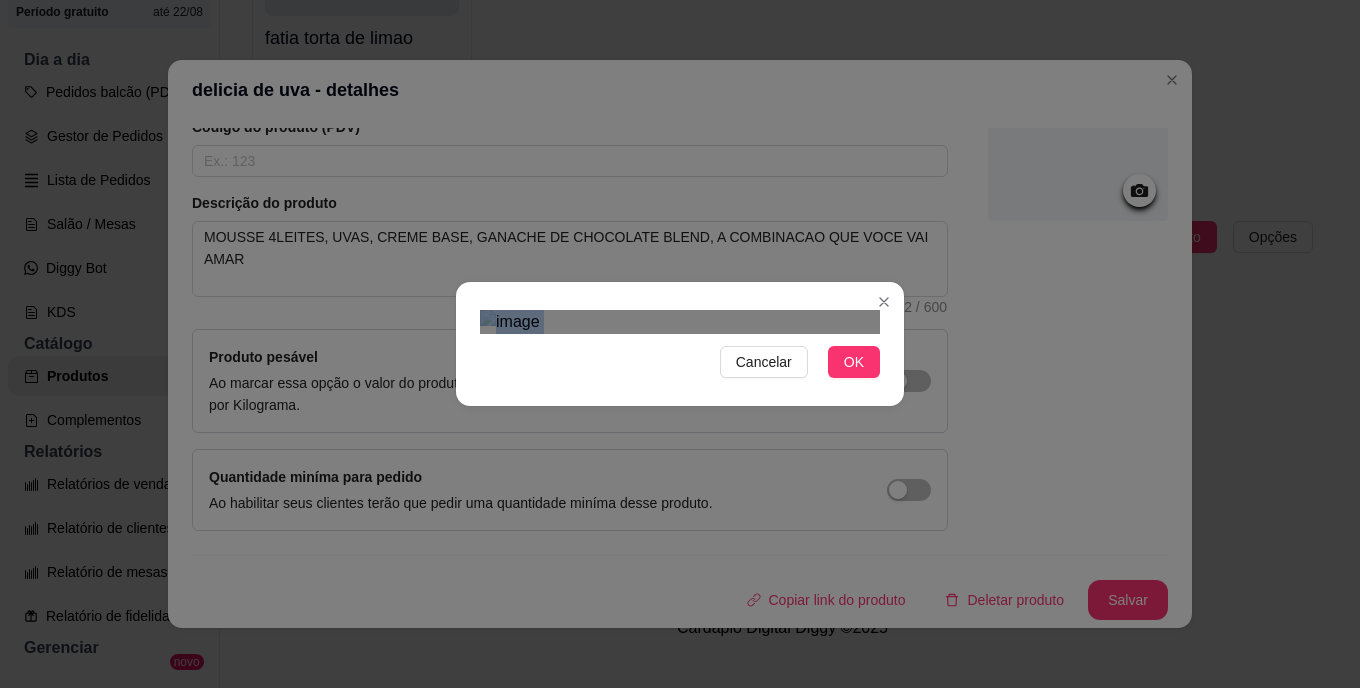 click on "B biadoces ... Loja Aberta Loja Período gratuito até 22/08   Dia a dia Pedidos balcão (PDV) Gestor de Pedidos Lista de Pedidos Salão / Mesas Diggy Bot novo KDS Catálogo Produtos Complementos Relatórios Relatórios de vendas Relatório de clientes Relatório de mesas Relatório de fidelidade novo Gerenciar Entregadores novo Nota Fiscal (NFC-e) Controle de caixa Controle de fiado Cupons Clientes Estoque Configurações Diggy Planos Precisa de ajuda? Sair Produtos Adicionar categoria Reodernar categorias Aqui você cadastra e gerencia seu produtos e categorias bolo de pote ativa Adicionar produto Opções bolo de pote brigadeiro,200ml   4 em estoque R$ 15,00 bolo de pote,4leites,com morango   1 em estoque R$ 15,00 4leites,com abacaxi   3 em estoque R$ 15,00 duo   7 em estoque R$ 15,00 chocomara   7 em estoque R$ 15,00 red   7 em estoque R$ 15,00 doce de leite com amaeixa    7 em estoque R$ 15,00 bolo de stikadinho   7 em estoque R$ 15,00 bolo gelado ativa Adicionar produto Opções   10 em estoque" at bounding box center (680, 312) 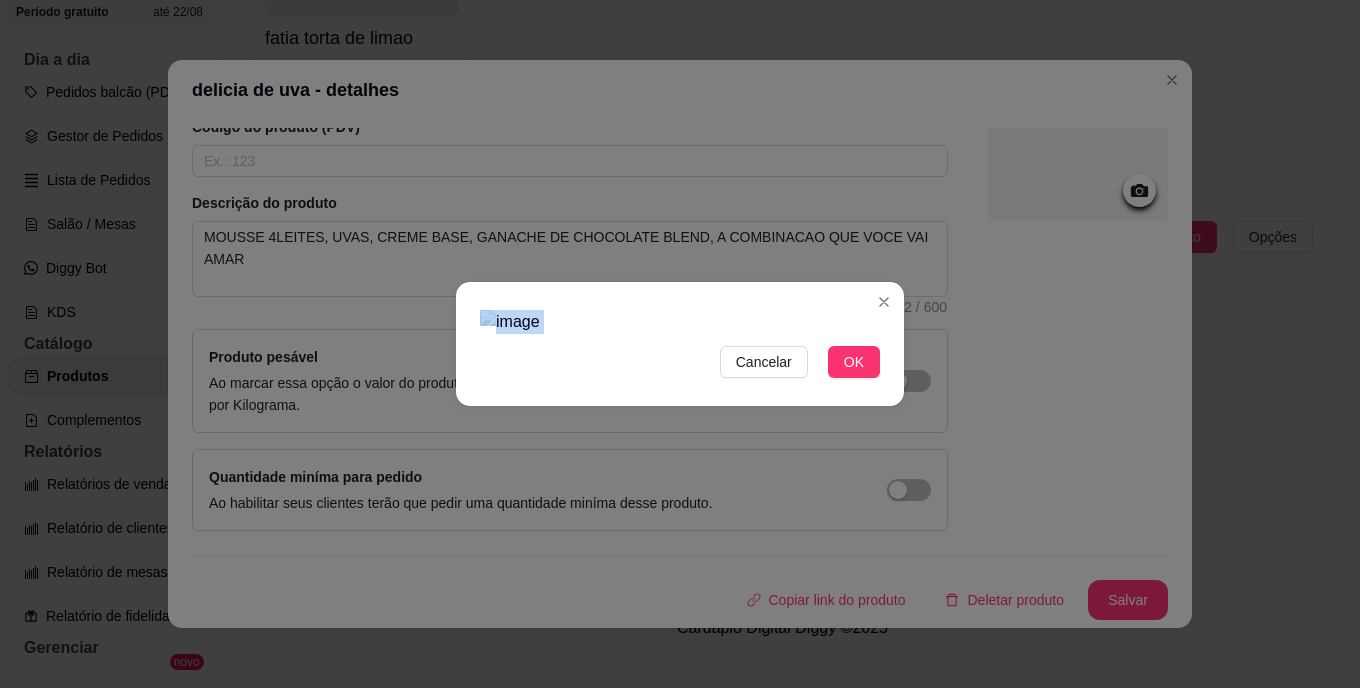 click at bounding box center [680, 322] 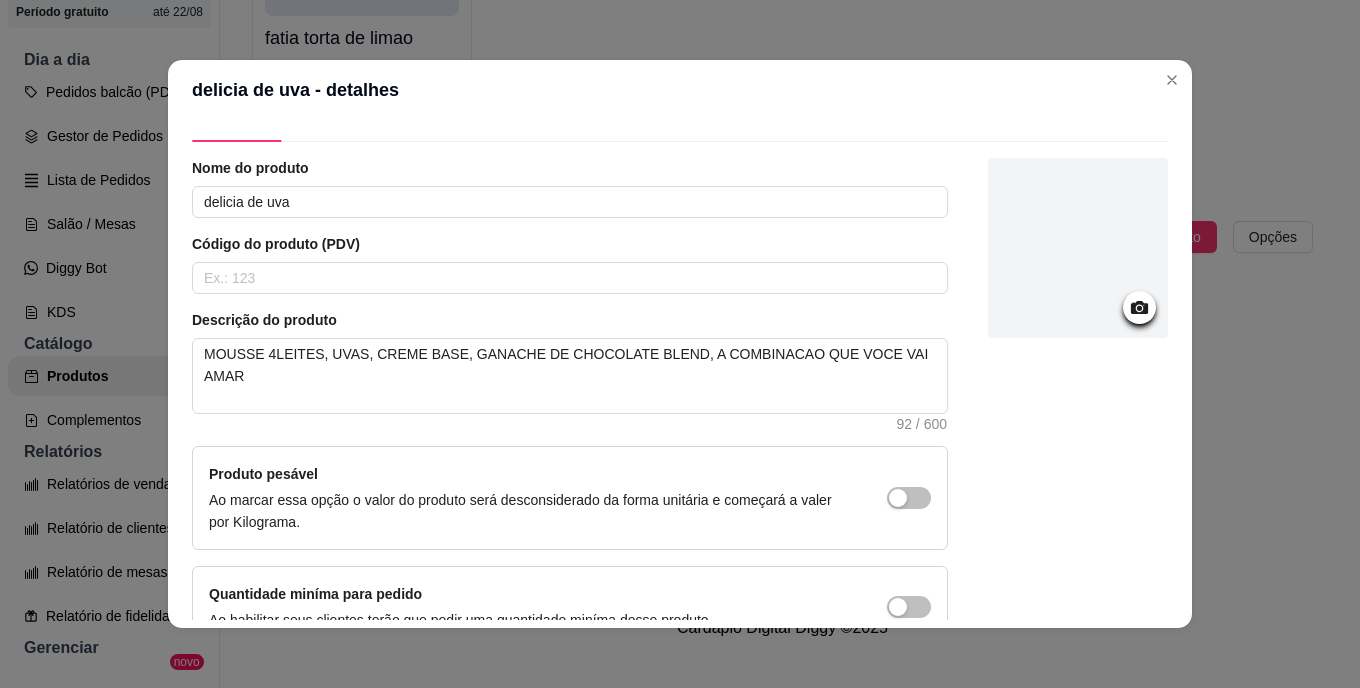 scroll, scrollTop: 15, scrollLeft: 0, axis: vertical 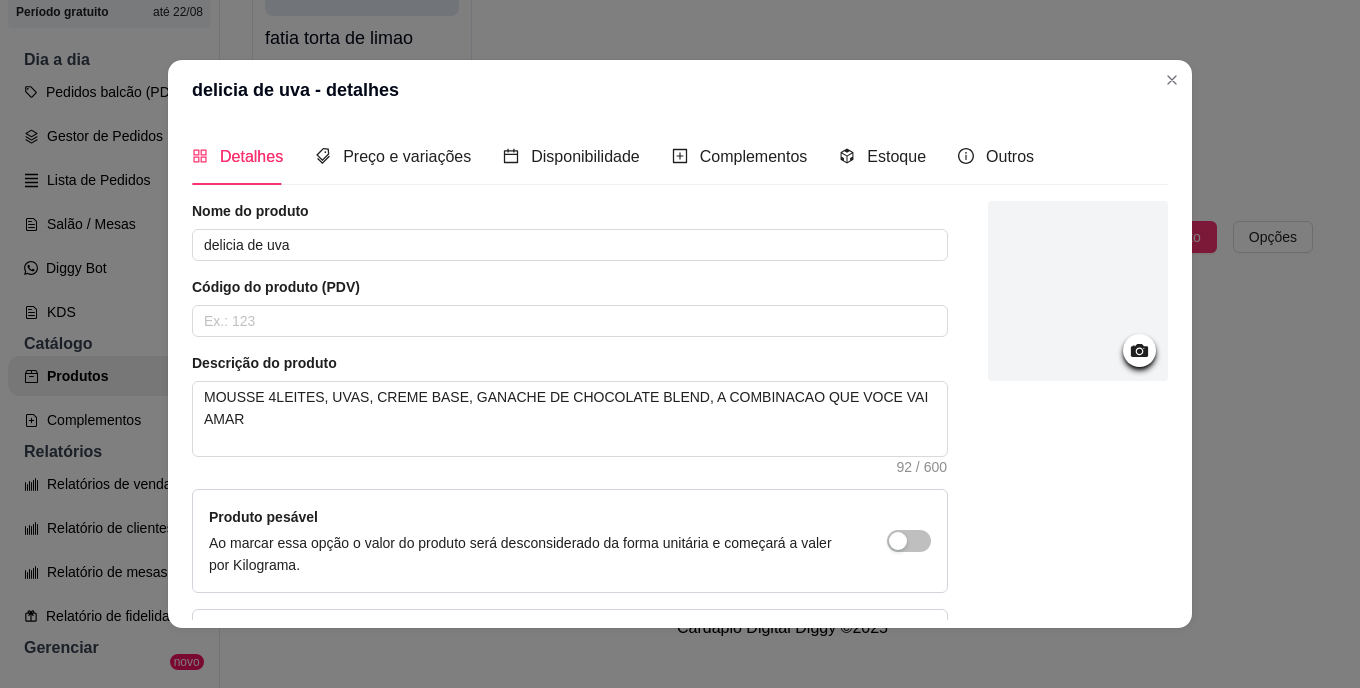 click 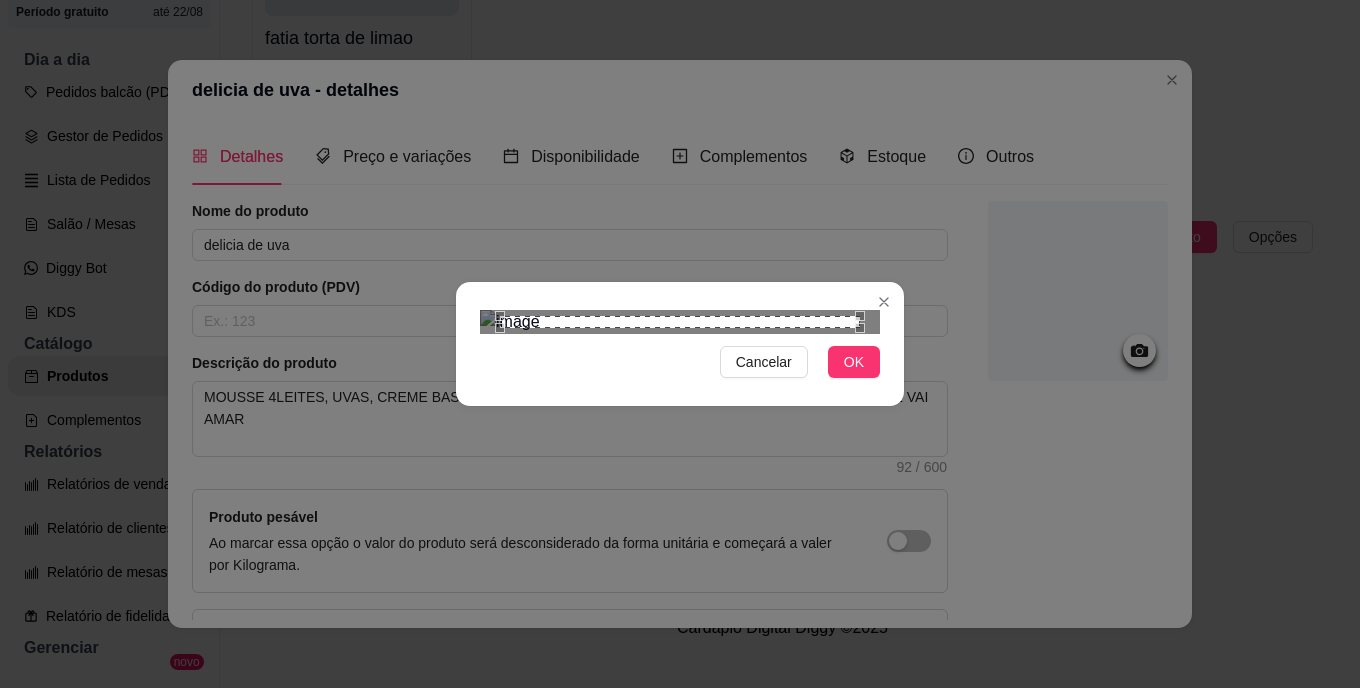 click on "Cancelar OK" at bounding box center [680, 344] 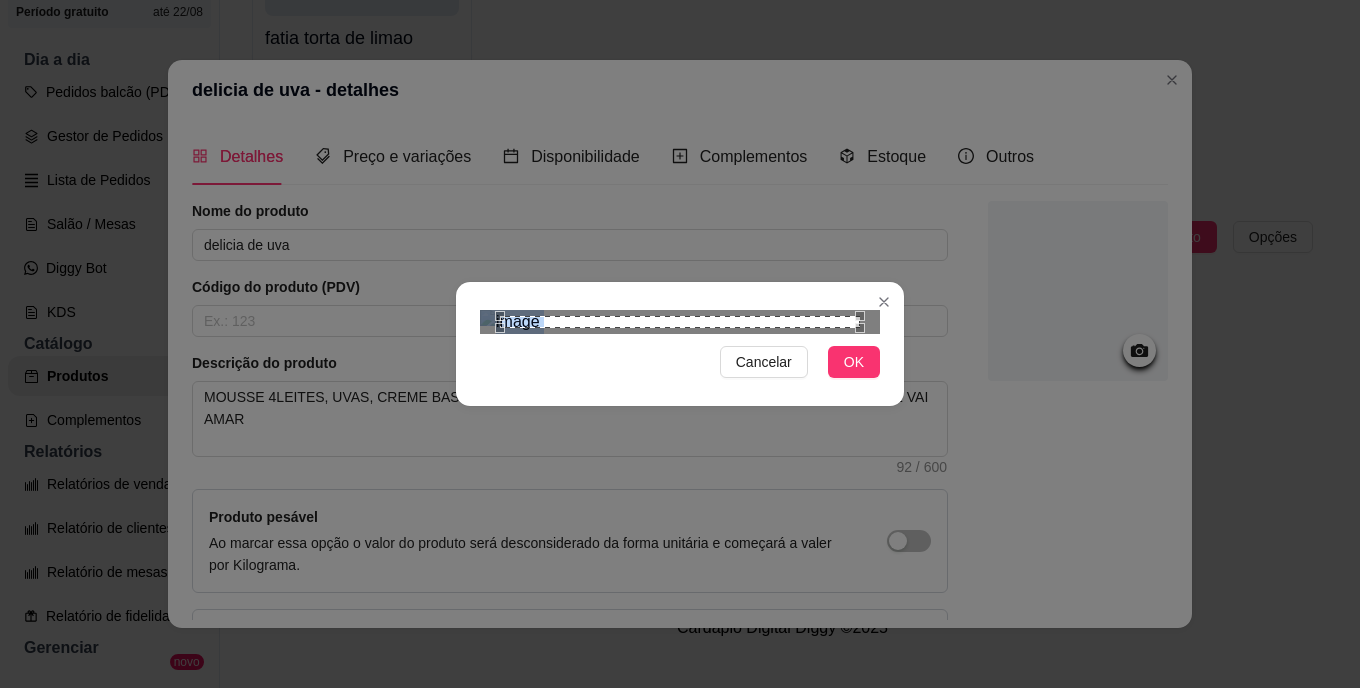 click on "Cancelar OK" at bounding box center [680, 344] 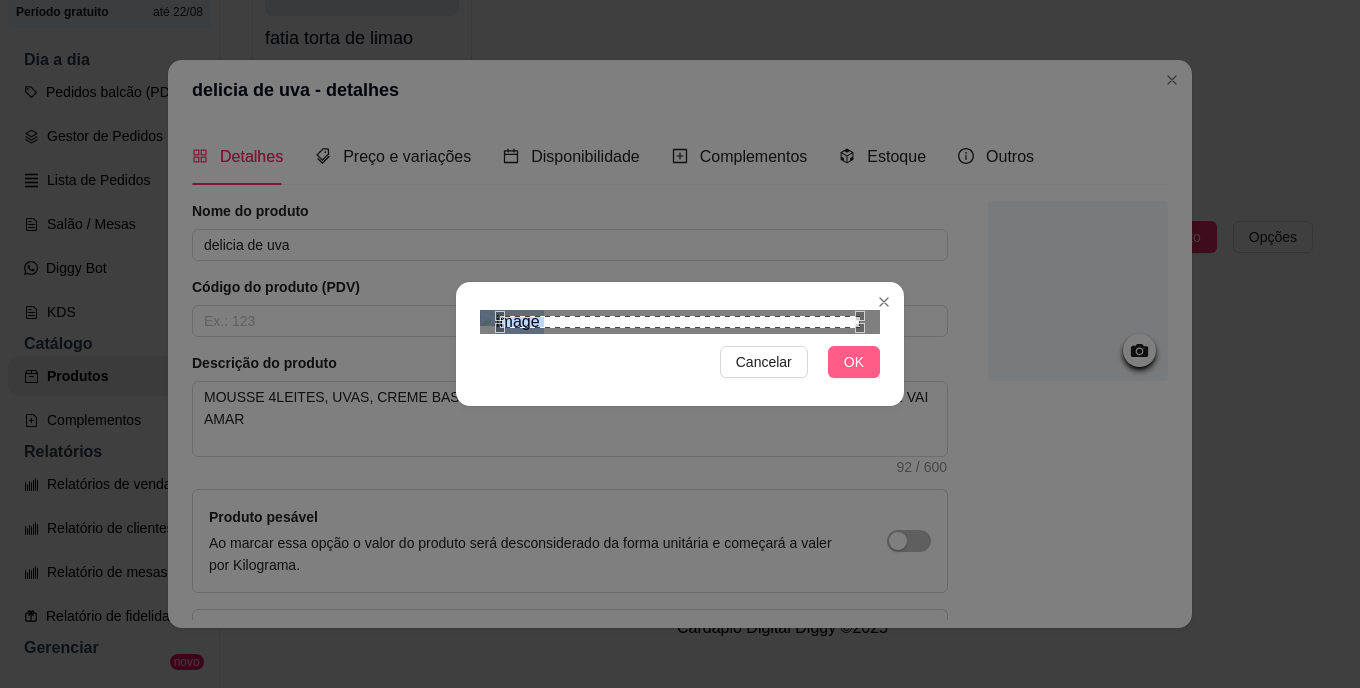 drag, startPoint x: 838, startPoint y: 681, endPoint x: 840, endPoint y: 621, distance: 60.033325 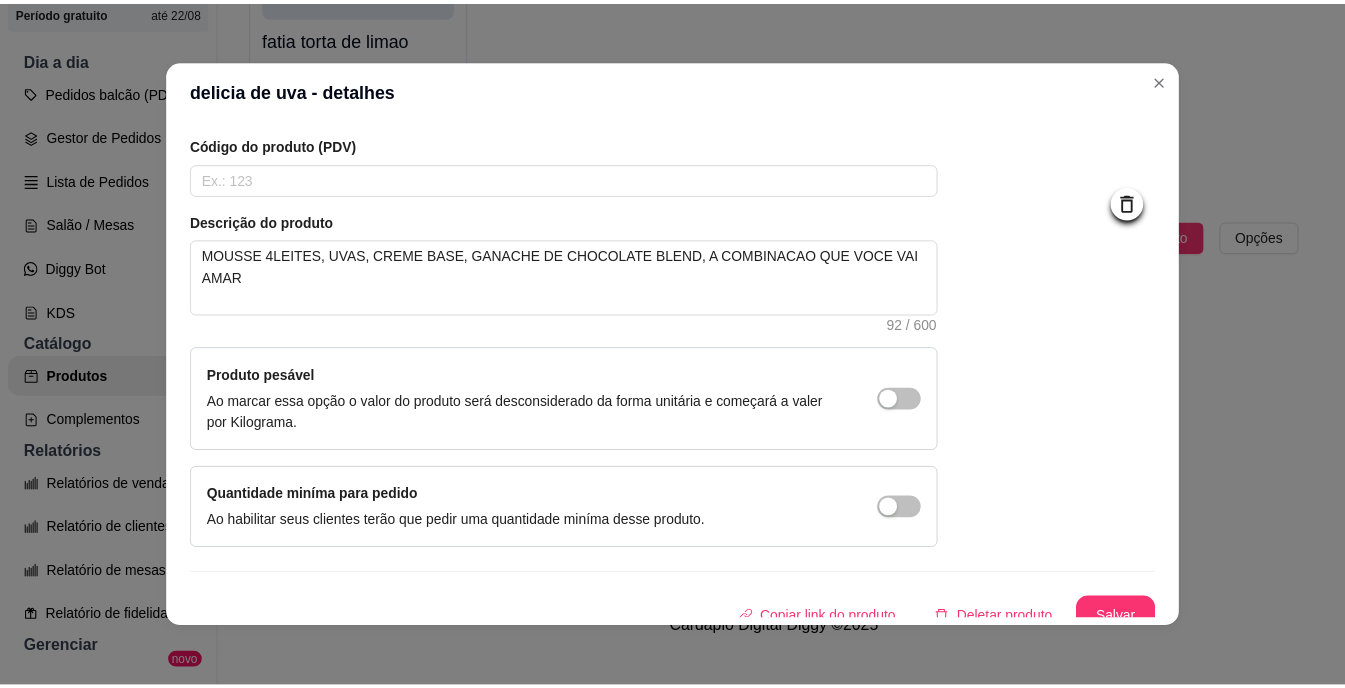 scroll, scrollTop: 160, scrollLeft: 0, axis: vertical 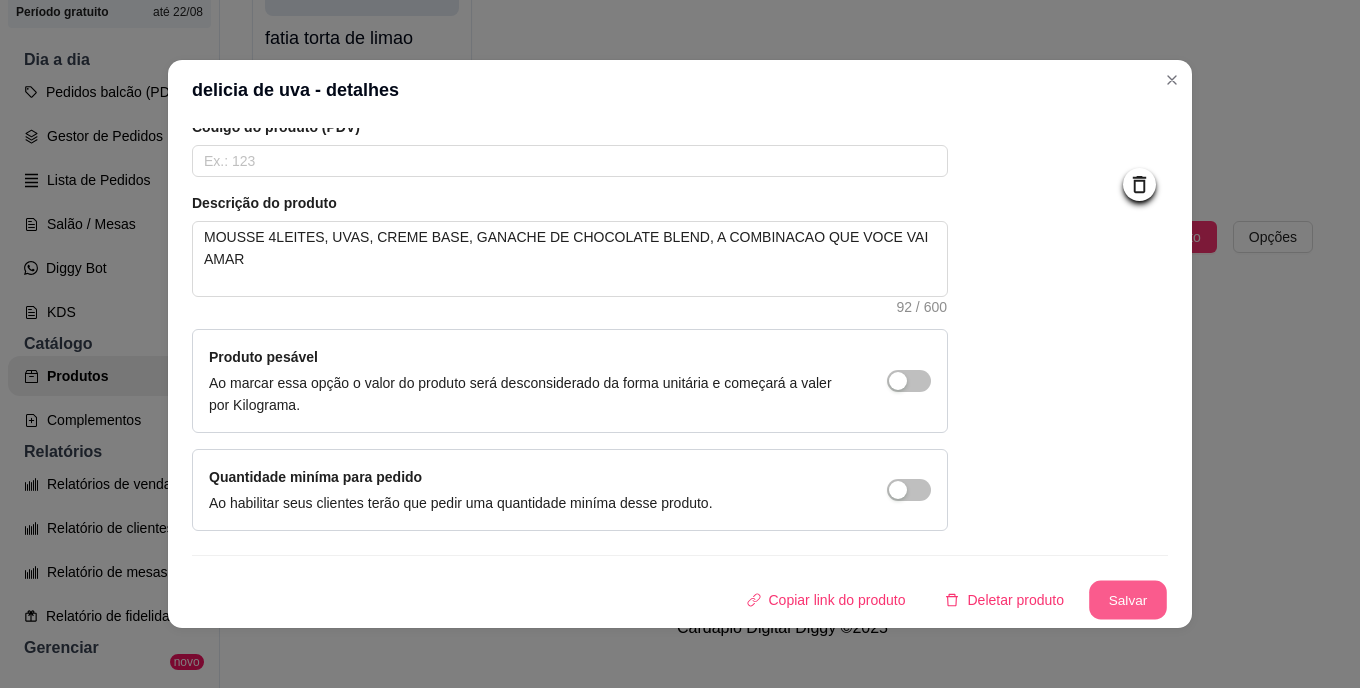 click on "Salvar" at bounding box center [1128, 600] 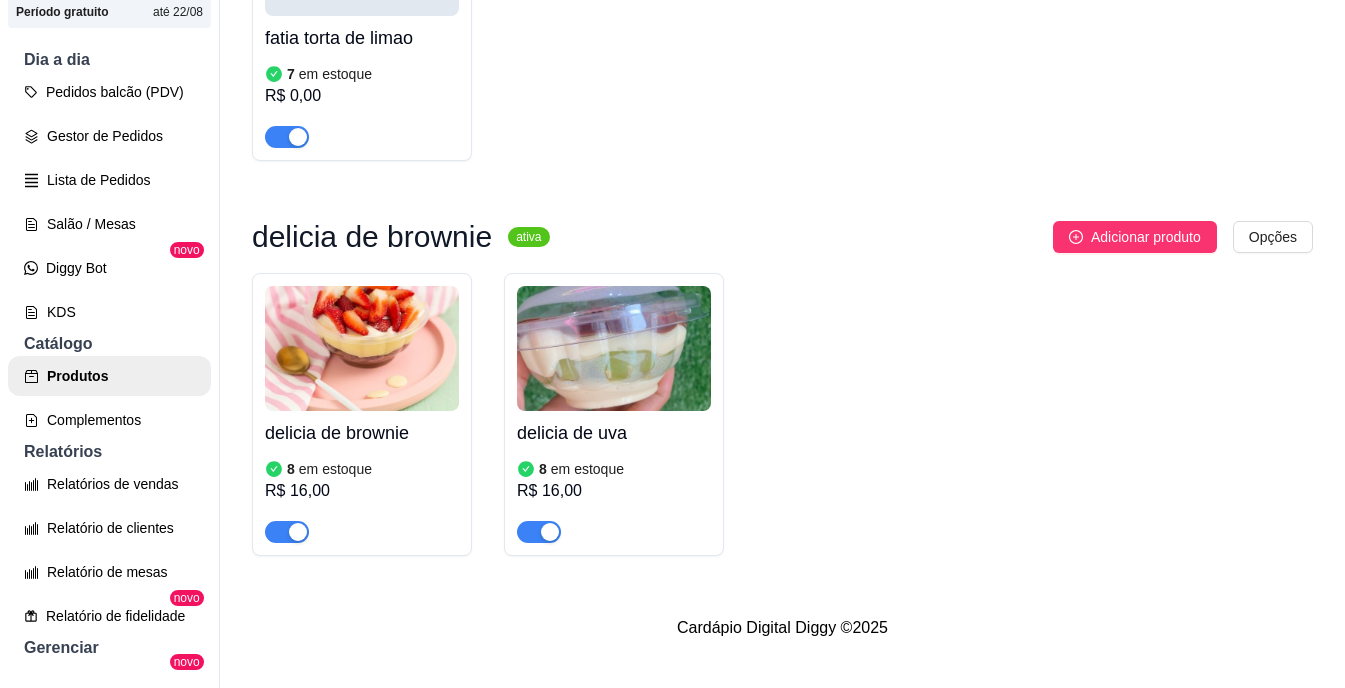 scroll, scrollTop: 2151, scrollLeft: 0, axis: vertical 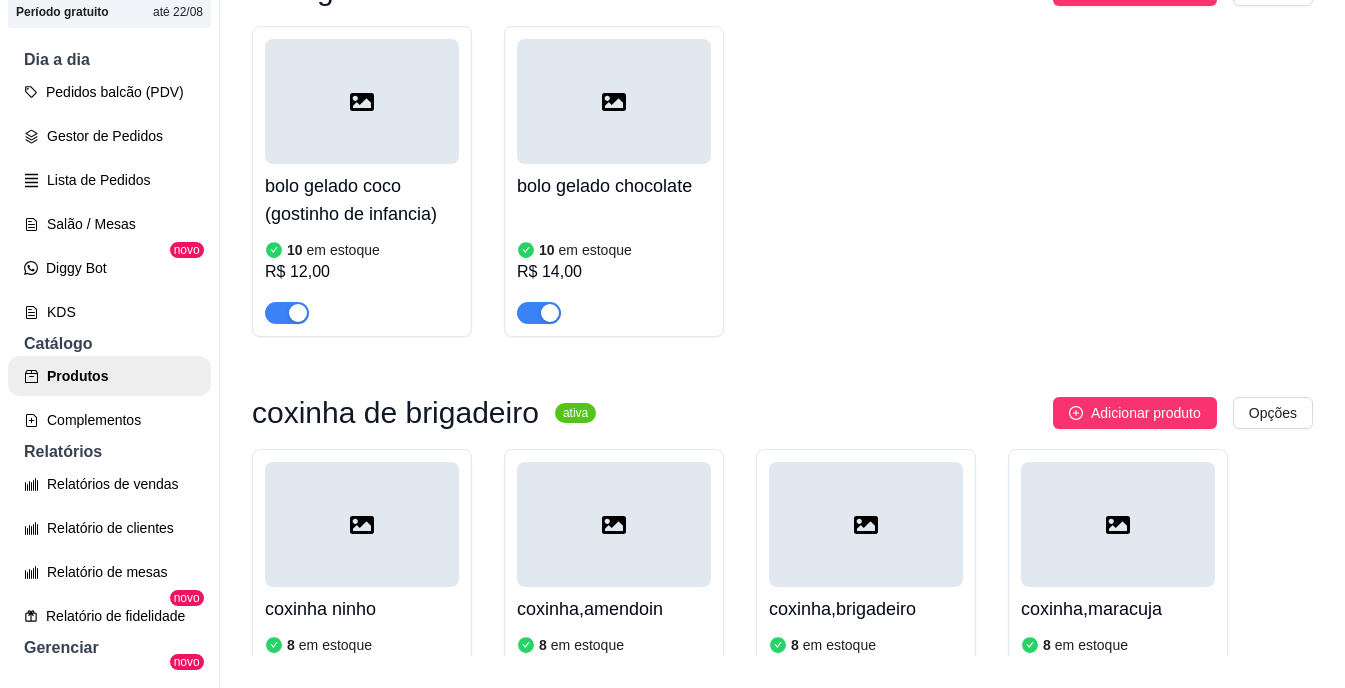 click on "bolo gelado coco (gostinho de infancia)" at bounding box center [362, 200] 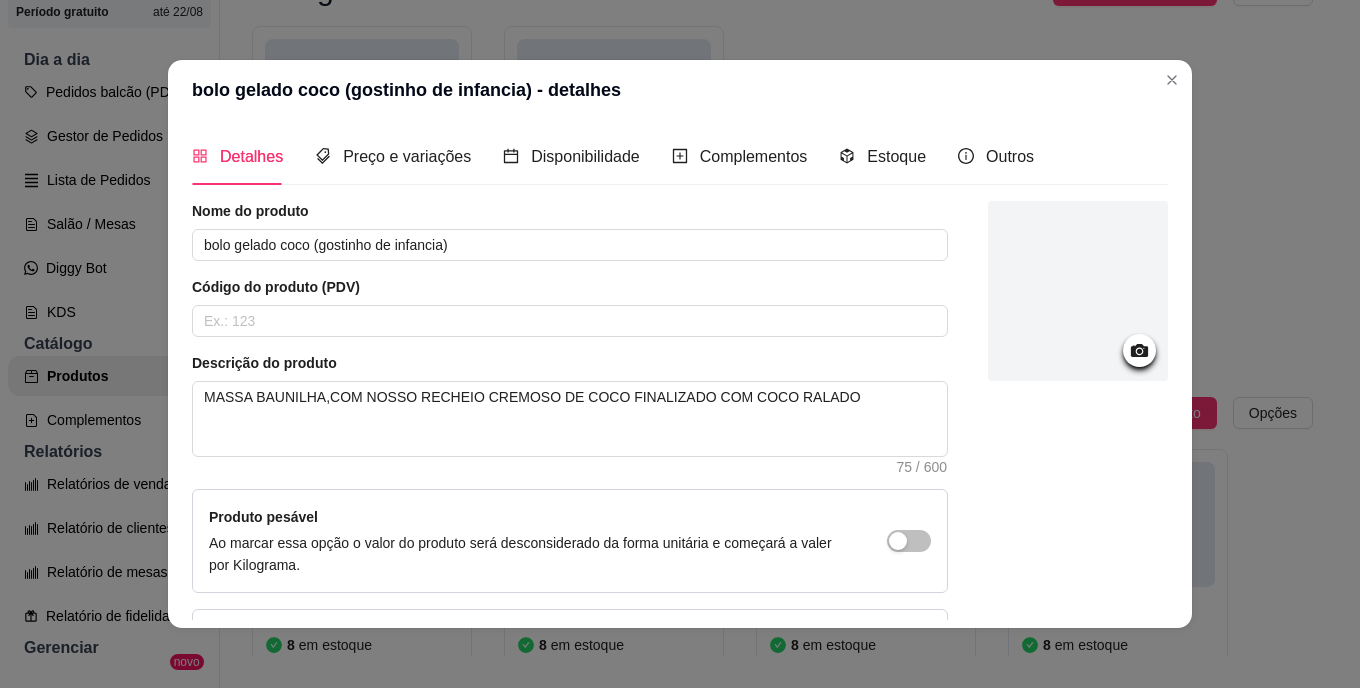 click 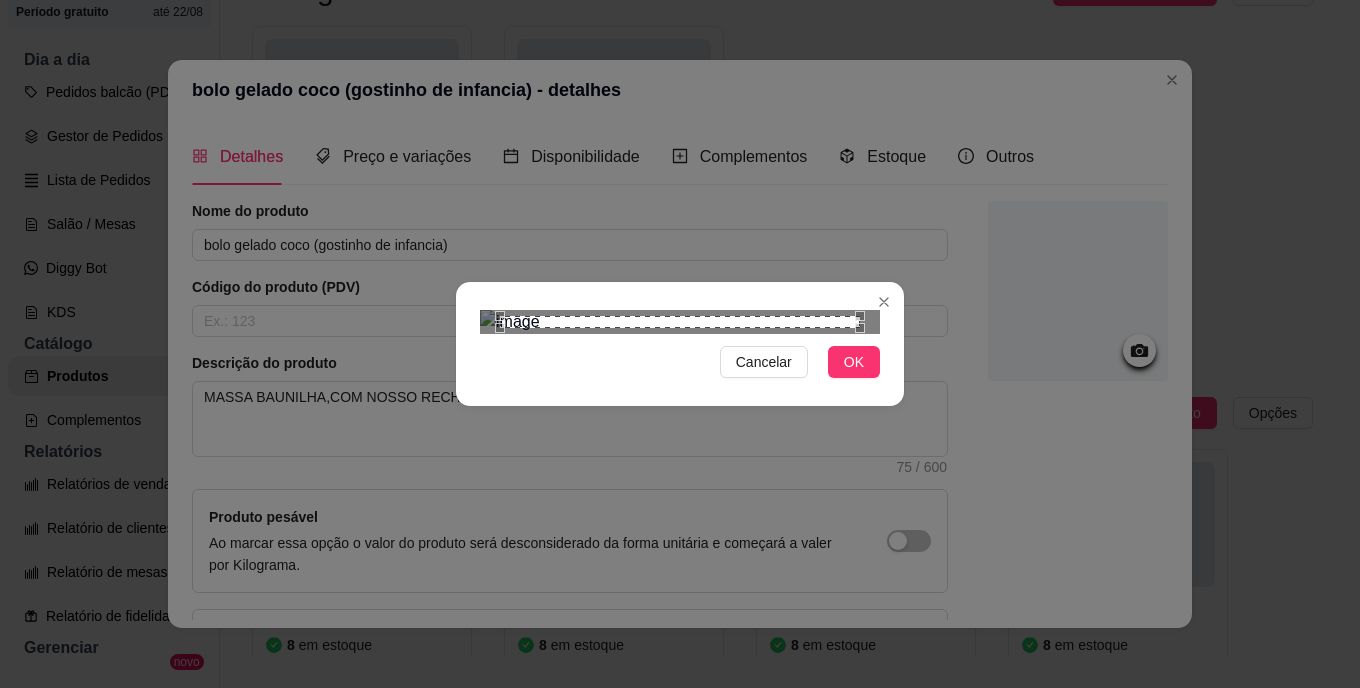 click on "Cancelar OK" at bounding box center (680, 344) 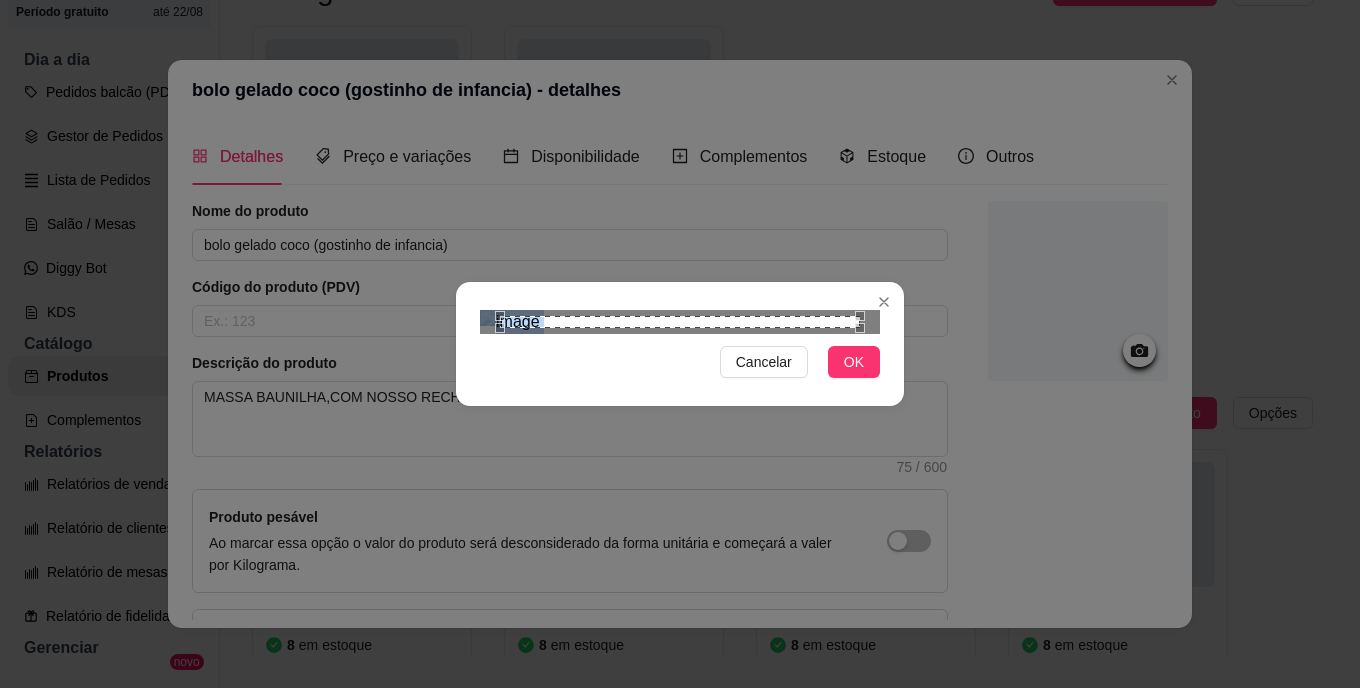 click on "Cancelar OK" at bounding box center (680, 344) 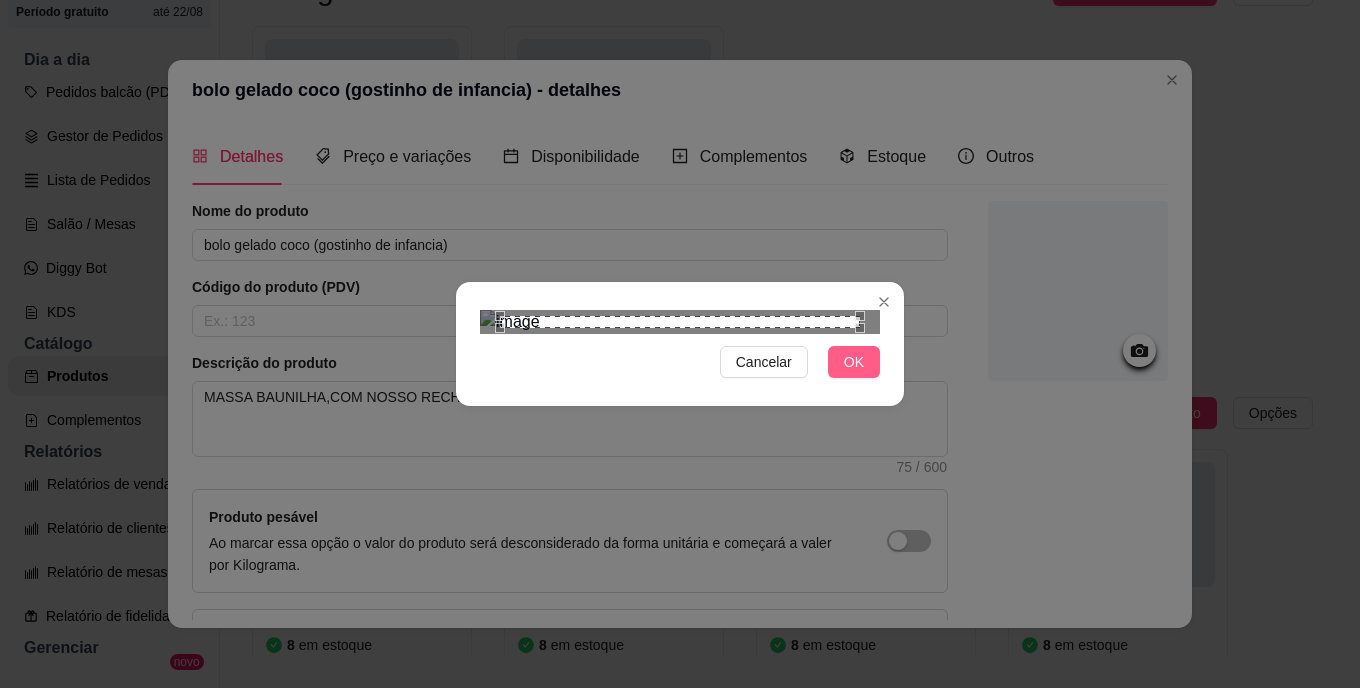 drag, startPoint x: 847, startPoint y: 683, endPoint x: 844, endPoint y: 635, distance: 48.09366 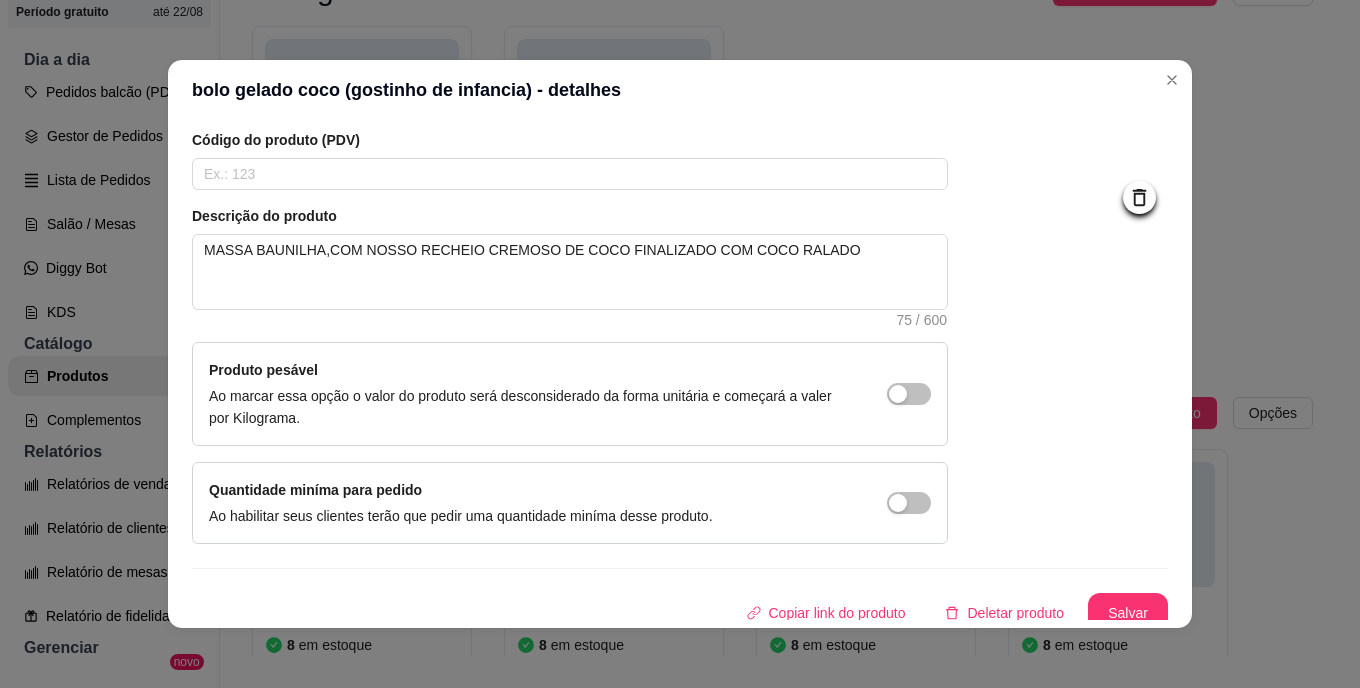 scroll, scrollTop: 160, scrollLeft: 0, axis: vertical 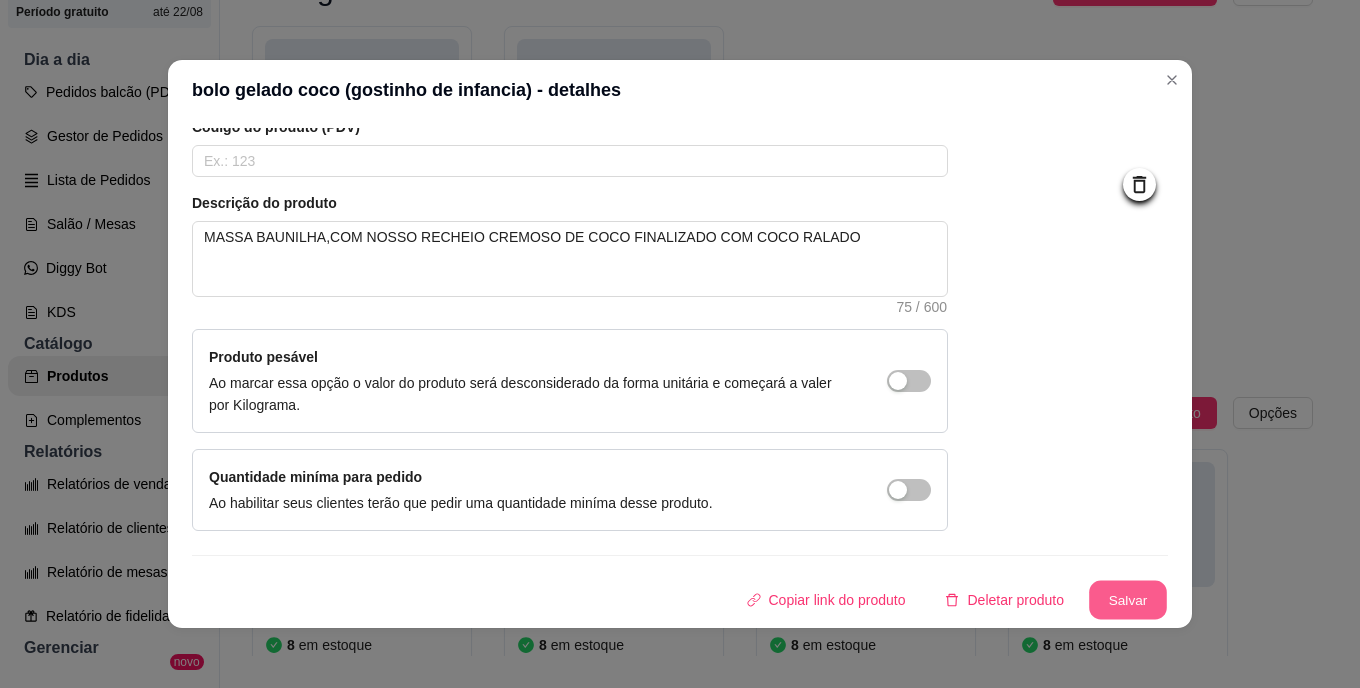 click on "Salvar" at bounding box center [1128, 600] 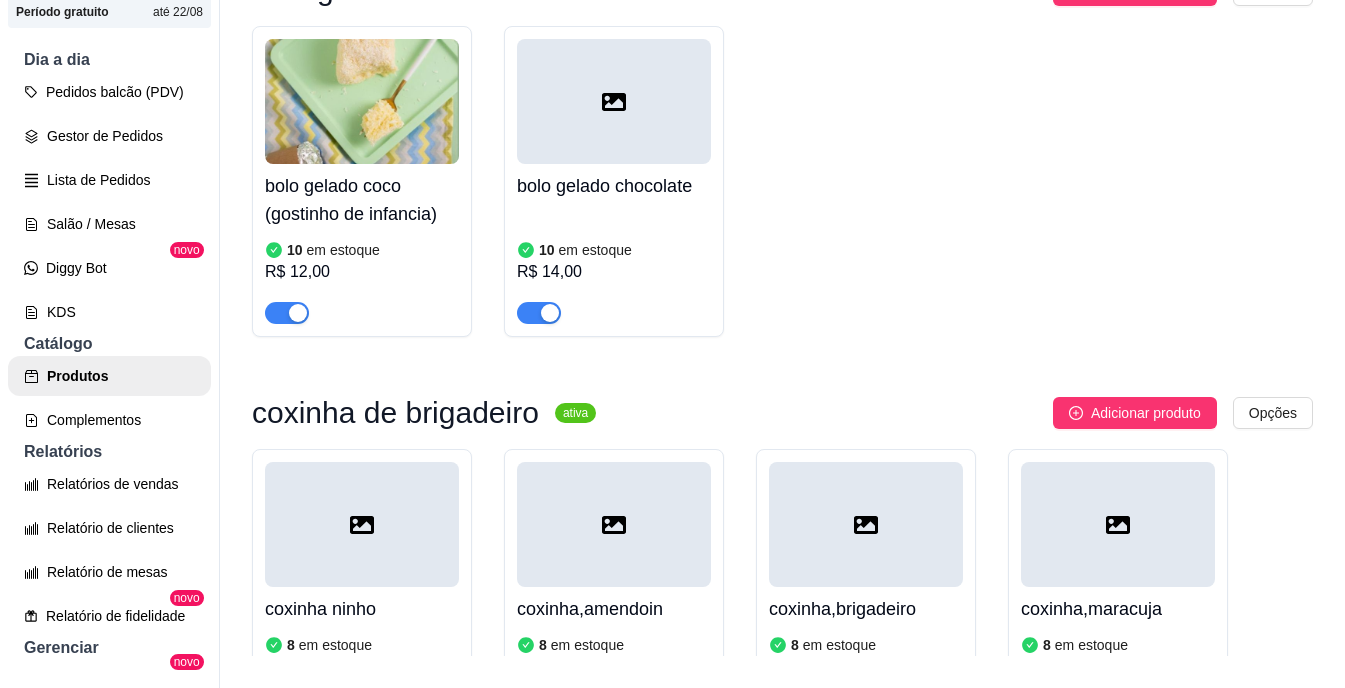 click on "10 em estoque R$ 14,00" at bounding box center (614, 266) 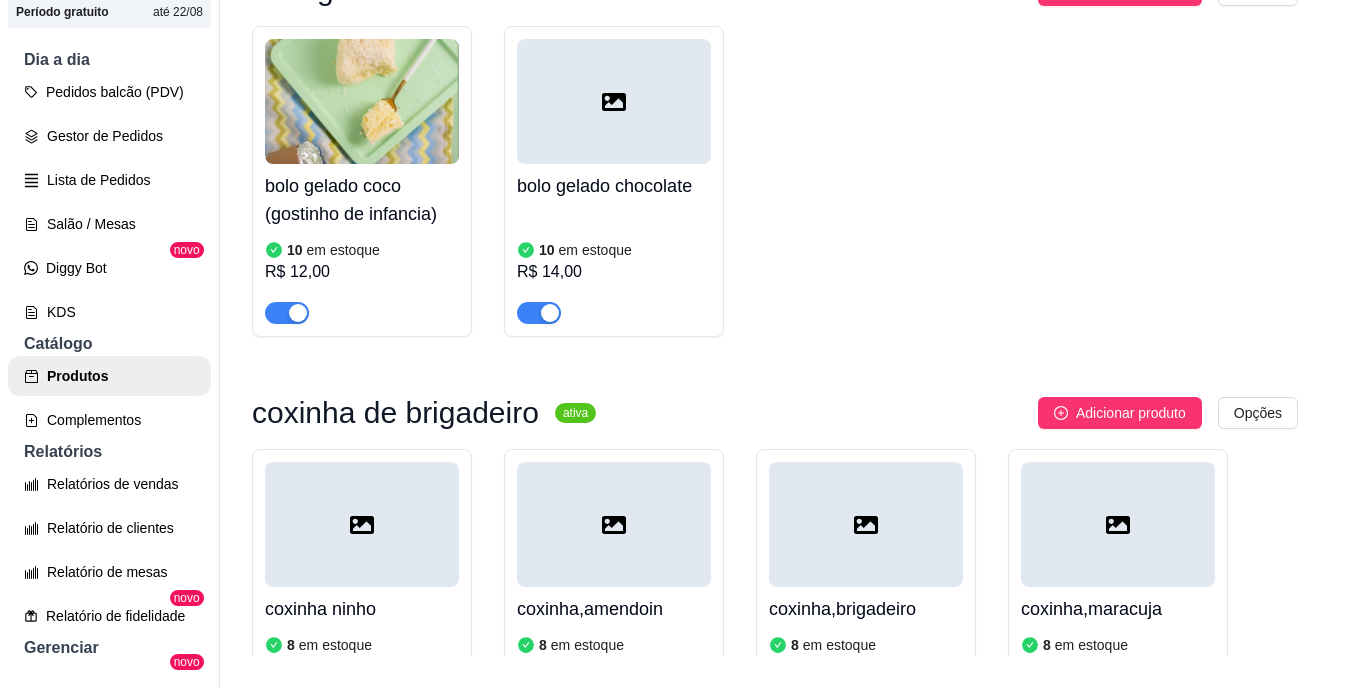 click on "Nome do produto" at bounding box center (560, 207) 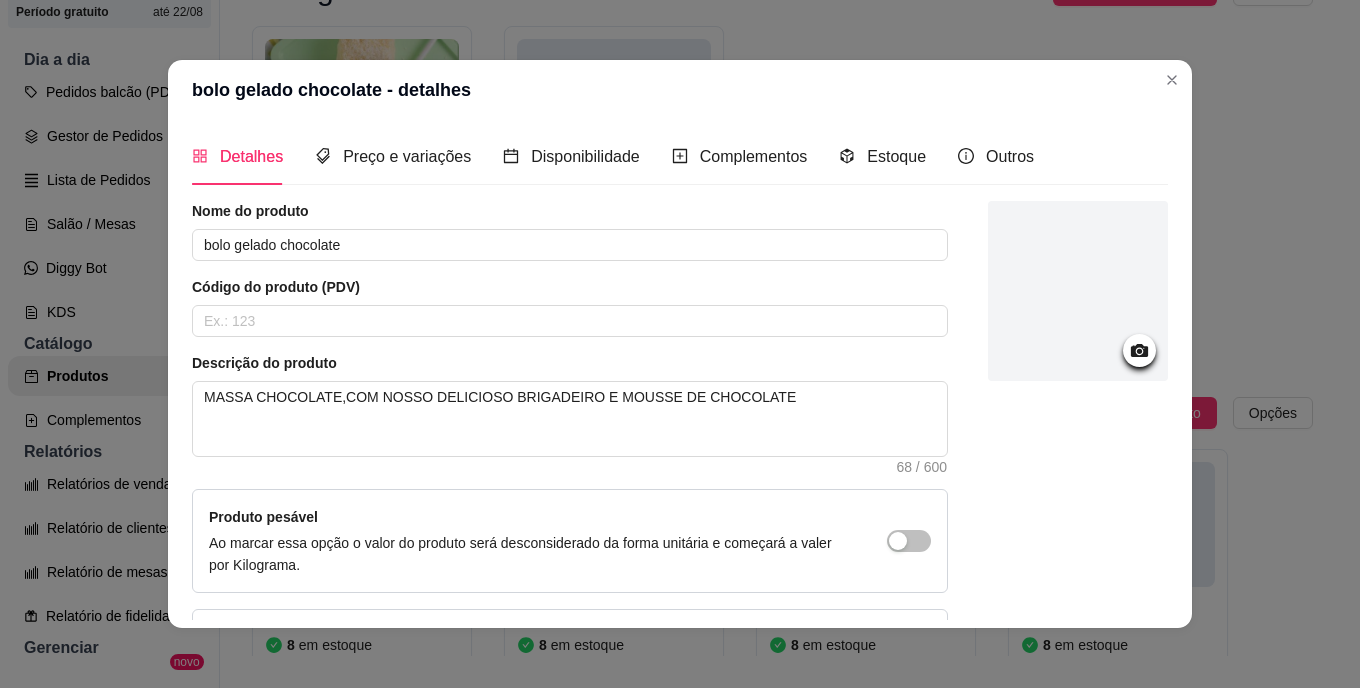 click 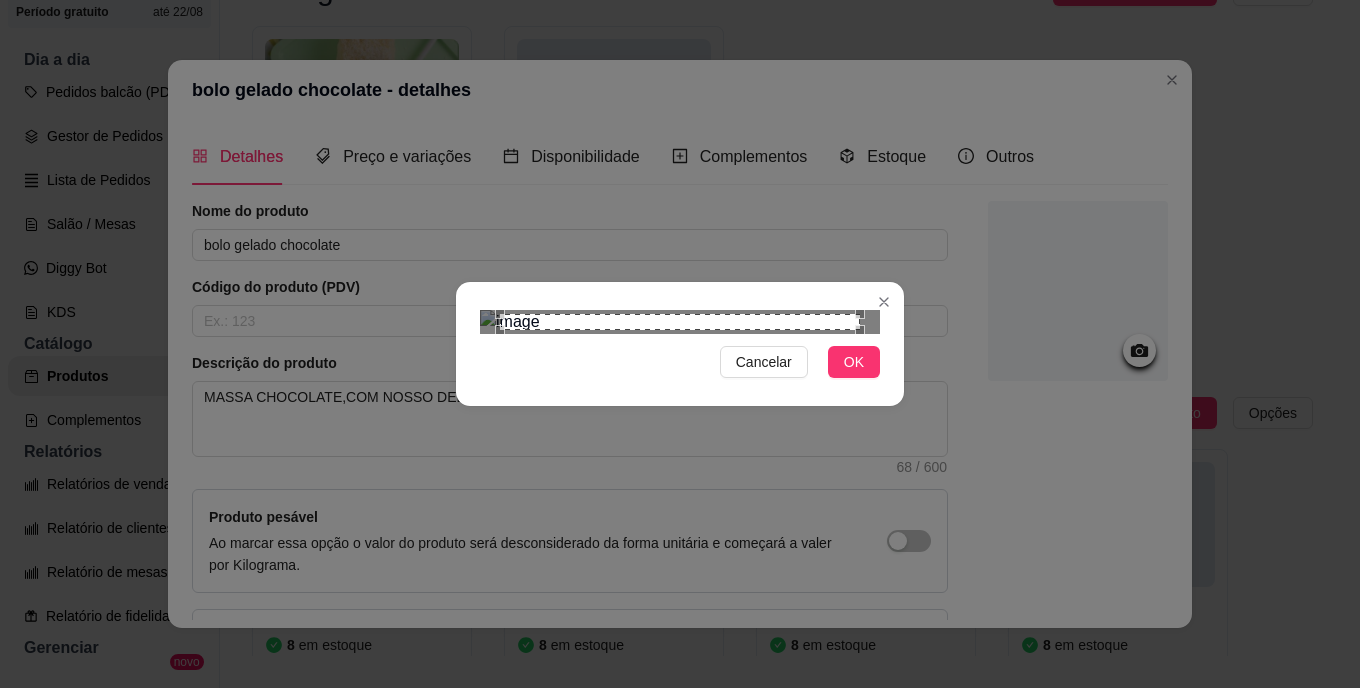 click on "Cancelar OK" at bounding box center (680, 344) 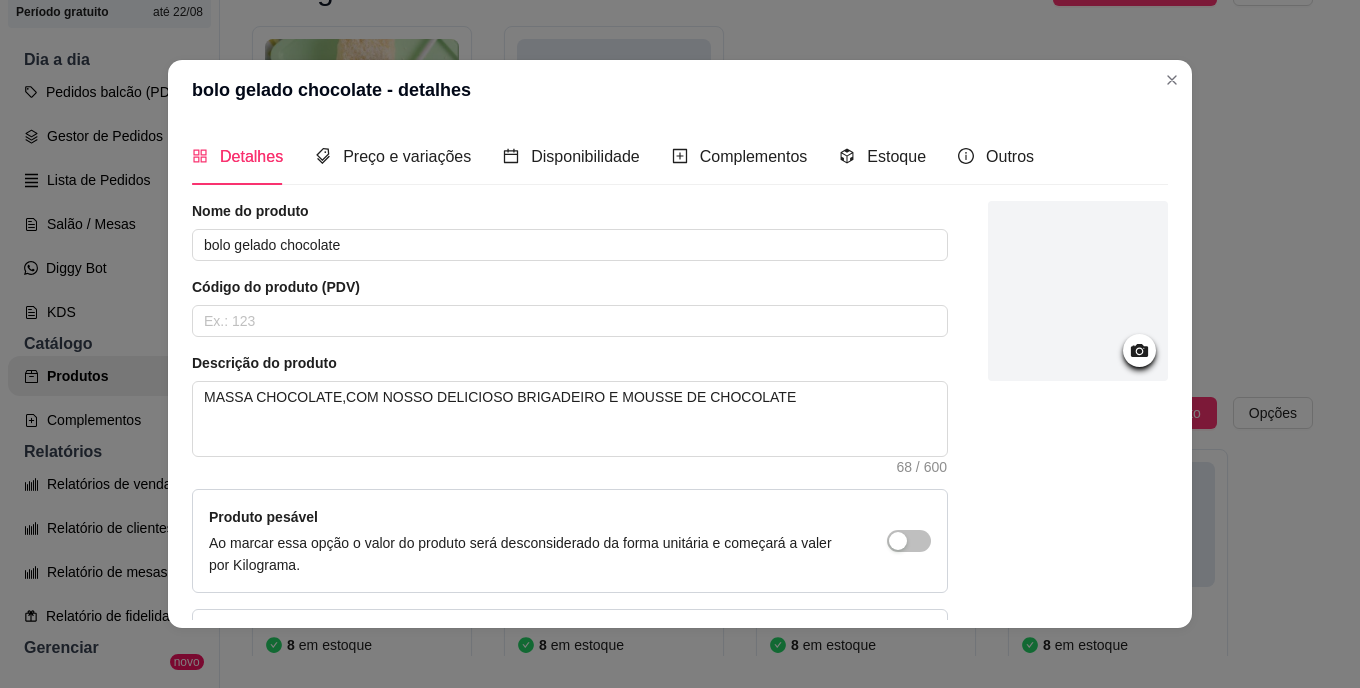 click 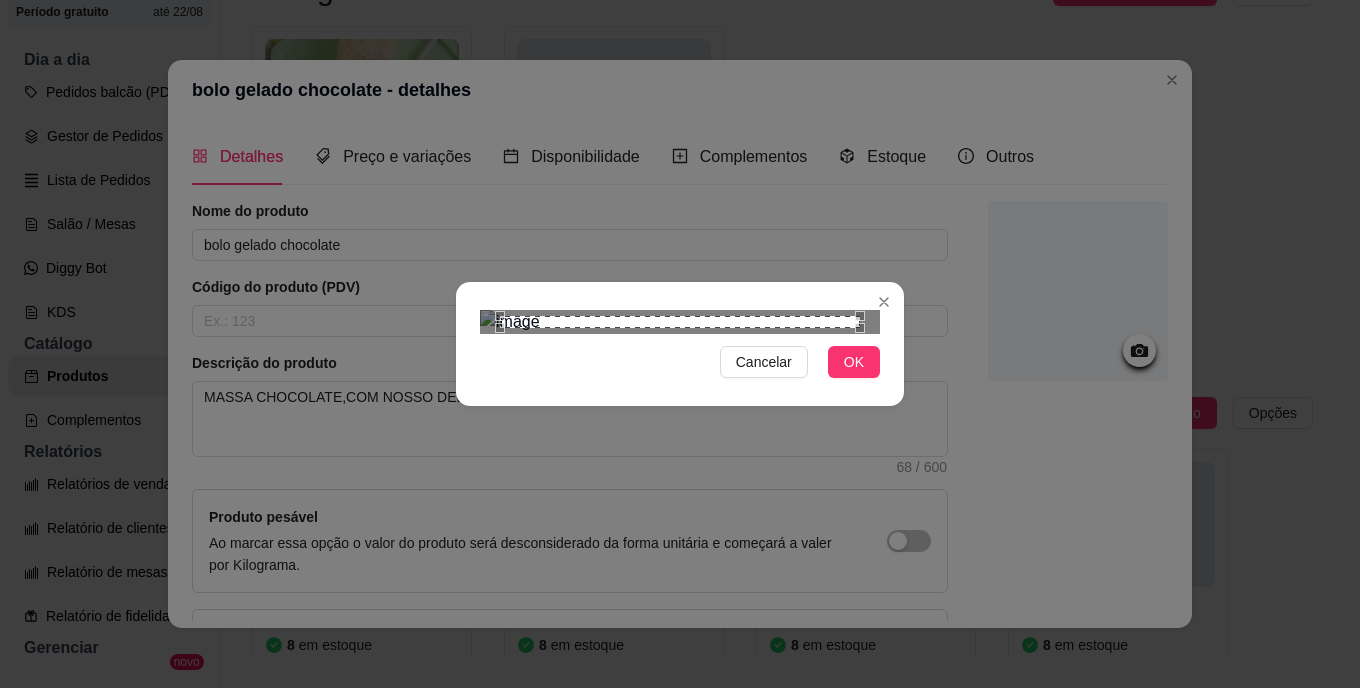 click on "Cancelar OK" at bounding box center [680, 344] 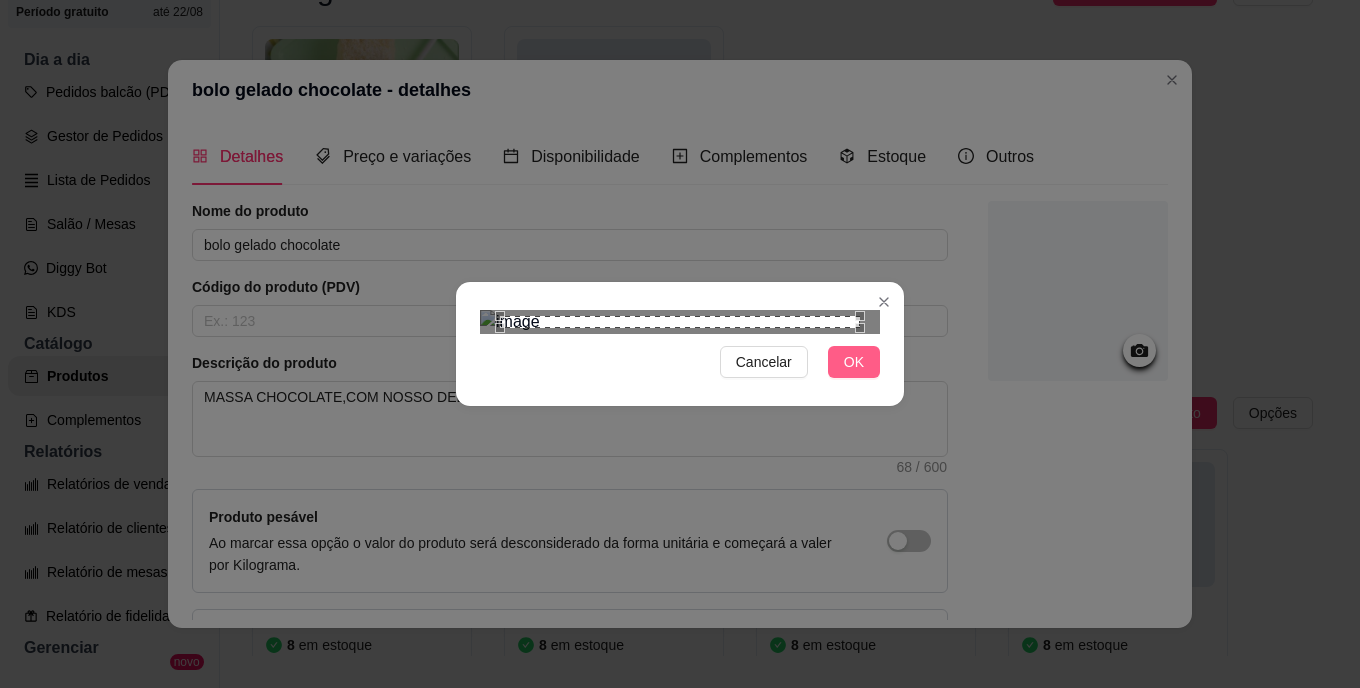 drag, startPoint x: 837, startPoint y: 685, endPoint x: 845, endPoint y: 593, distance: 92.34717 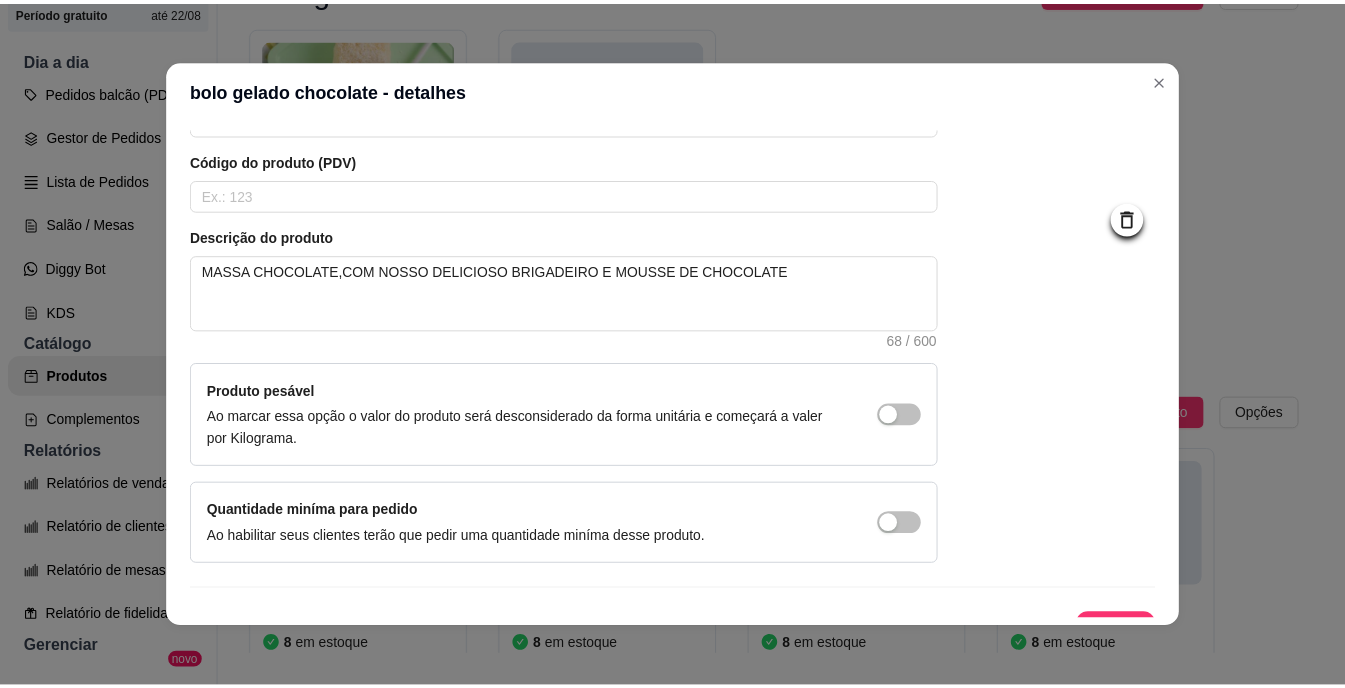 scroll, scrollTop: 160, scrollLeft: 0, axis: vertical 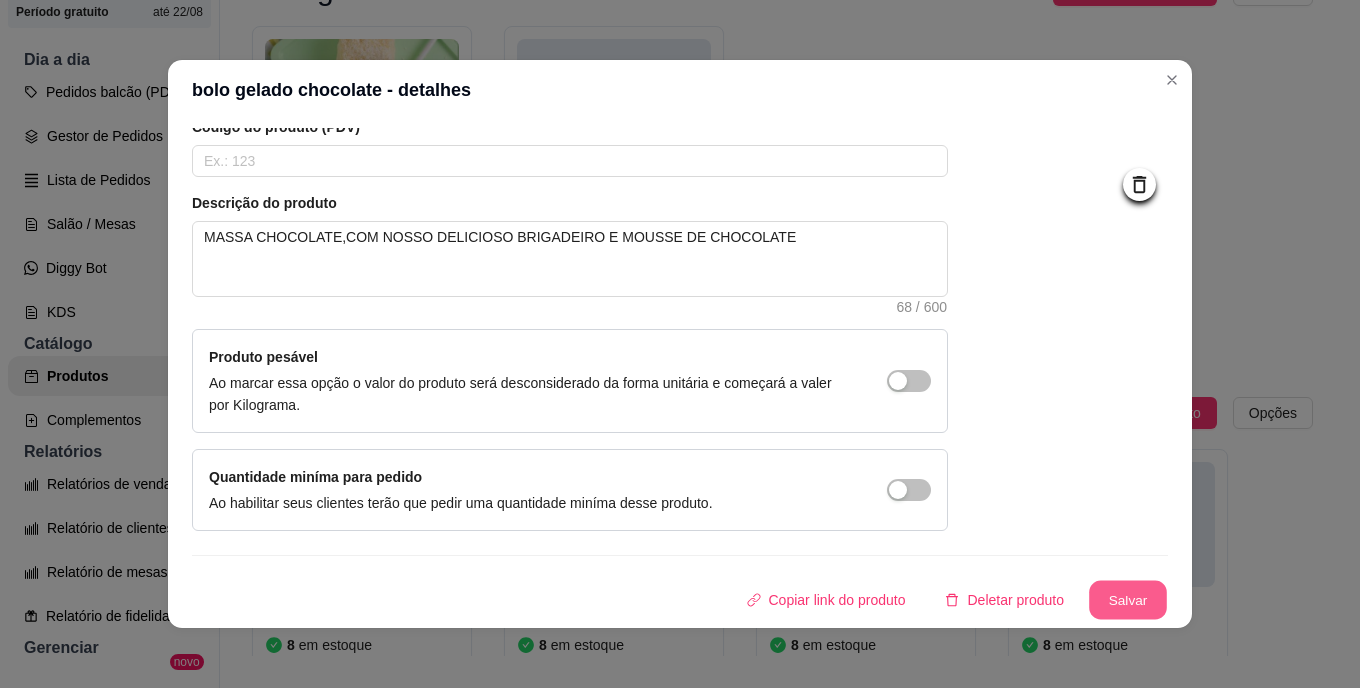 click on "Salvar" at bounding box center [1128, 600] 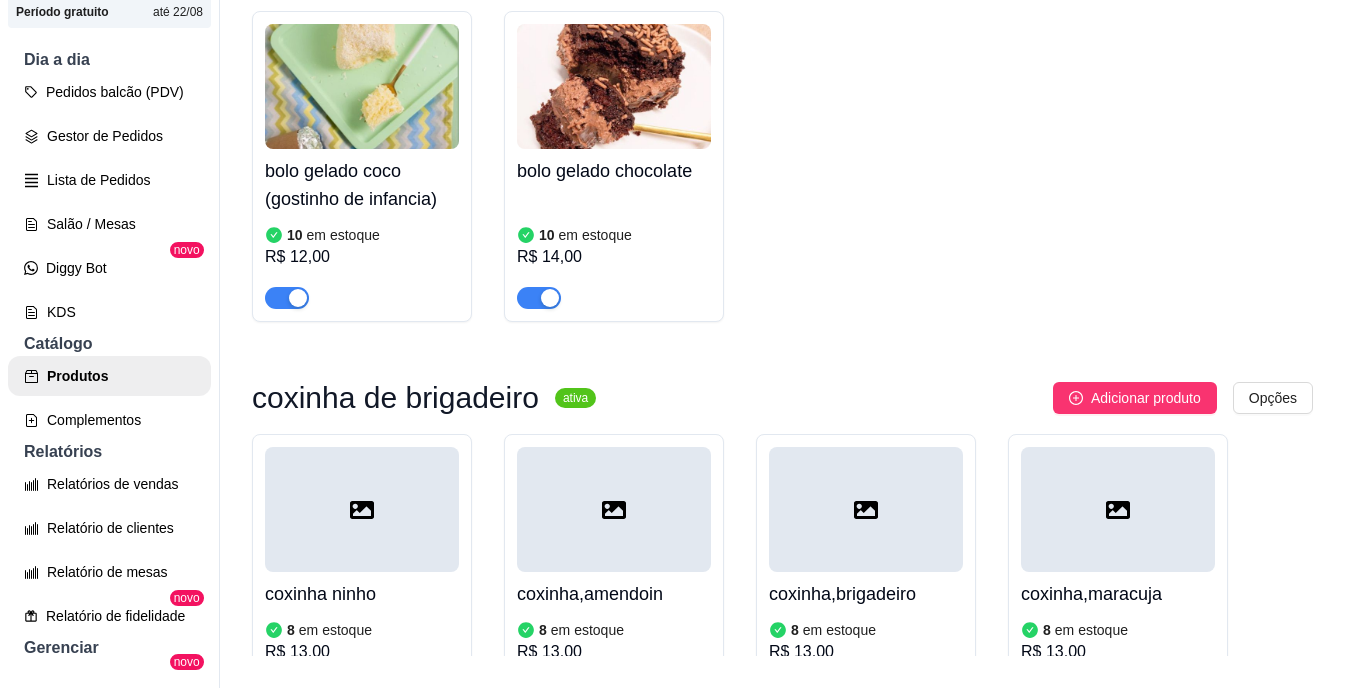 scroll, scrollTop: 0, scrollLeft: 0, axis: both 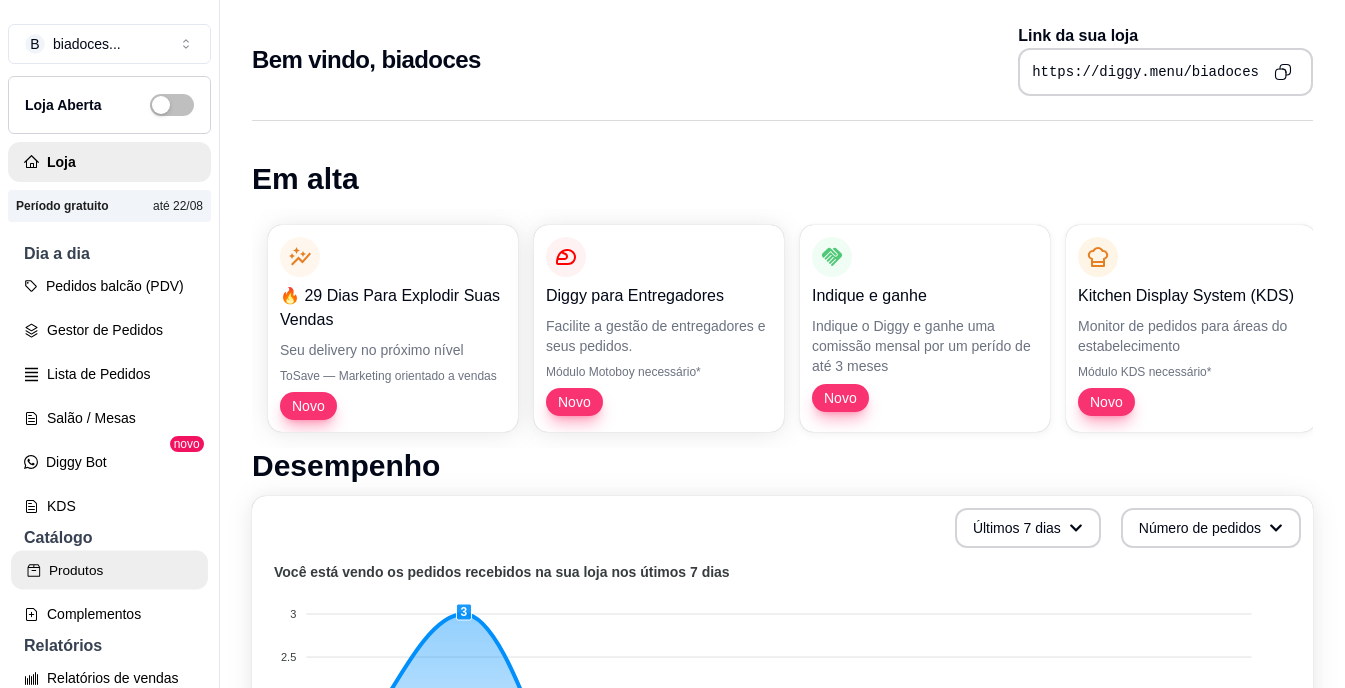 click on "Produtos" at bounding box center (109, 570) 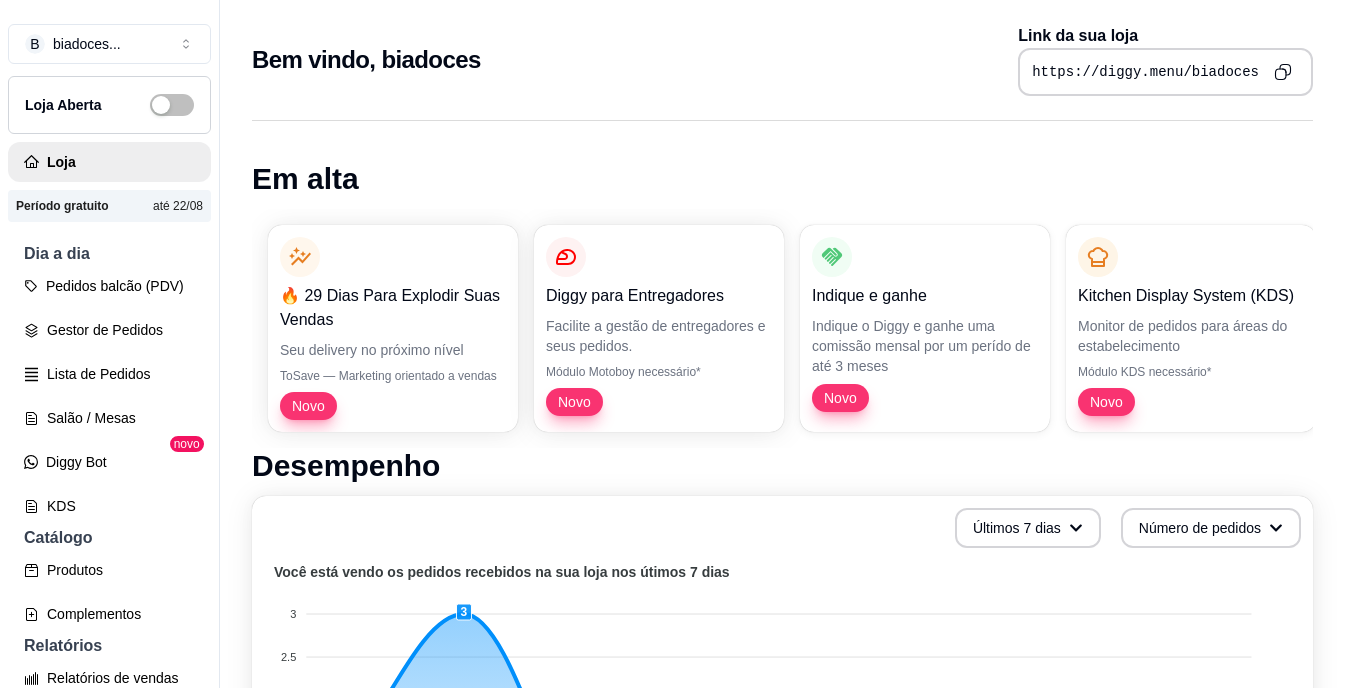 click on "B biadoces ... Loja Aberta Loja Período gratuito até 22/08   Dia a dia Pedidos balcão (PDV) Gestor de Pedidos Lista de Pedidos Salão / Mesas Diggy Bot novo KDS Catálogo Produtos Complementos Relatórios Relatórios de vendas Relatório de clientes Relatório de mesas Relatório de fidelidade novo Gerenciar Entregadores novo Nota Fiscal (NFC-e) Controle de caixa Controle de fiado Cupons Clientes Estoque Configurações Diggy Planos Precisa de ajuda? Sair" at bounding box center [109, 360] 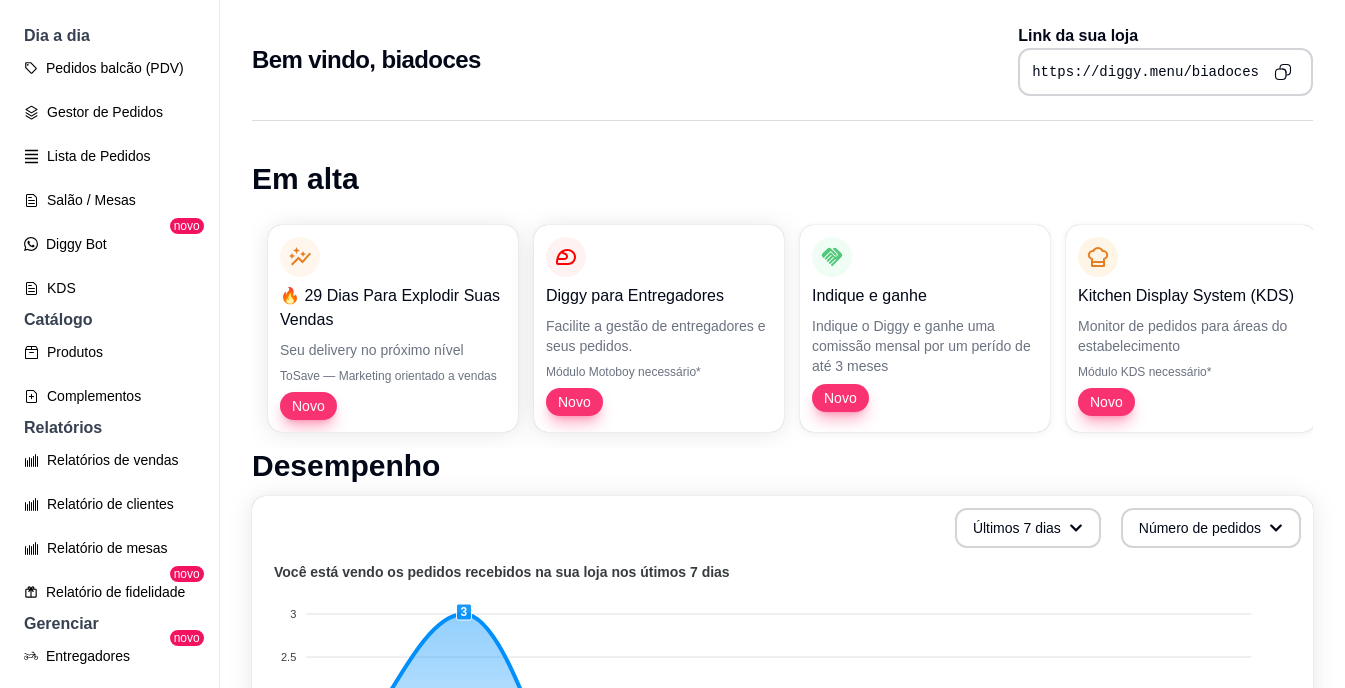 scroll, scrollTop: 202, scrollLeft: 0, axis: vertical 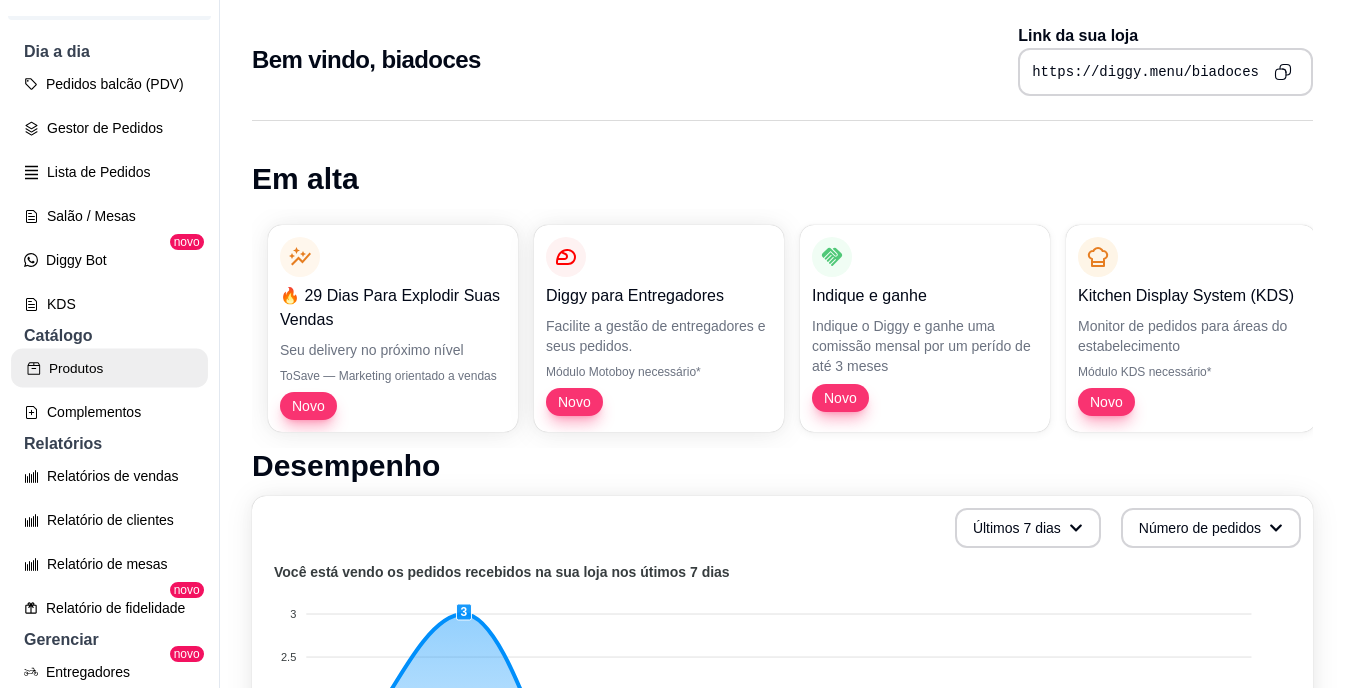click on "Produtos" at bounding box center (109, 368) 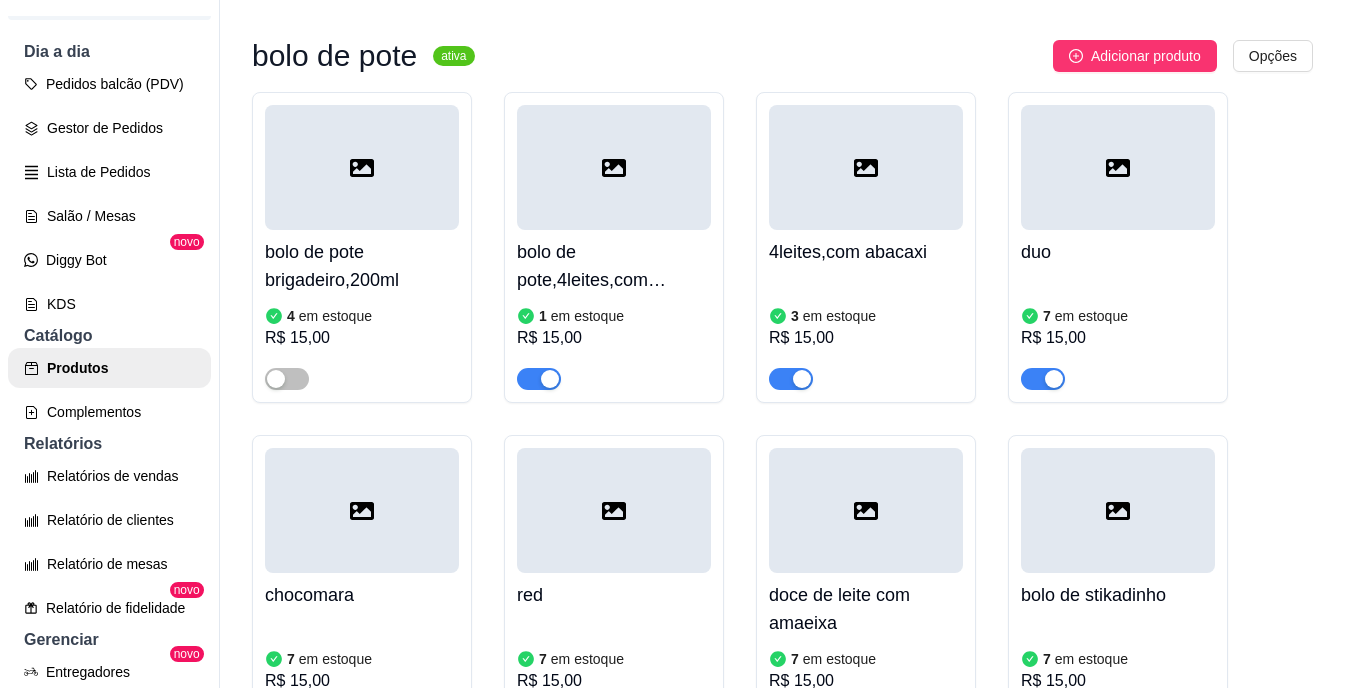 scroll, scrollTop: 200, scrollLeft: 0, axis: vertical 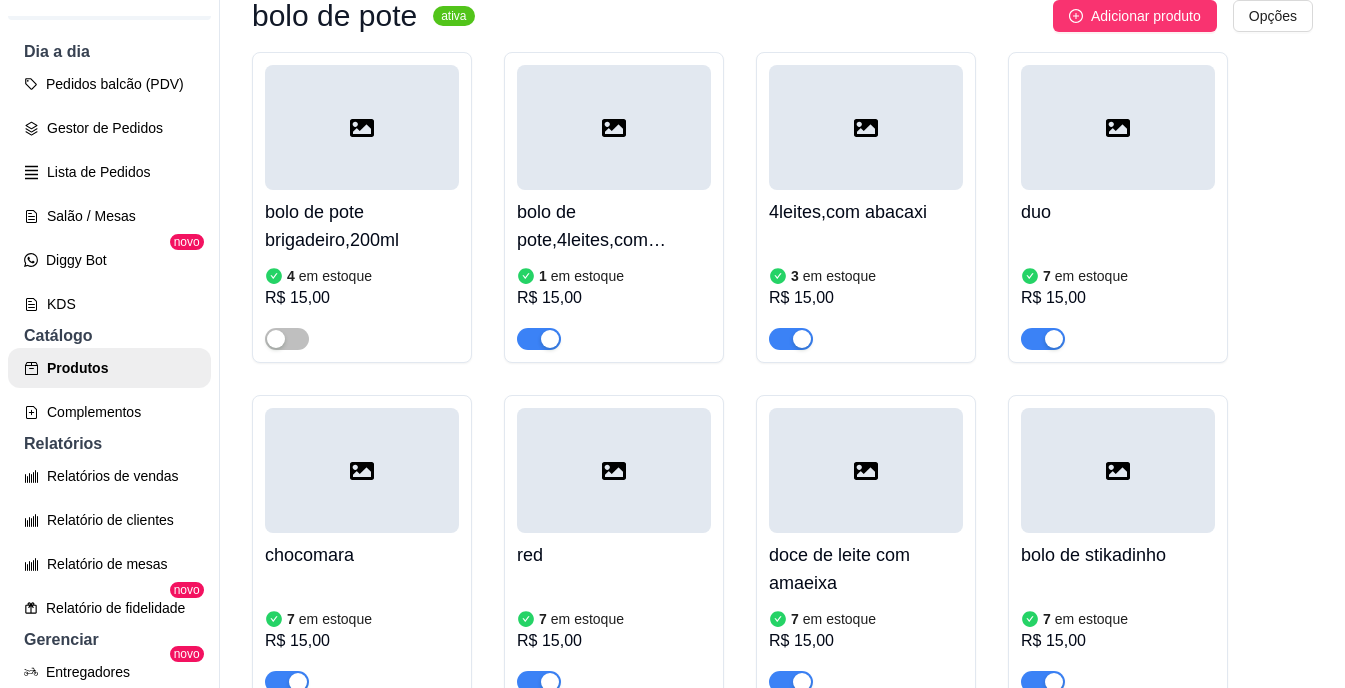click on "bolo de pote,4leites,com morango" at bounding box center [614, 226] 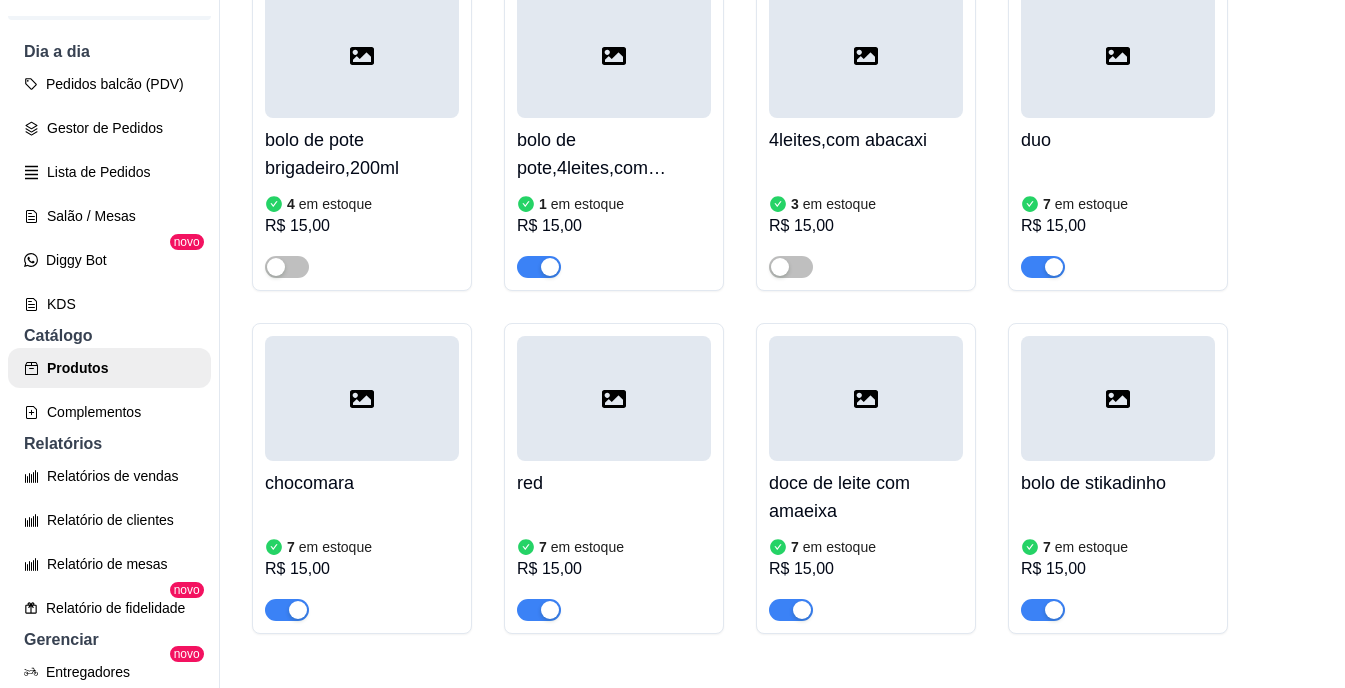 scroll, scrollTop: 280, scrollLeft: 0, axis: vertical 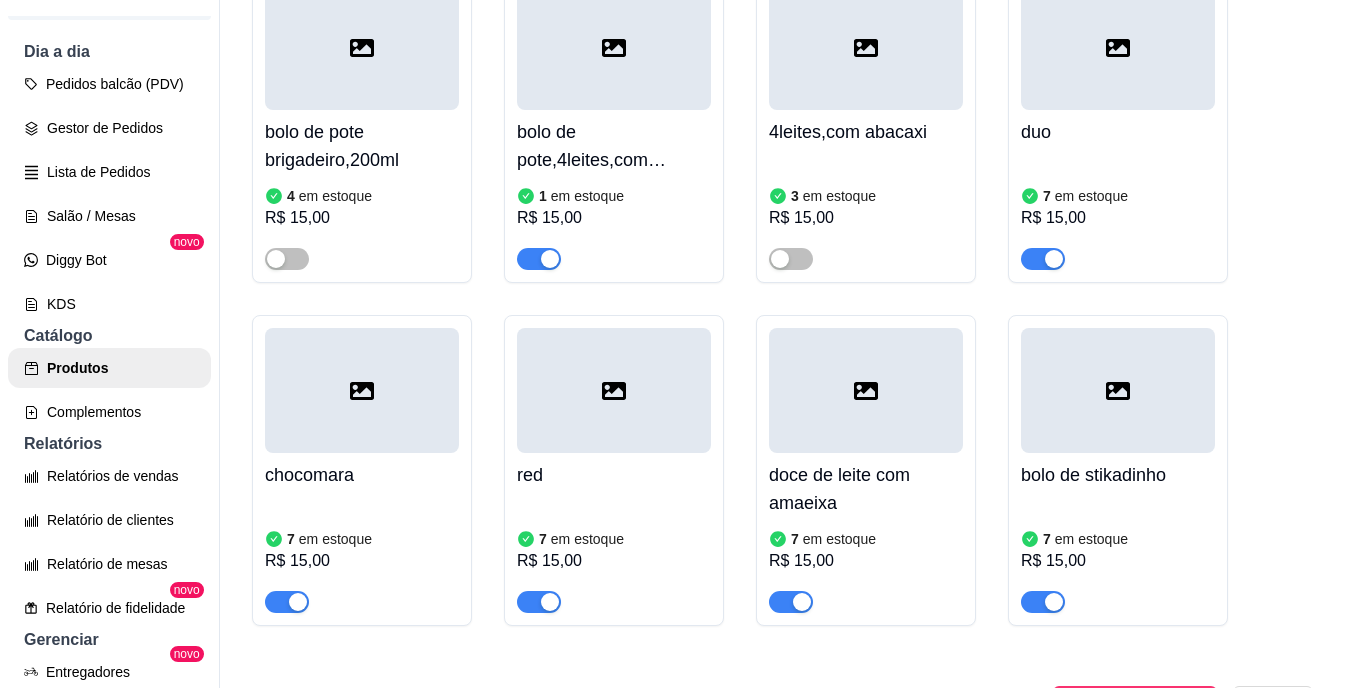 click at bounding box center [287, 602] 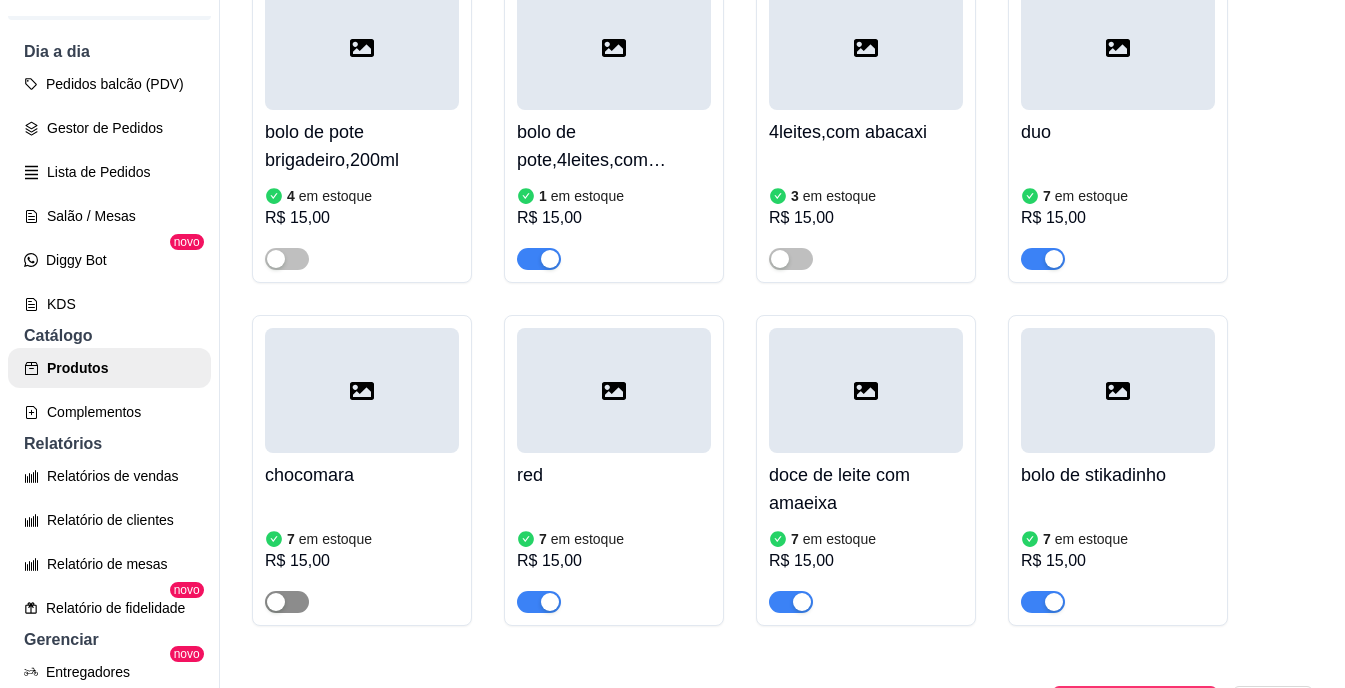 click at bounding box center [287, 602] 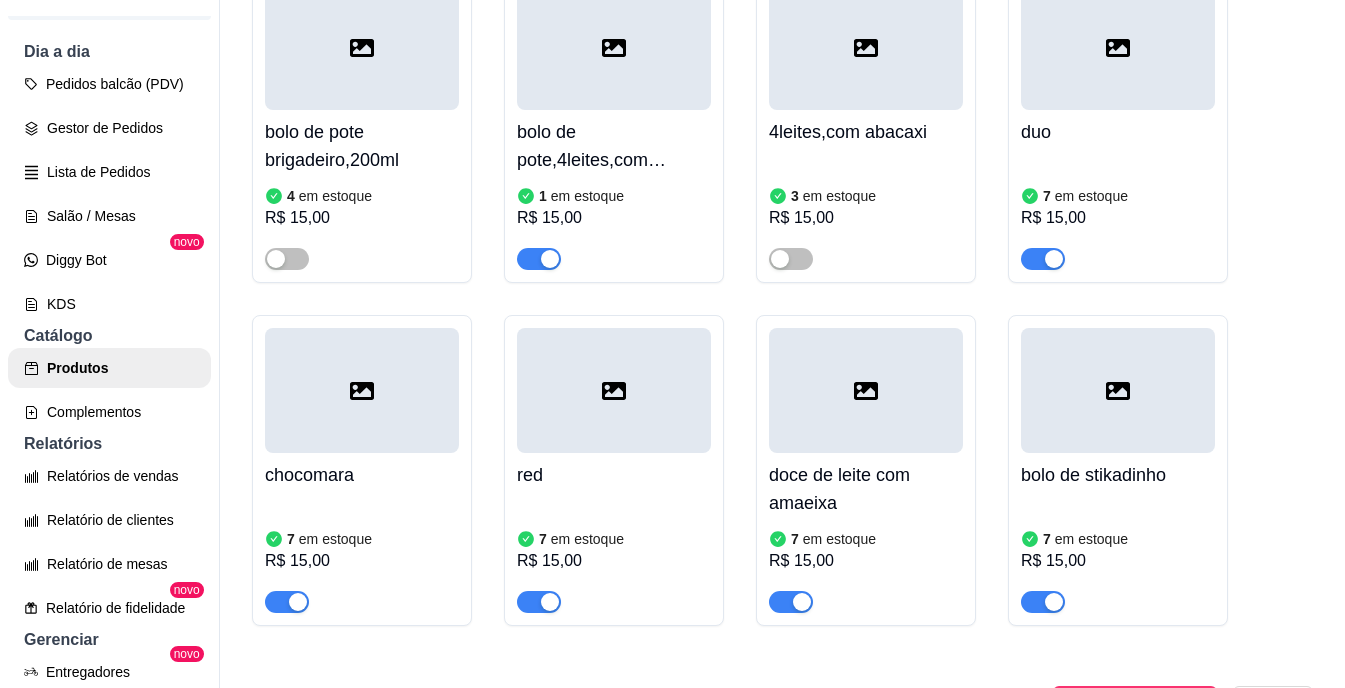click at bounding box center (298, 602) 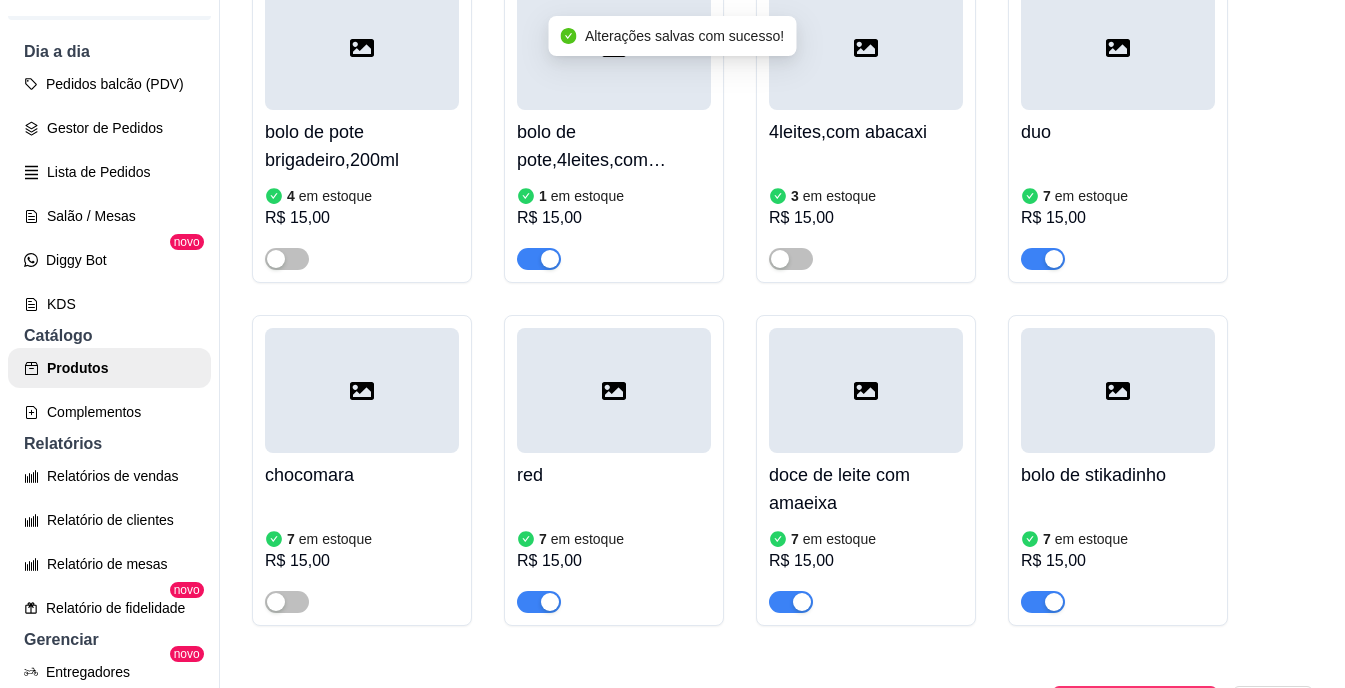 click at bounding box center [550, 602] 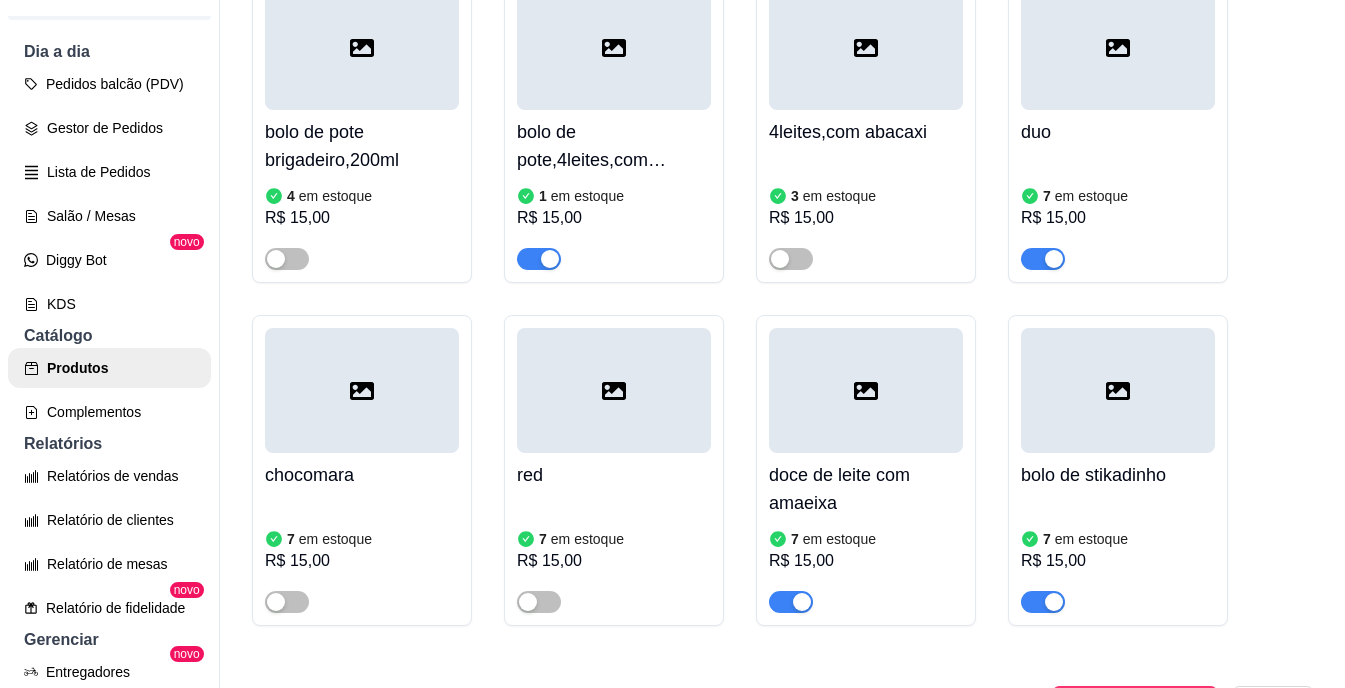 click at bounding box center (802, 602) 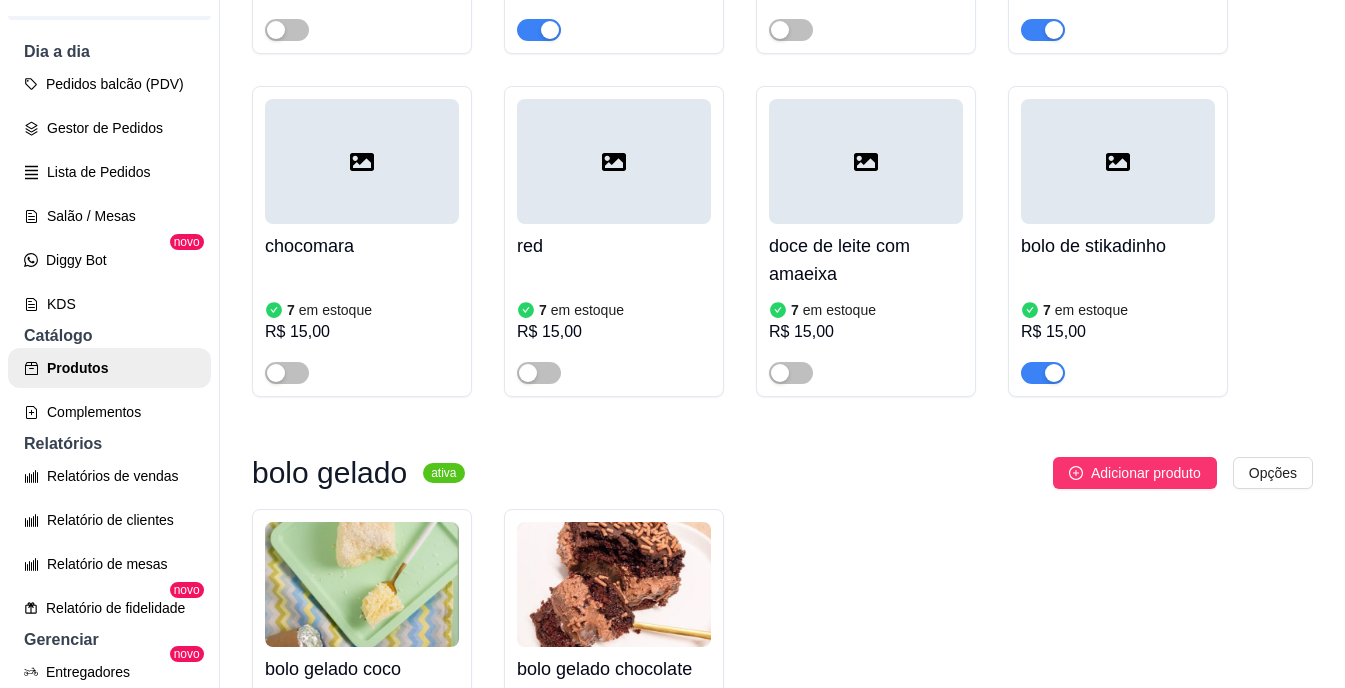 scroll, scrollTop: 547, scrollLeft: 0, axis: vertical 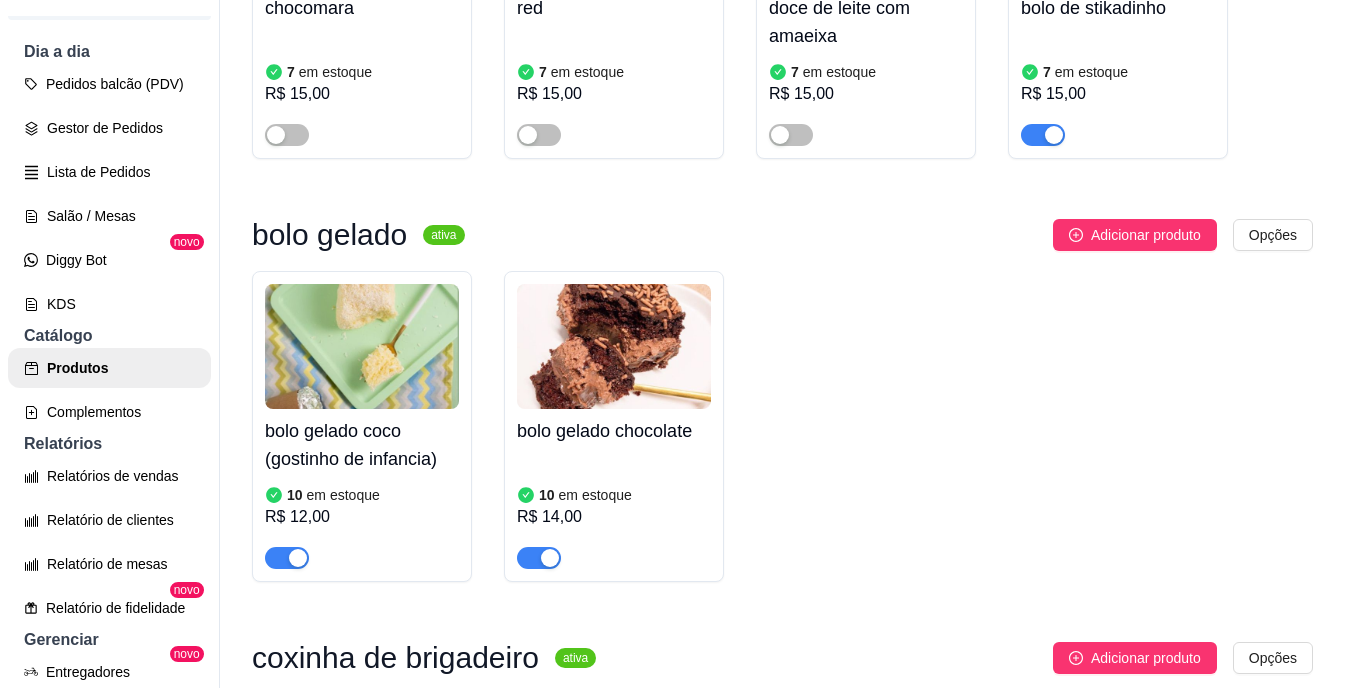 click on "R$ 14,00" at bounding box center [614, 517] 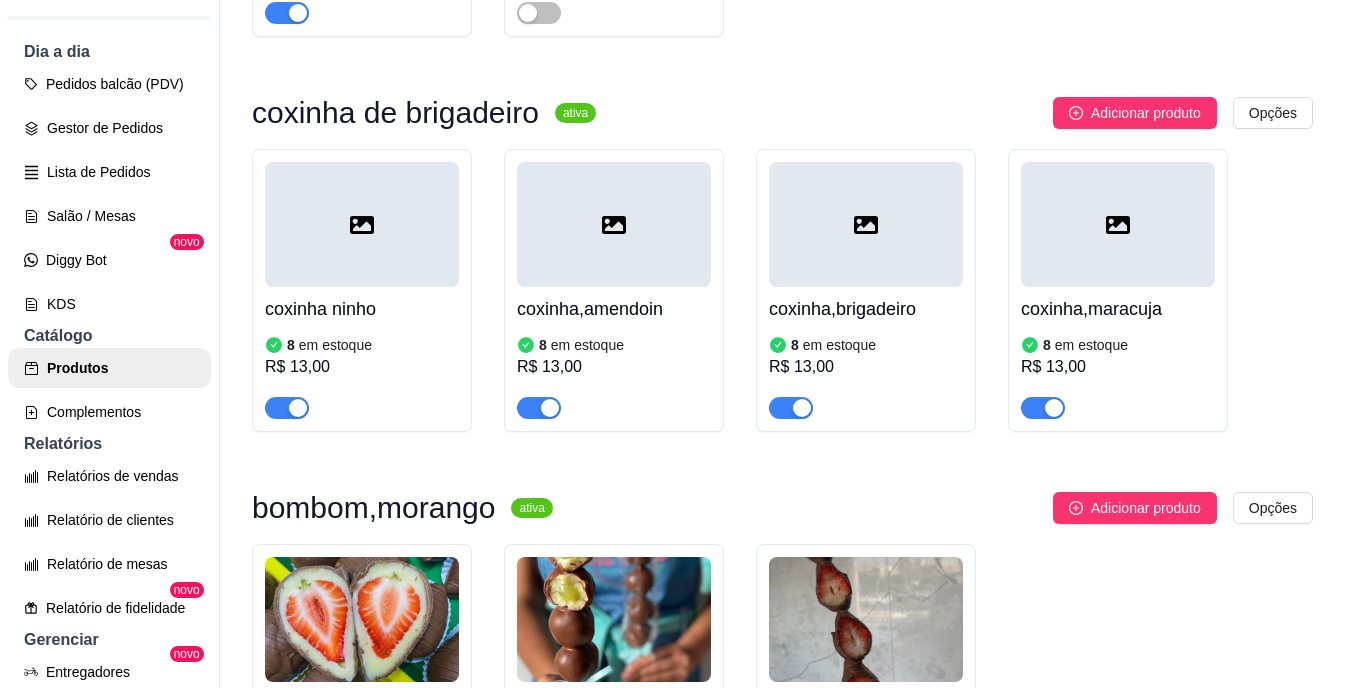 scroll, scrollTop: 1293, scrollLeft: 0, axis: vertical 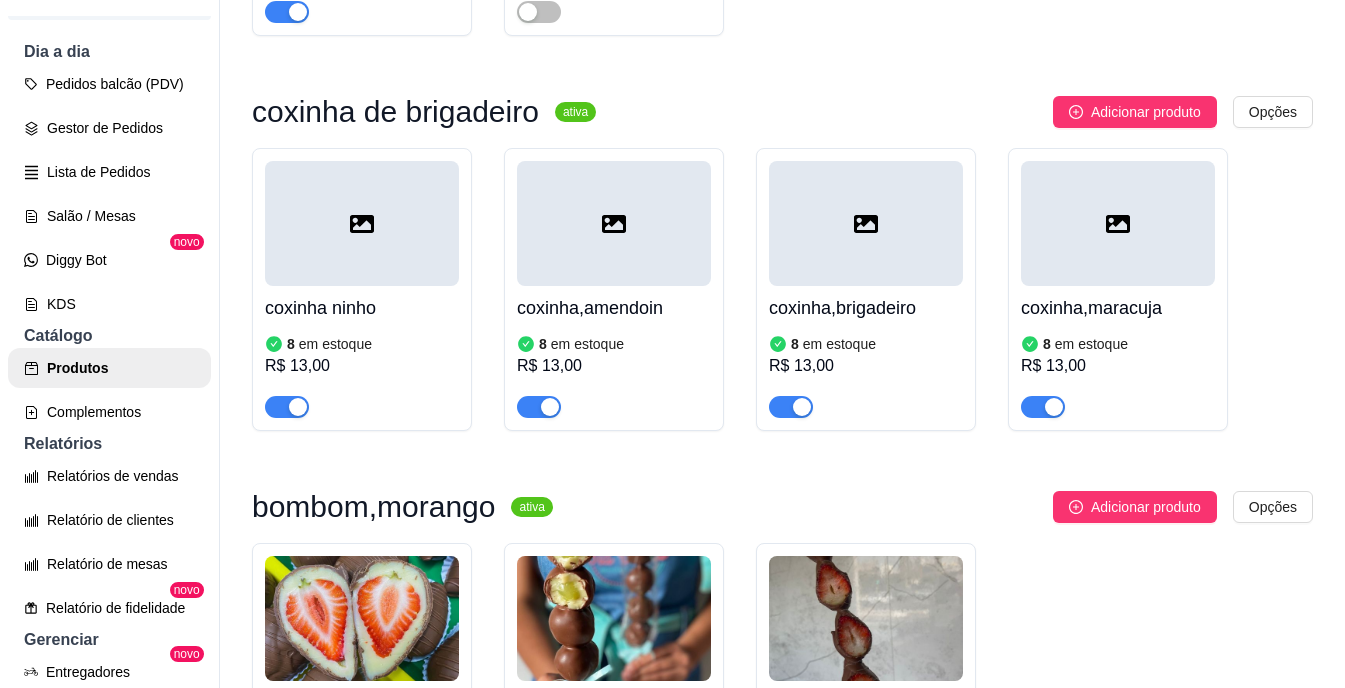 click at bounding box center (1043, 407) 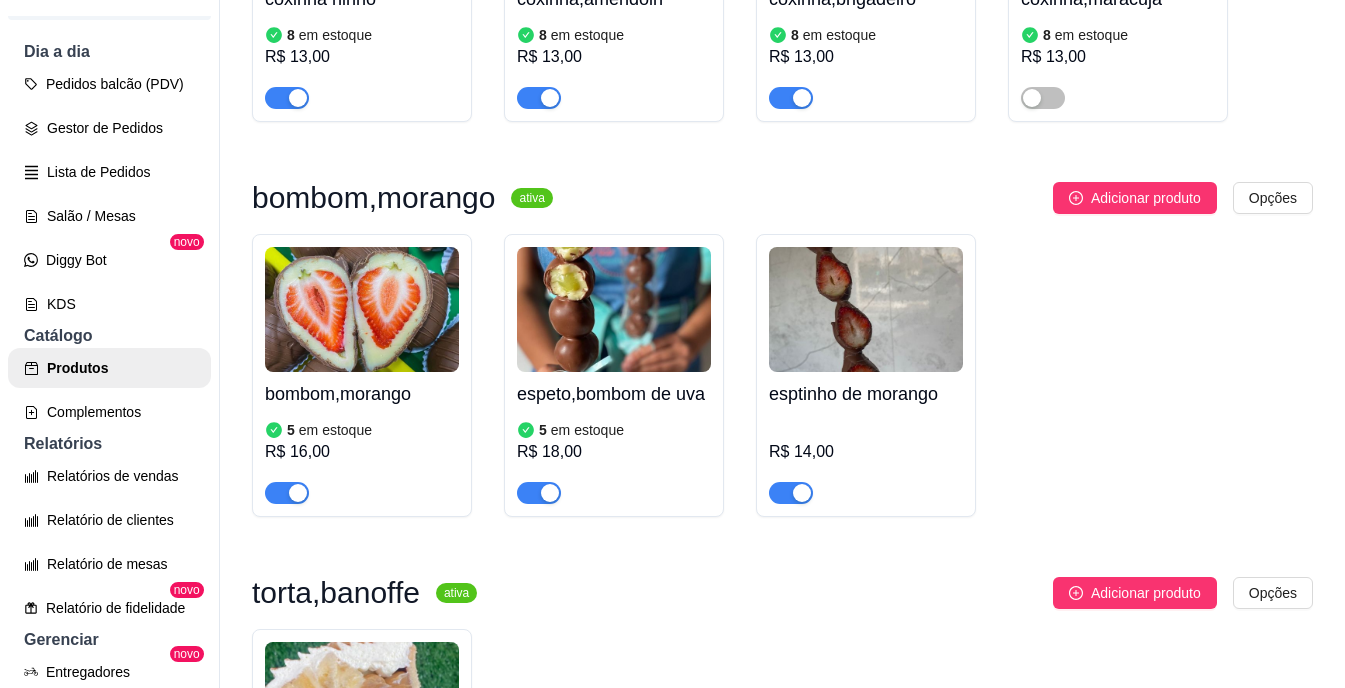 scroll, scrollTop: 1613, scrollLeft: 0, axis: vertical 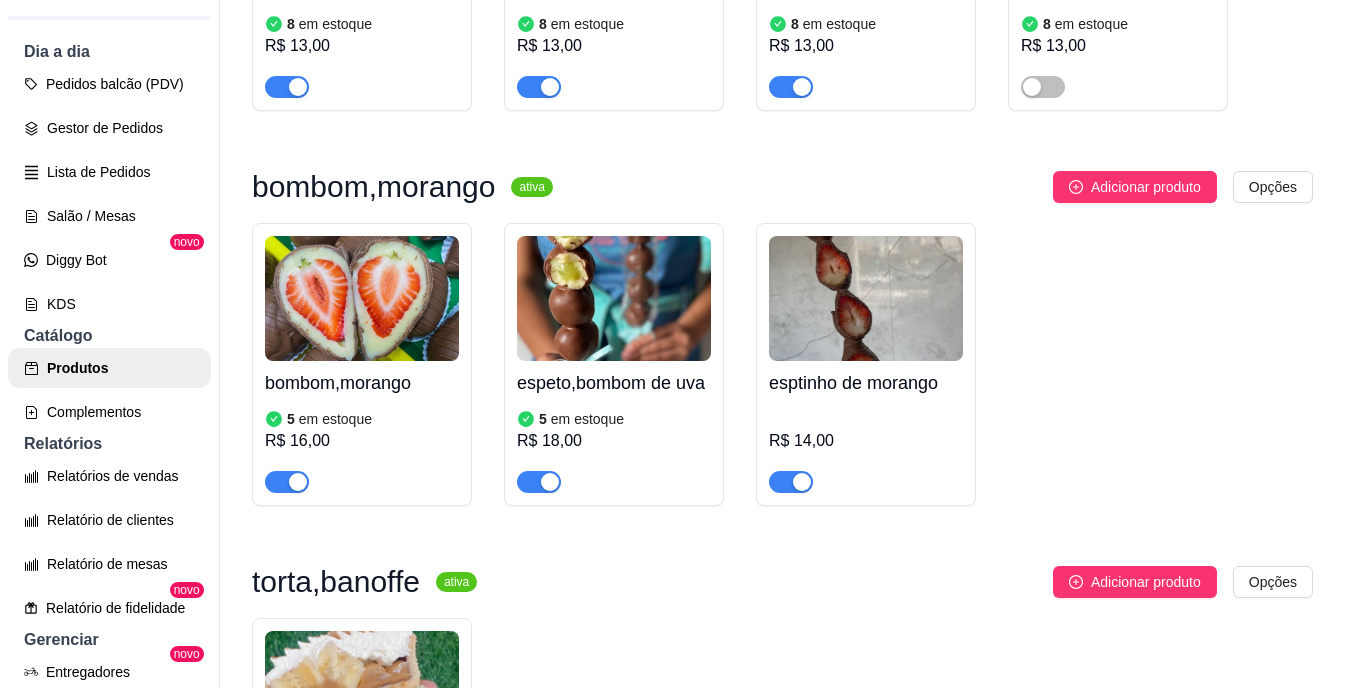click at bounding box center (539, 482) 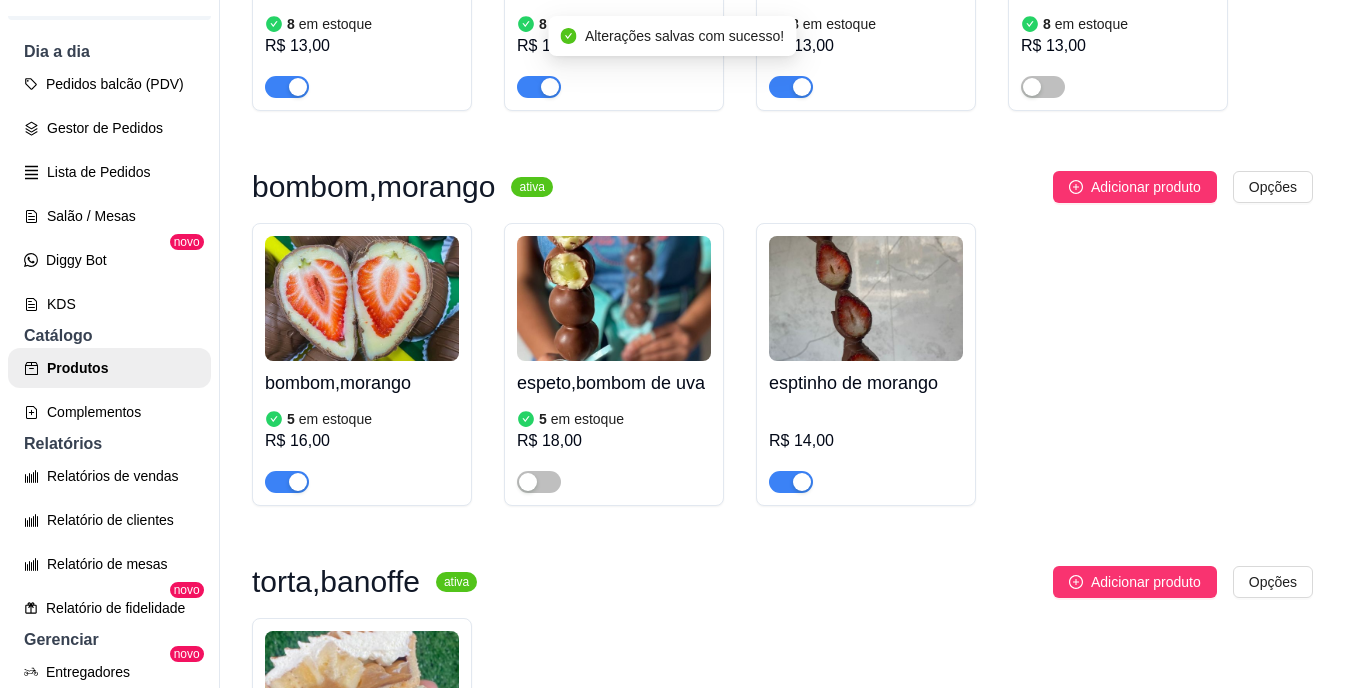 click at bounding box center [802, 482] 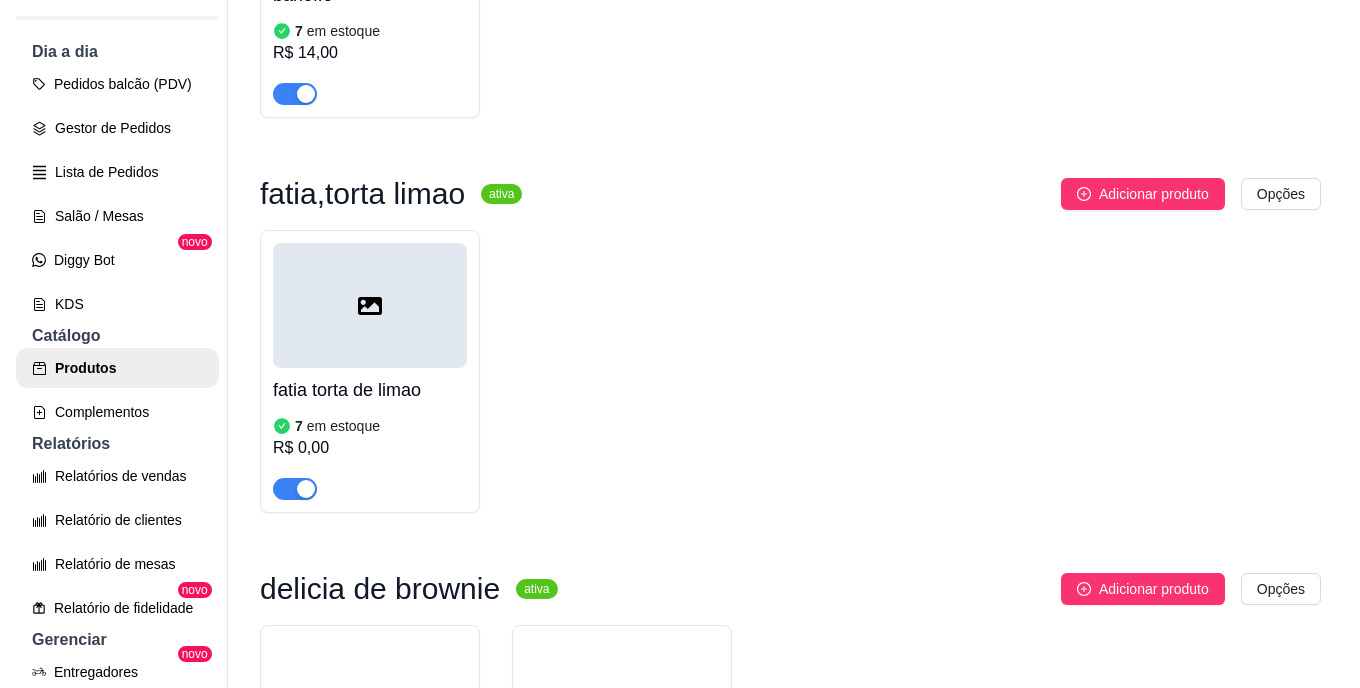 scroll, scrollTop: 2413, scrollLeft: 0, axis: vertical 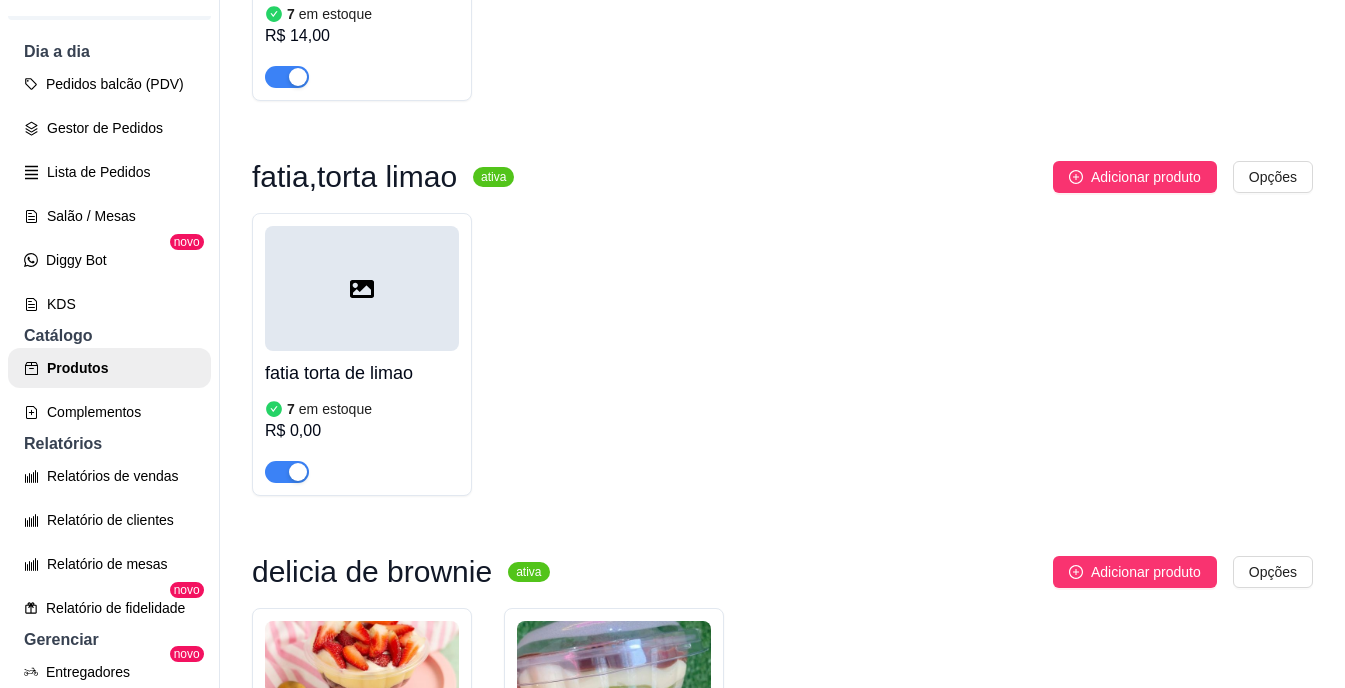 click on "fatia torta de limao" at bounding box center [362, 373] 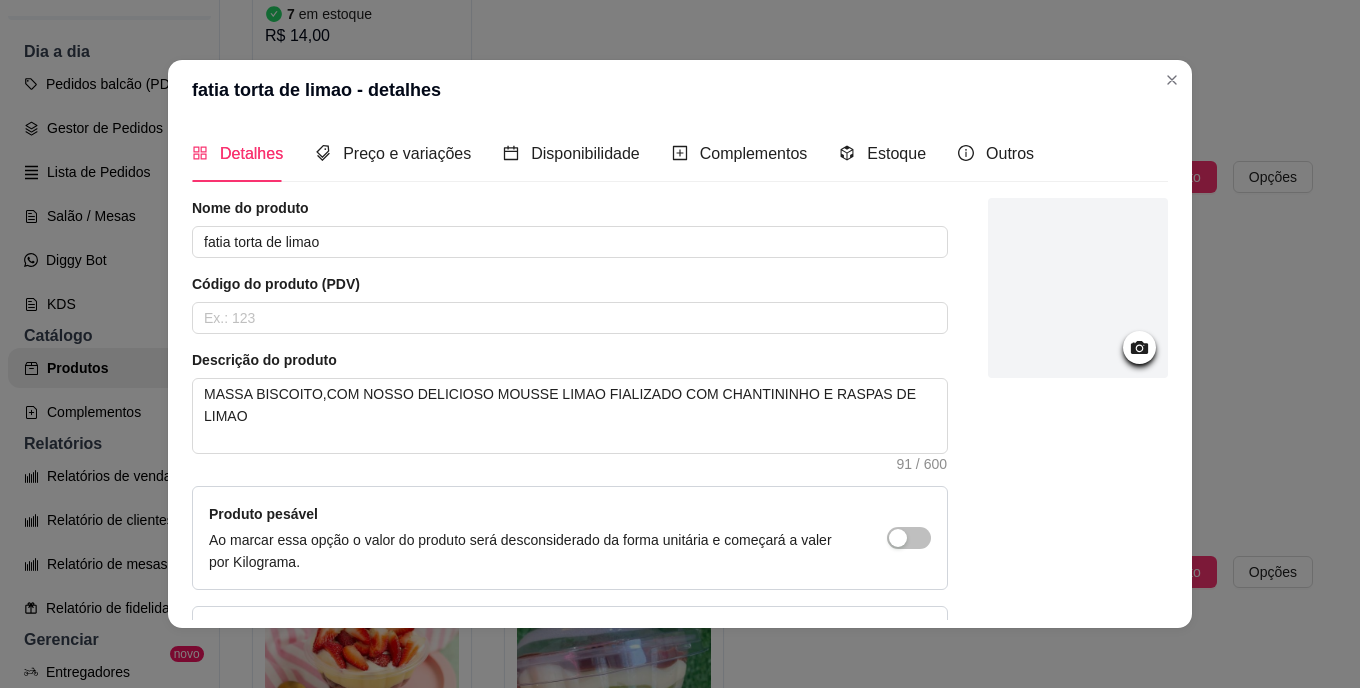 scroll, scrollTop: 0, scrollLeft: 0, axis: both 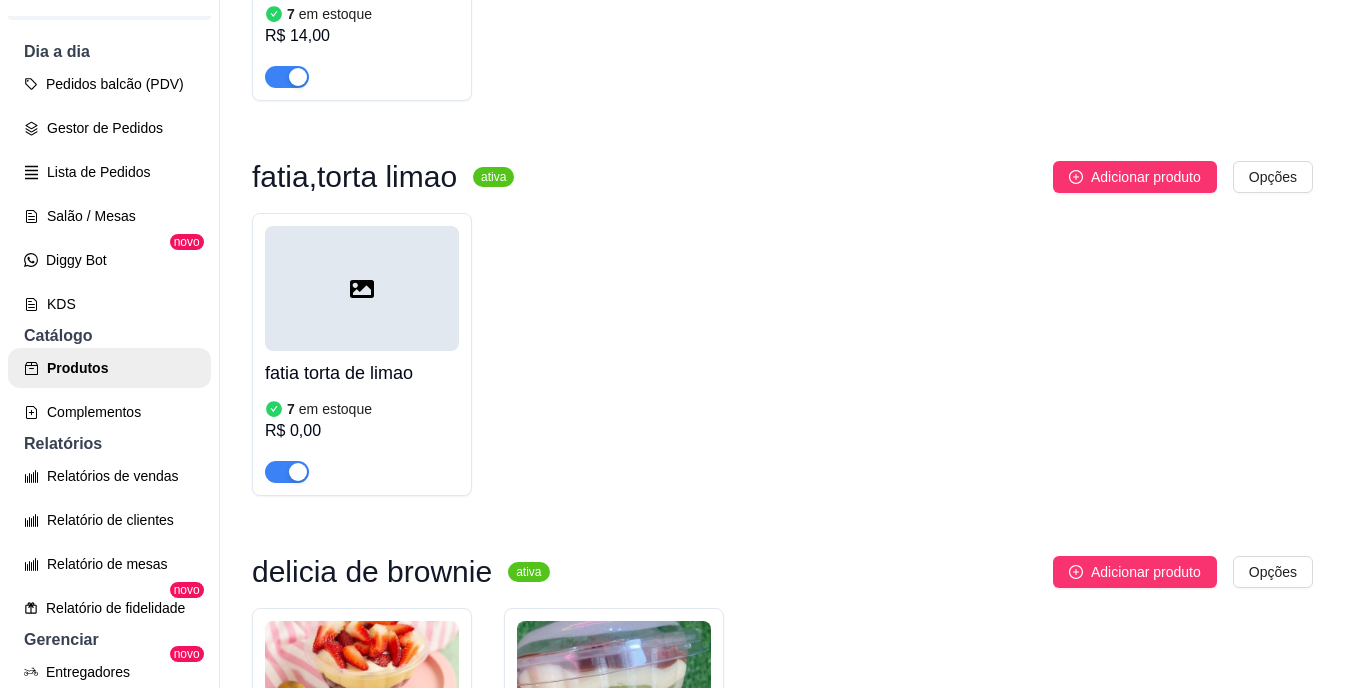 click on "fatia torta de limao" at bounding box center (362, 373) 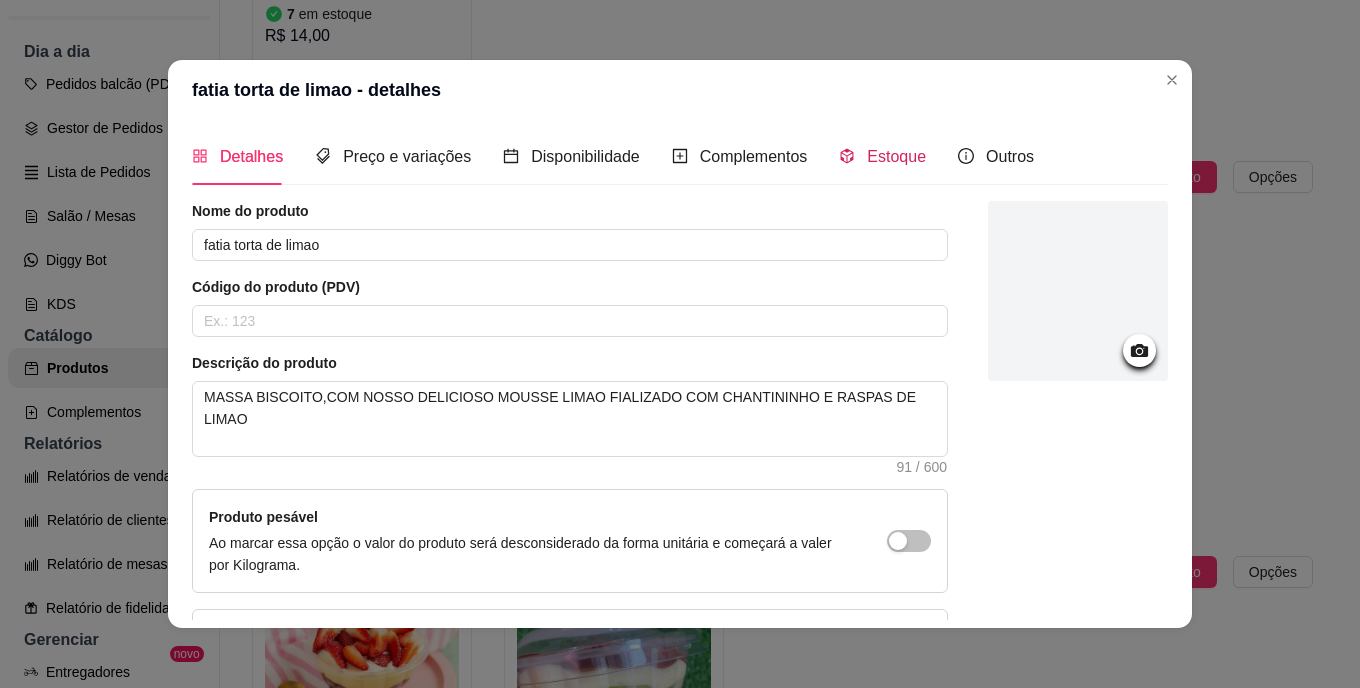 click on "Estoque" at bounding box center [896, 156] 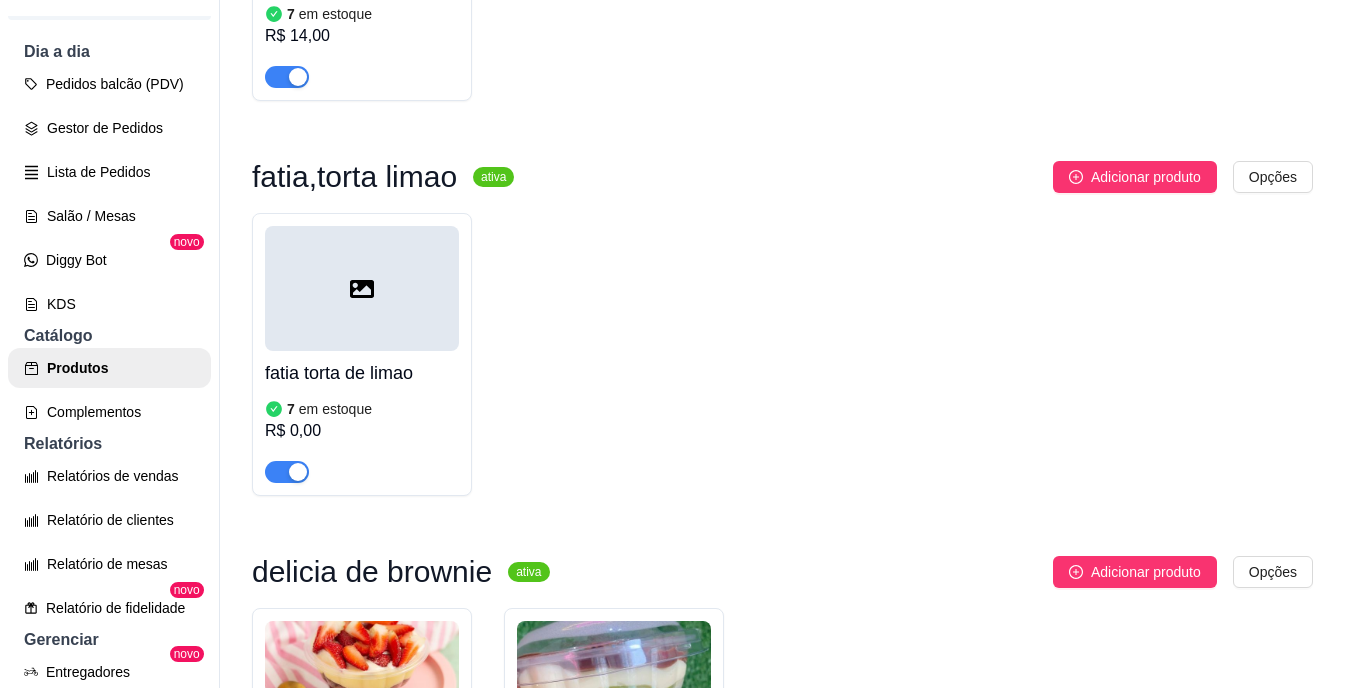 click on "R$ 0,00" at bounding box center [362, 431] 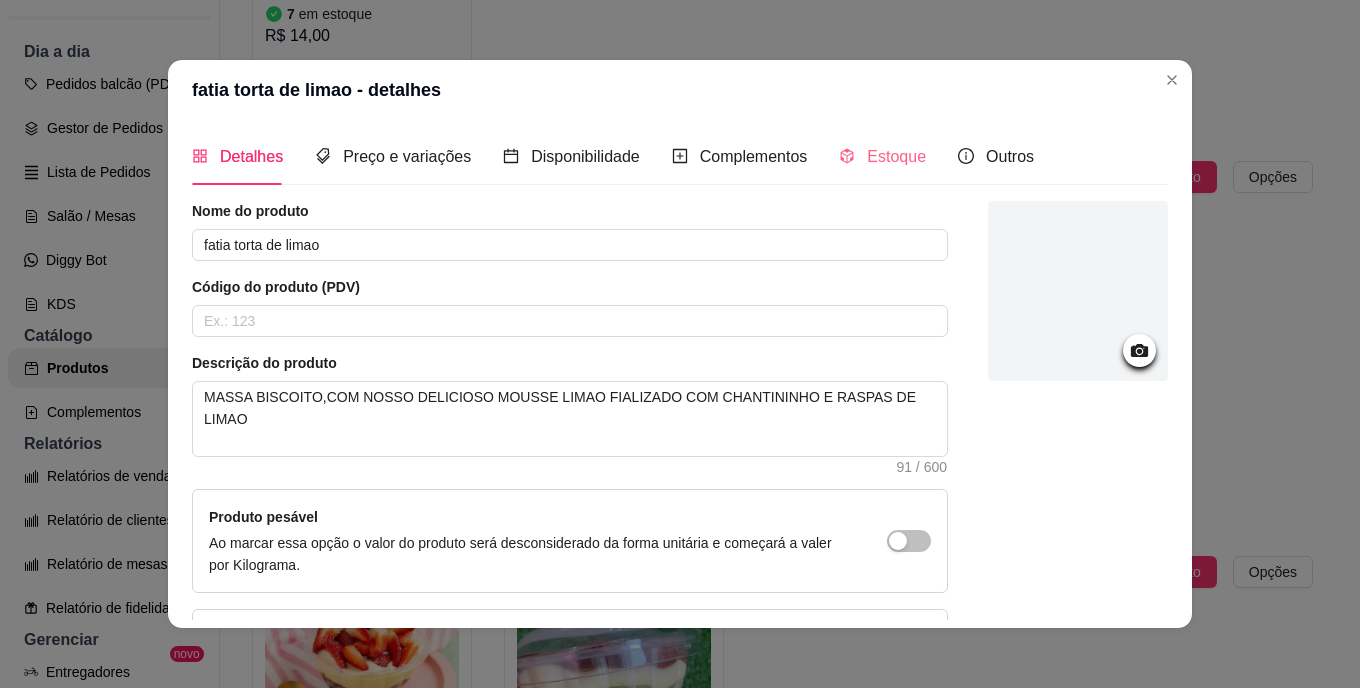 click on "Estoque" at bounding box center [882, 156] 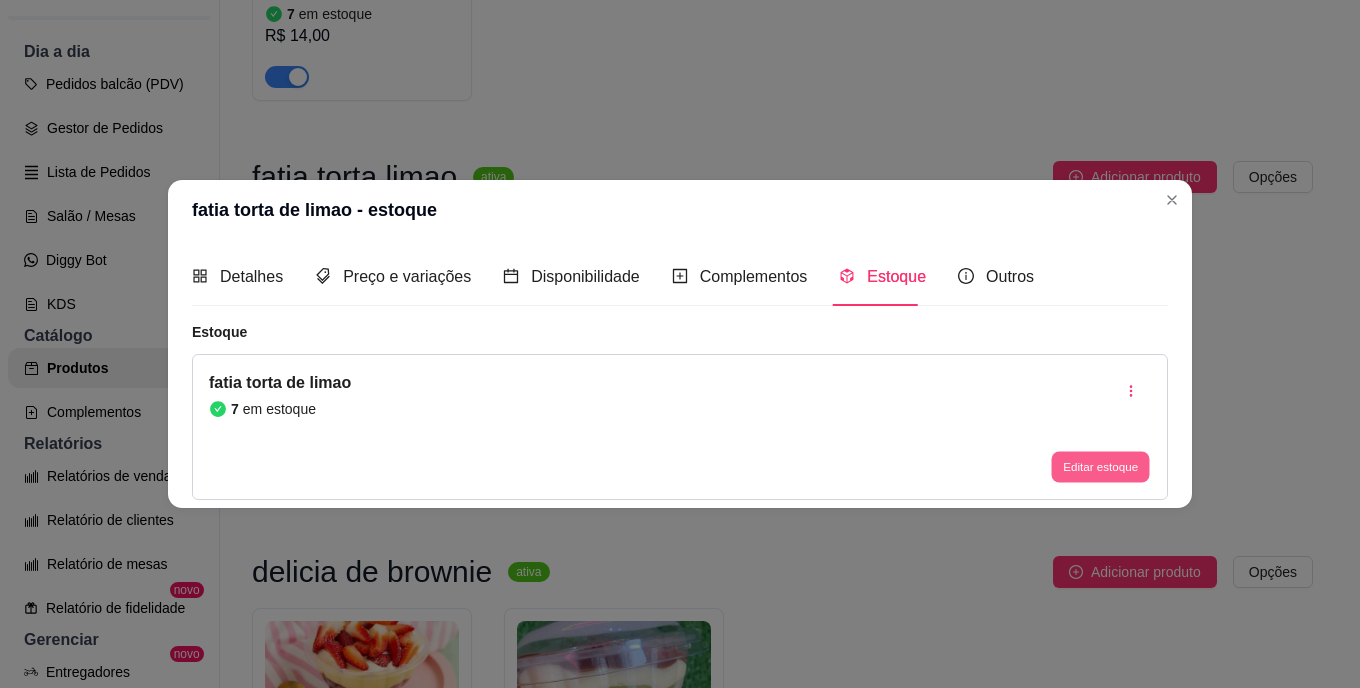 click on "Editar estoque" at bounding box center [1100, 466] 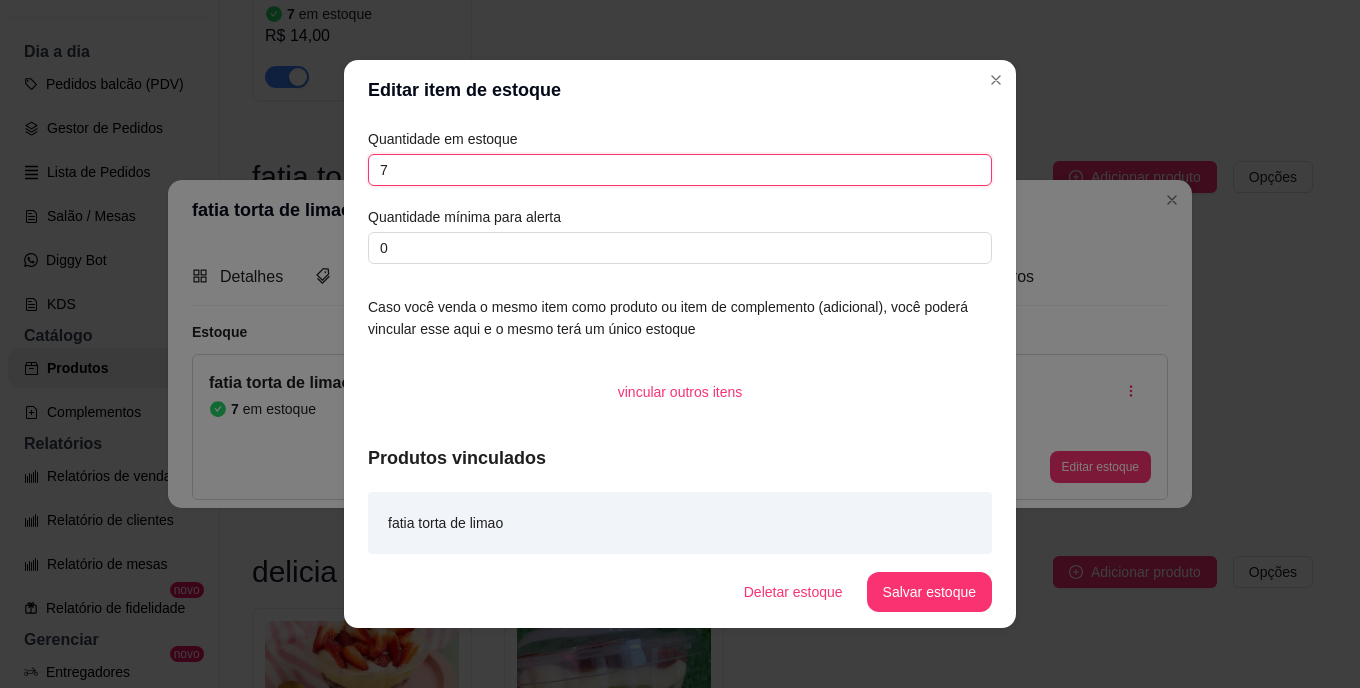 click on "7" at bounding box center [680, 170] 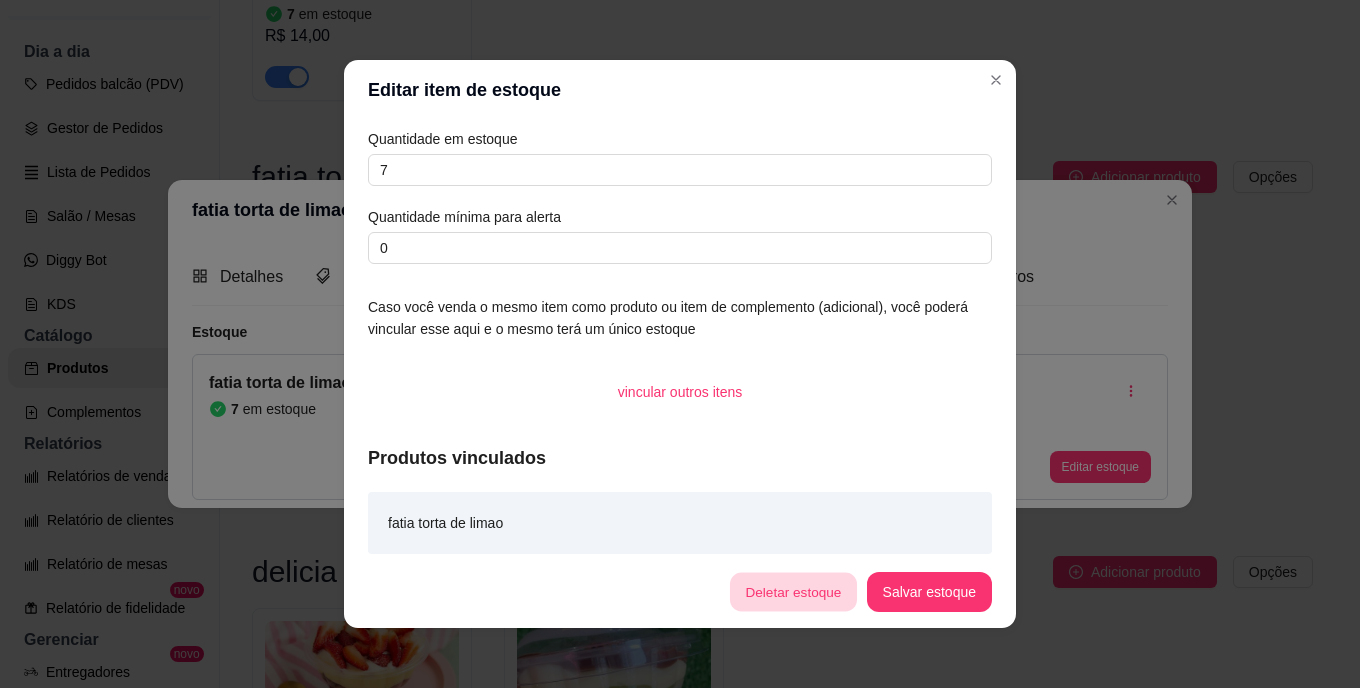 click on "Deletar estoque" at bounding box center (793, 592) 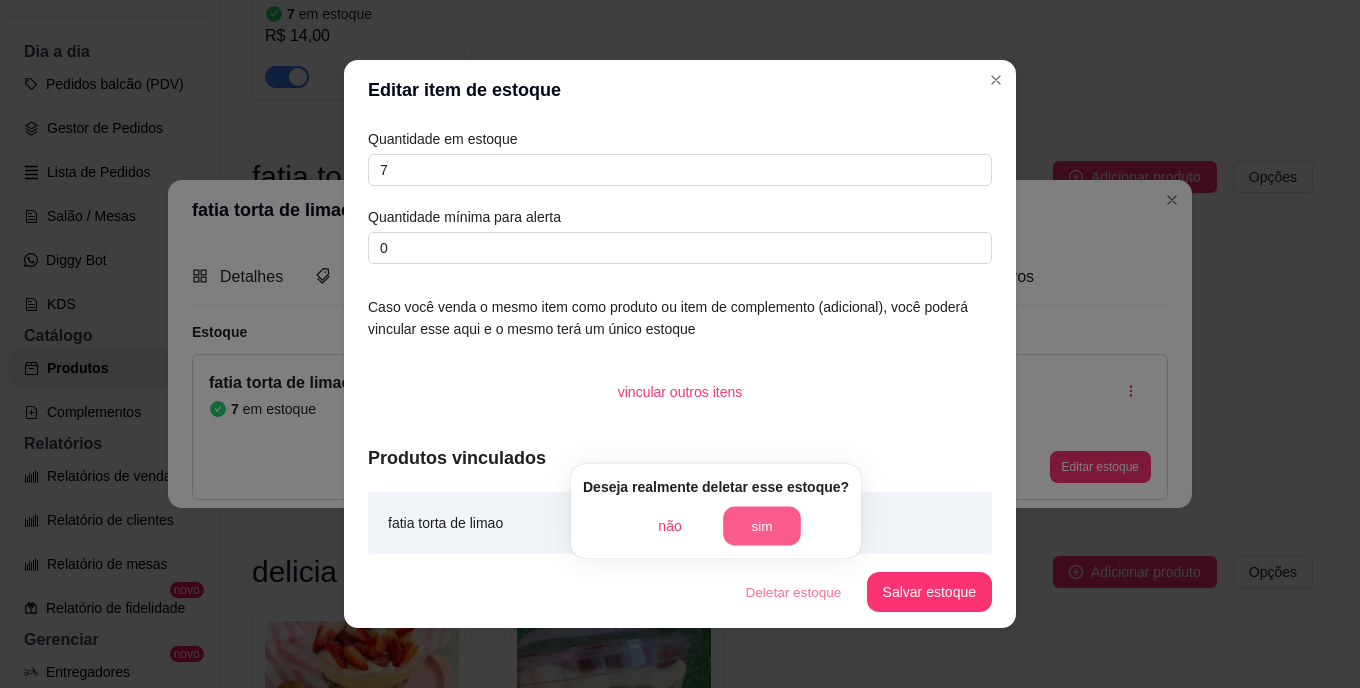 click on "sim" at bounding box center (762, 526) 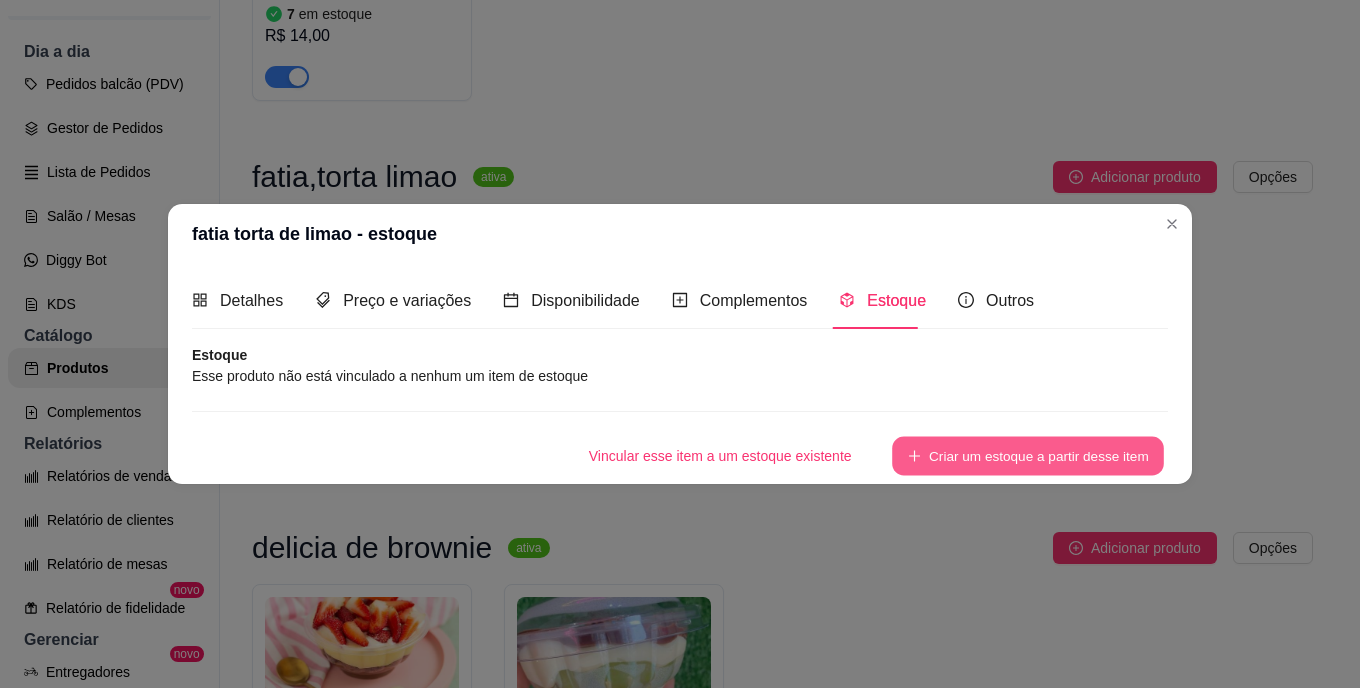 click on "Criar um estoque a partir desse item" at bounding box center (1028, 456) 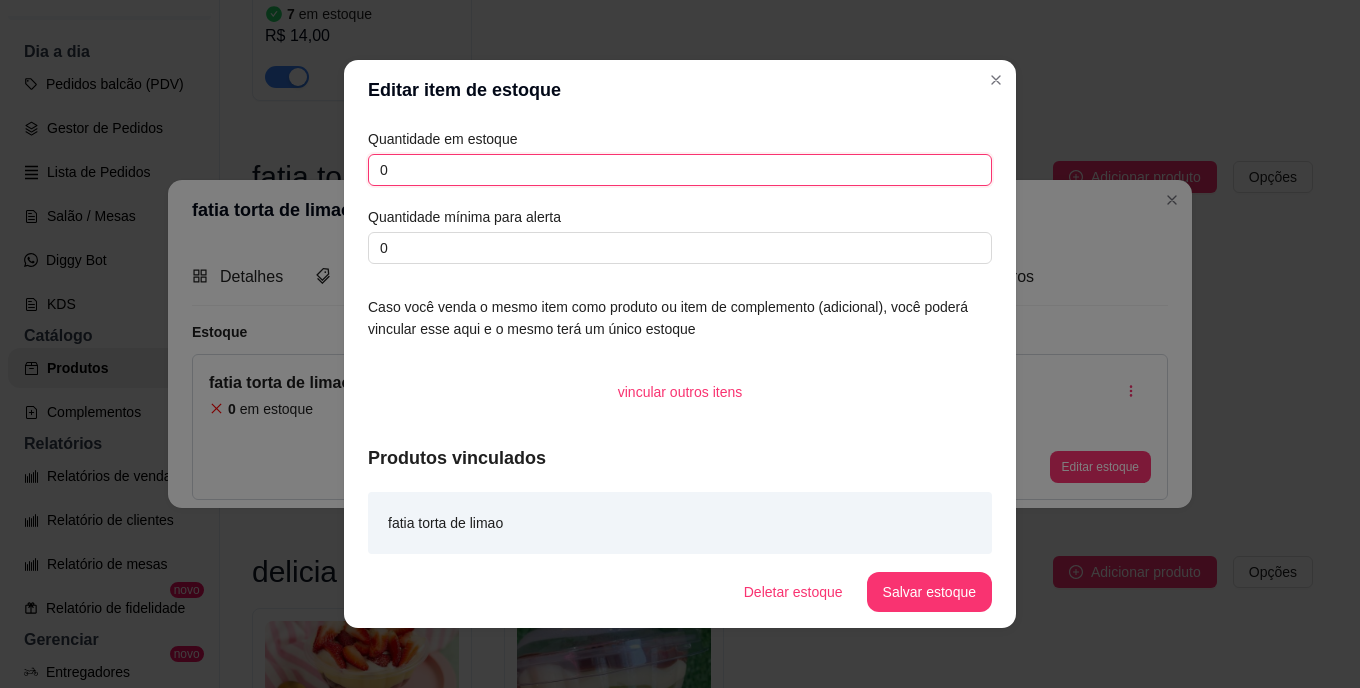 click on "0" at bounding box center (680, 170) 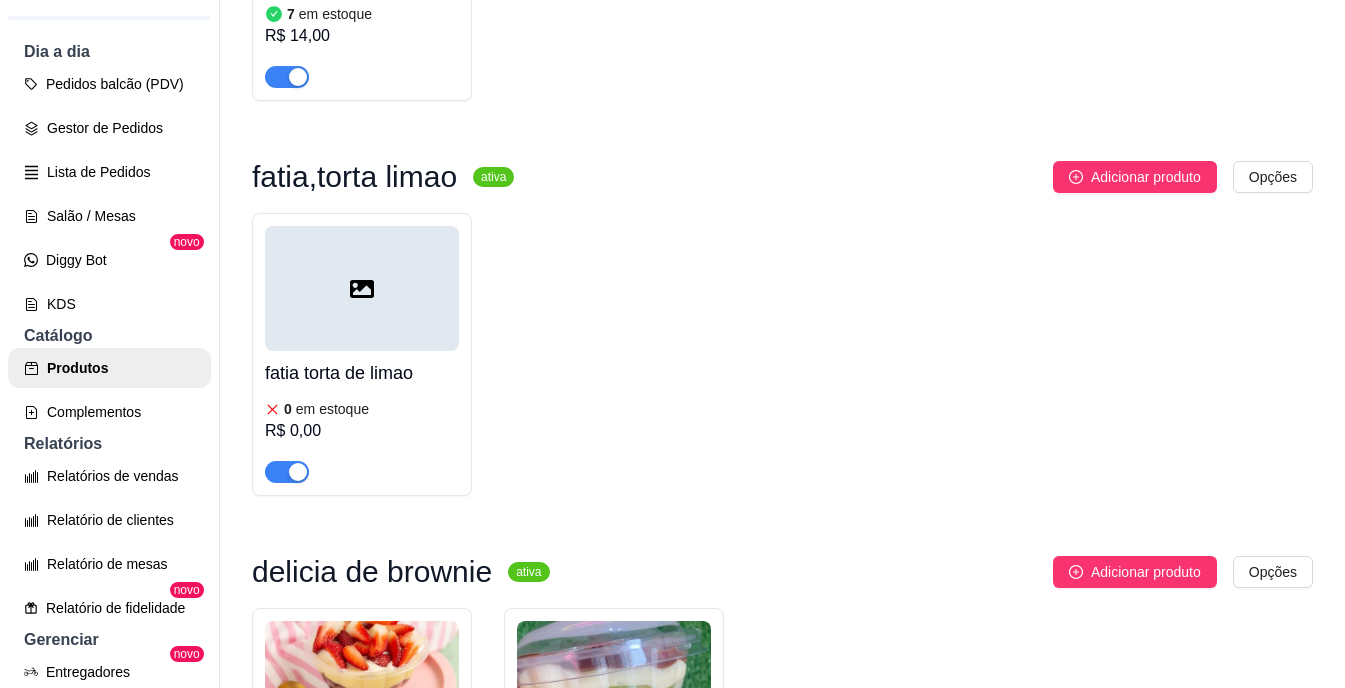 click on "em estoque" at bounding box center (332, 409) 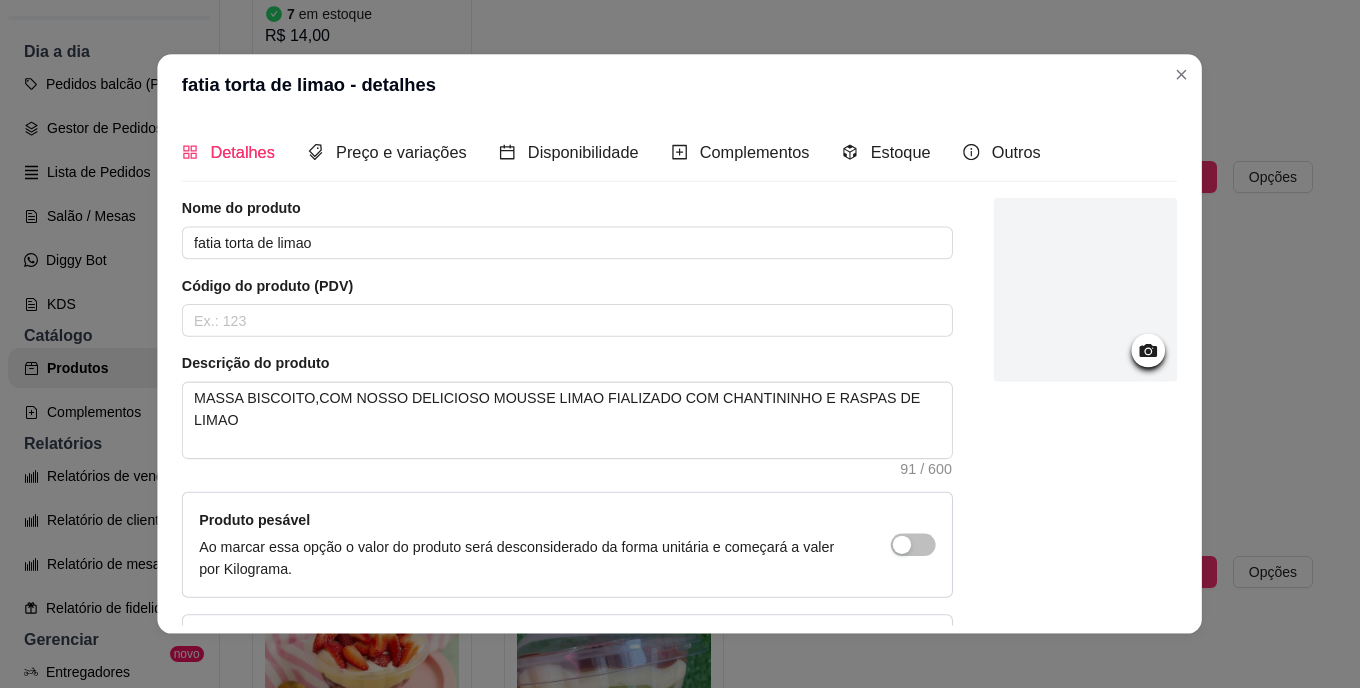 click on "MASSA BISCOITO,COM NOSSO DELICIOSO MOUSSE LIMAO FIALIZADO COM CHANTININHO E RASPAS DE LIMAO" at bounding box center (567, 420) 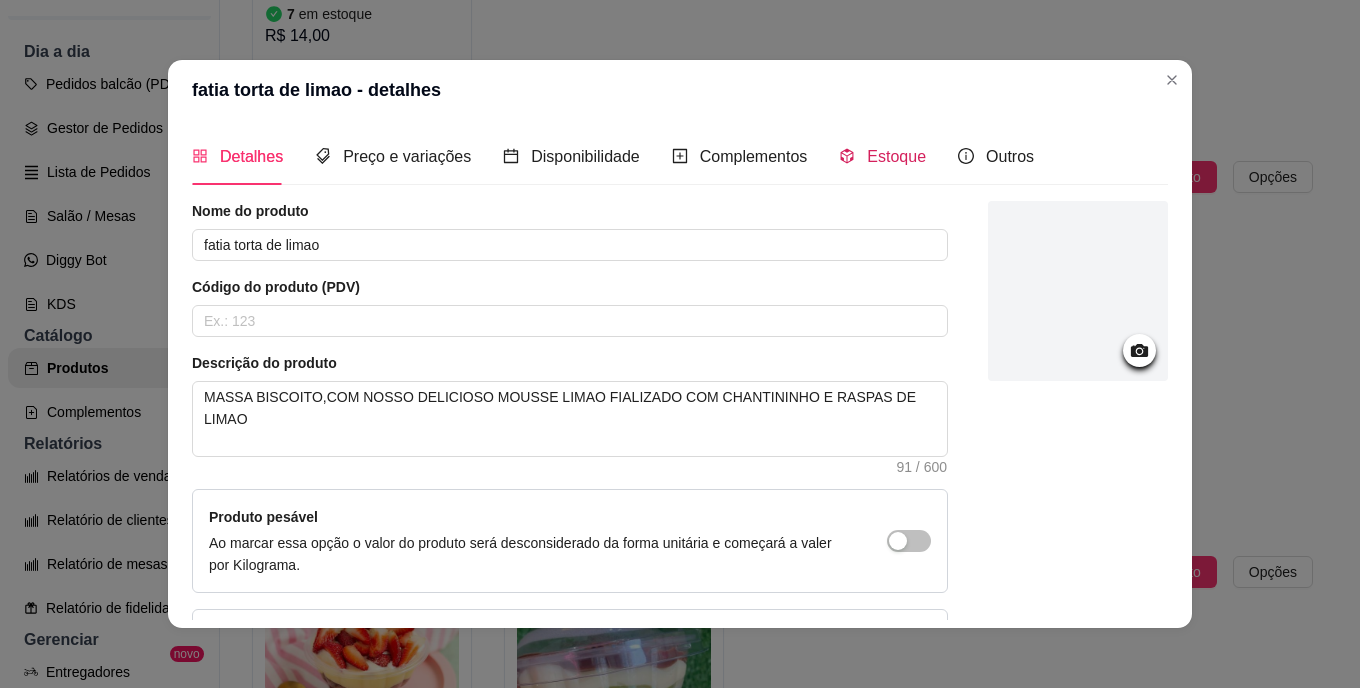 click on "Estoque" at bounding box center (896, 156) 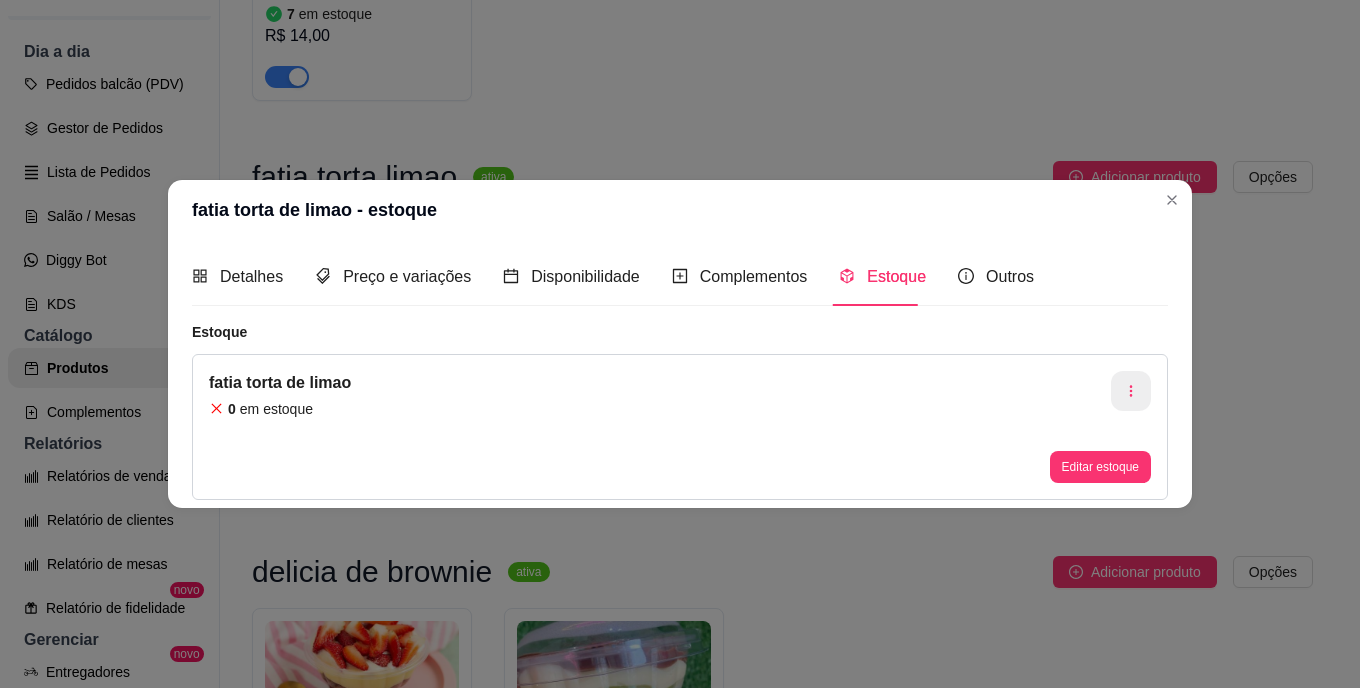 click 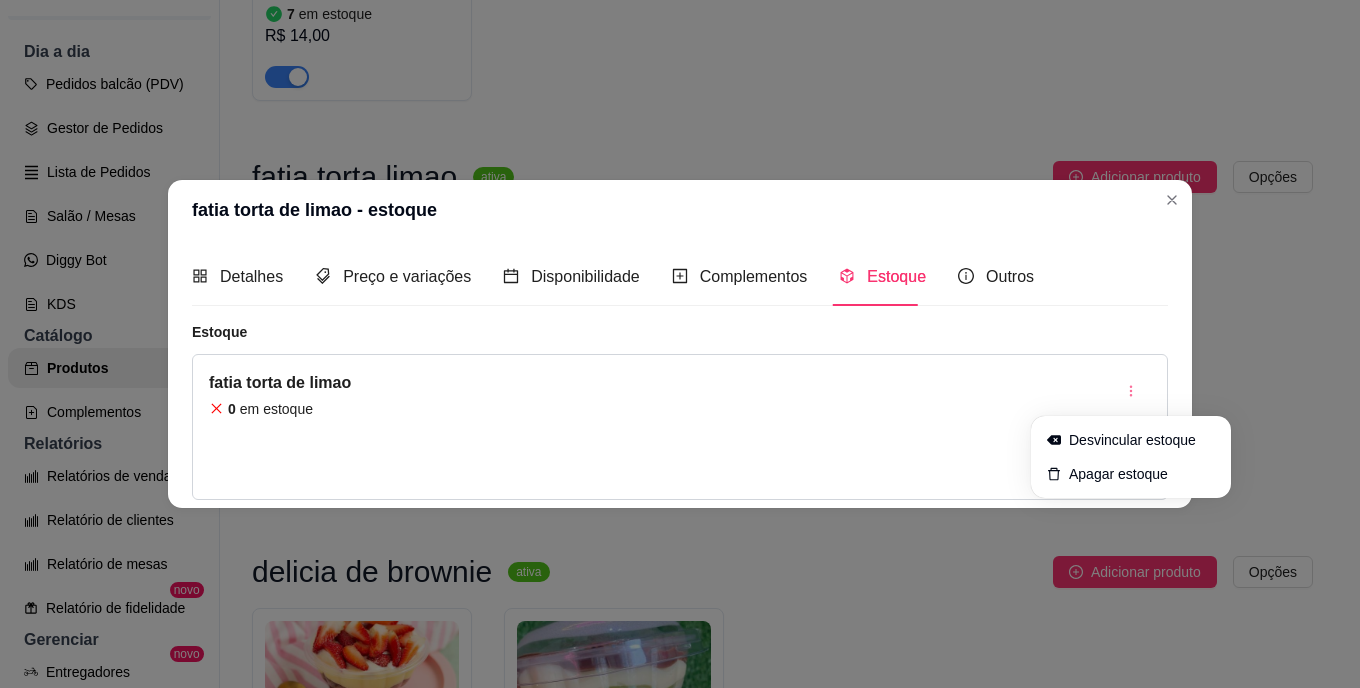 click on "fatia torta de limao 0 em estoque Editar estoque" at bounding box center [680, 427] 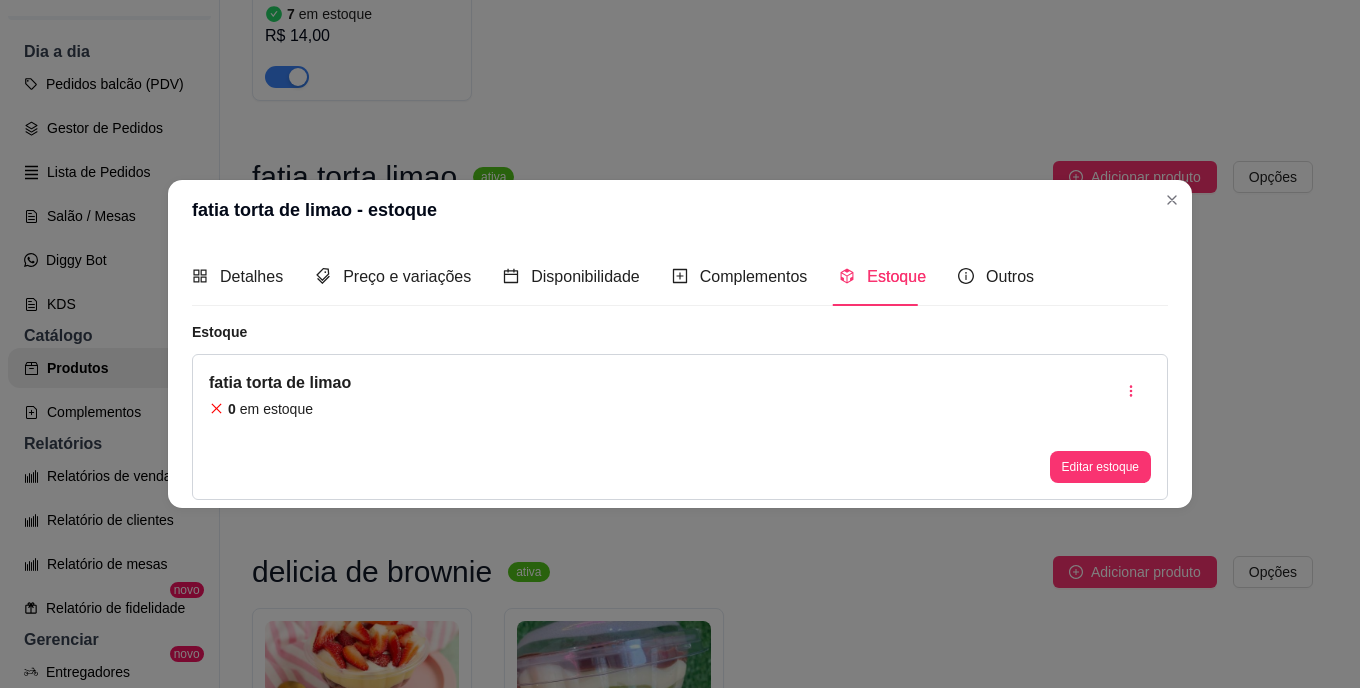 click on "fatia torta de limao 0 em estoque Editar estoque" at bounding box center (680, 427) 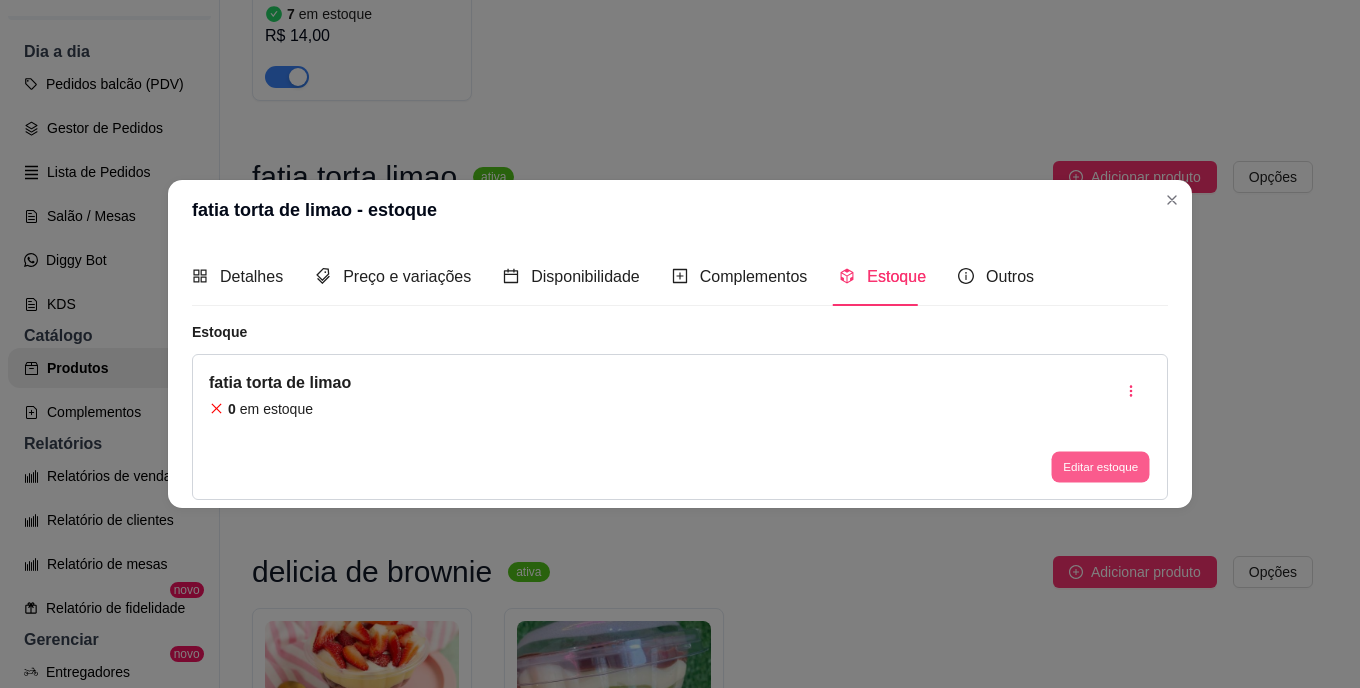 click on "Editar estoque" at bounding box center [1100, 466] 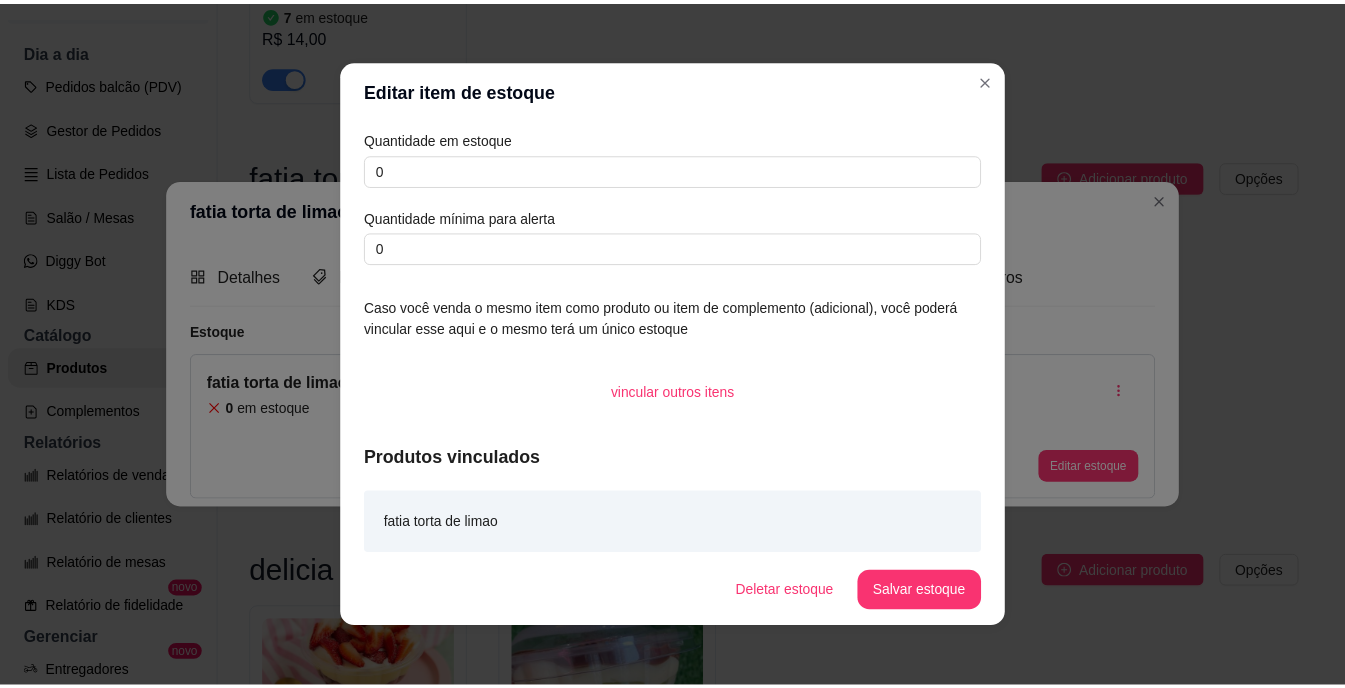 scroll, scrollTop: 6, scrollLeft: 0, axis: vertical 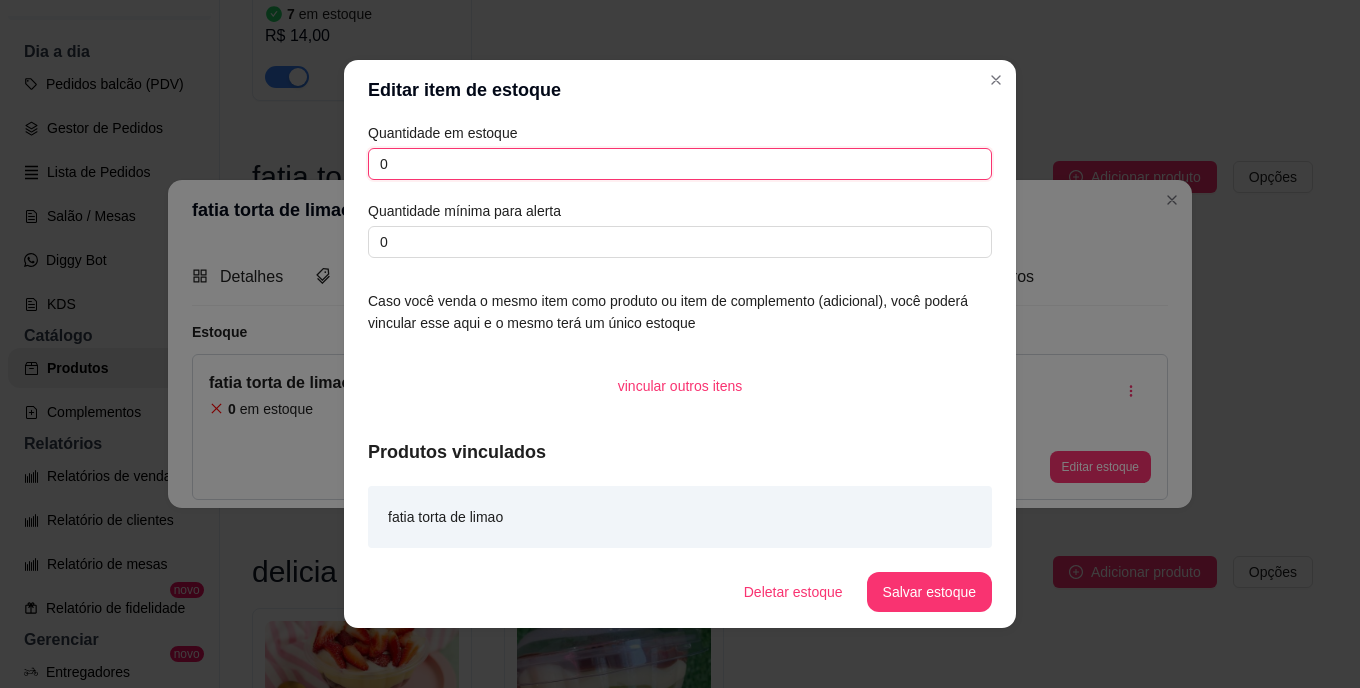 click on "0" at bounding box center [680, 164] 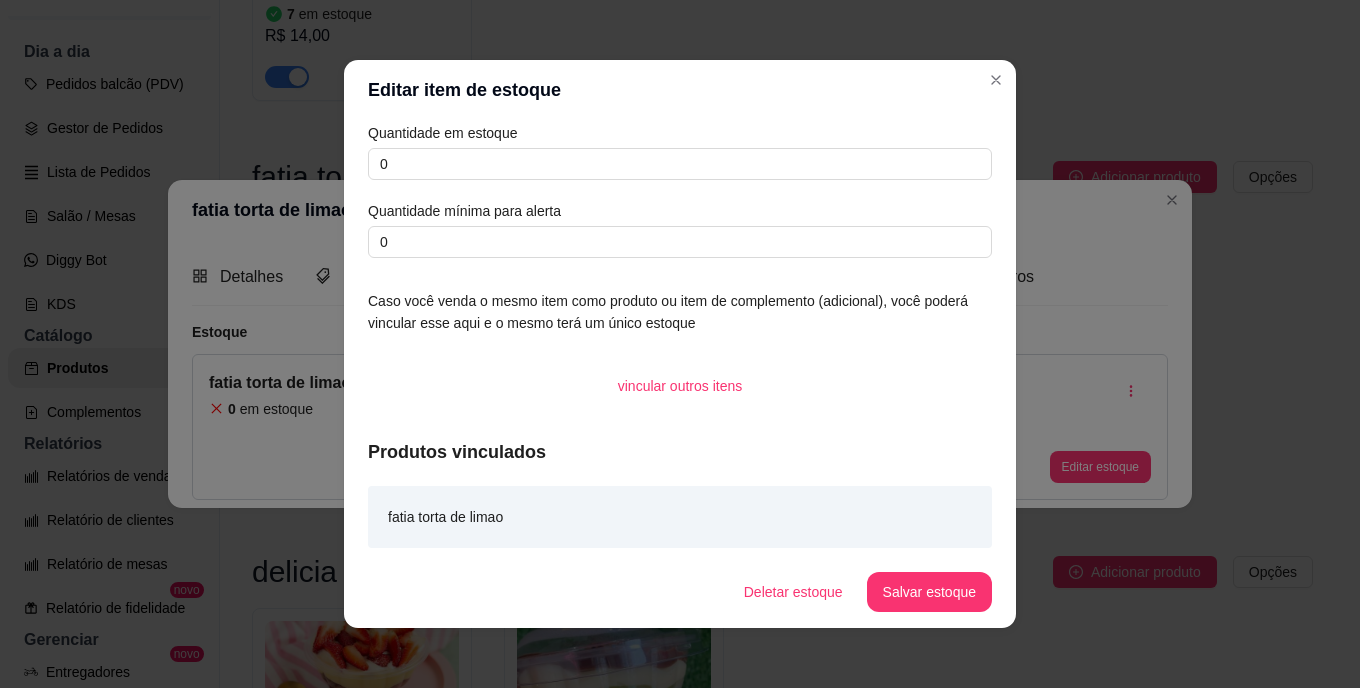 click on "Quantidade   em estoque 0 Quantidade   mínima para alerta 0" at bounding box center (680, 190) 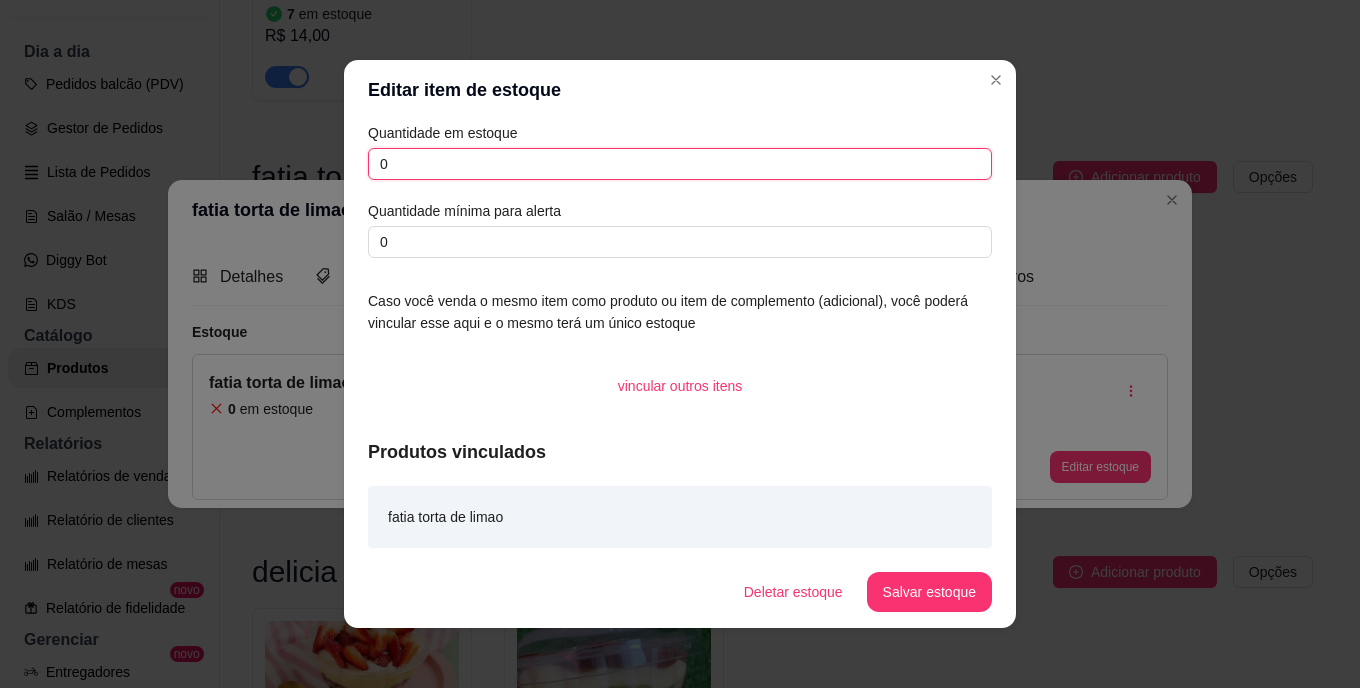 click on "0" at bounding box center [680, 164] 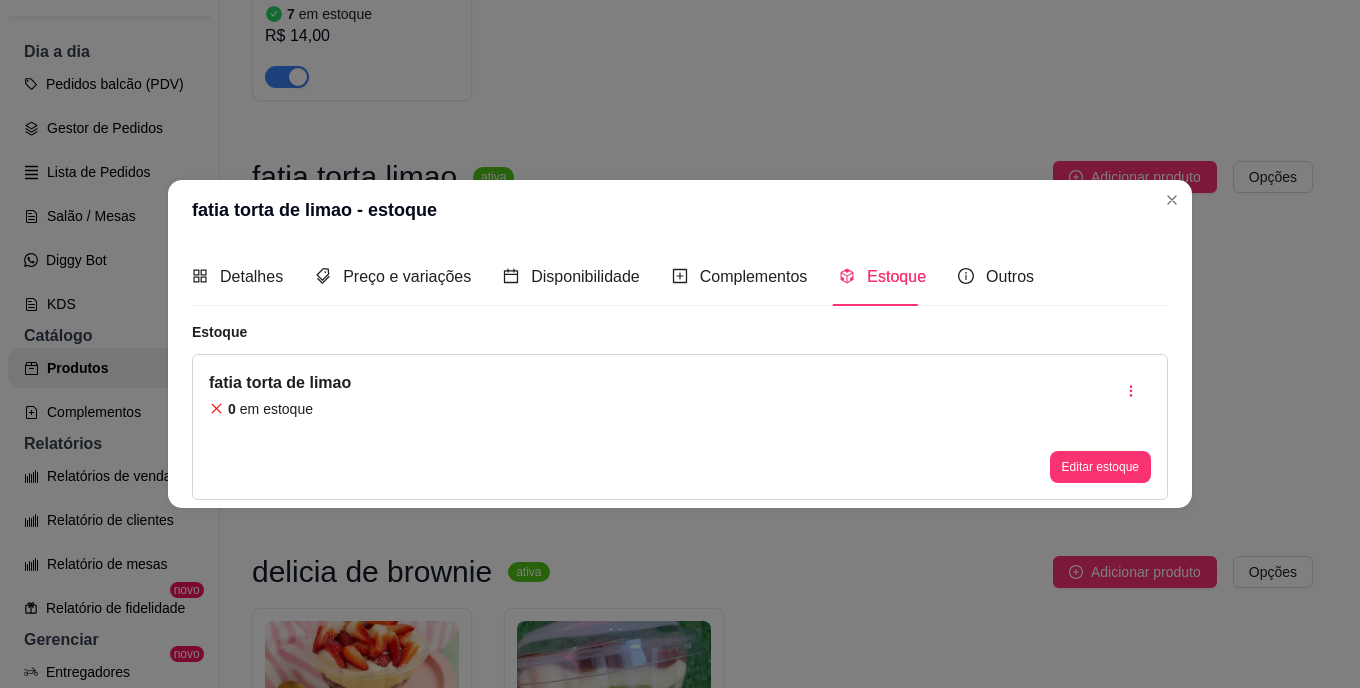 click on "em estoque" at bounding box center (276, 409) 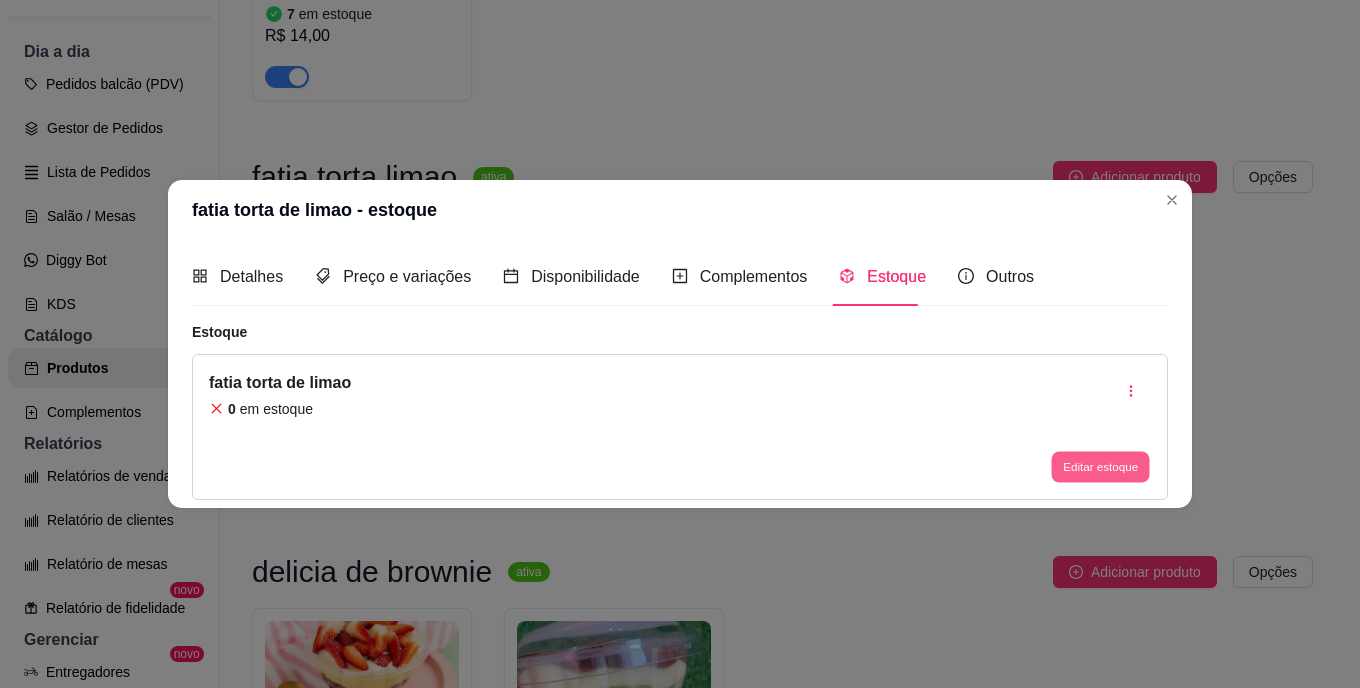 click on "Editar estoque" at bounding box center [1100, 466] 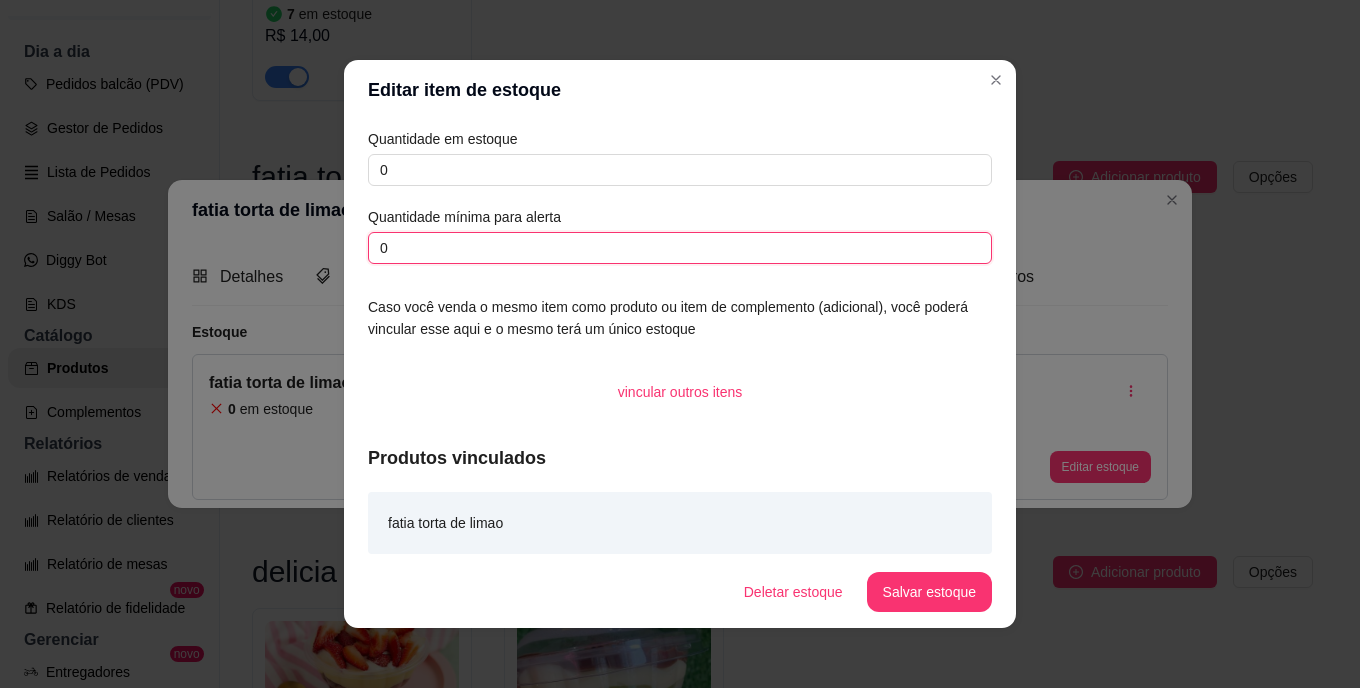 click on "0" at bounding box center (680, 248) 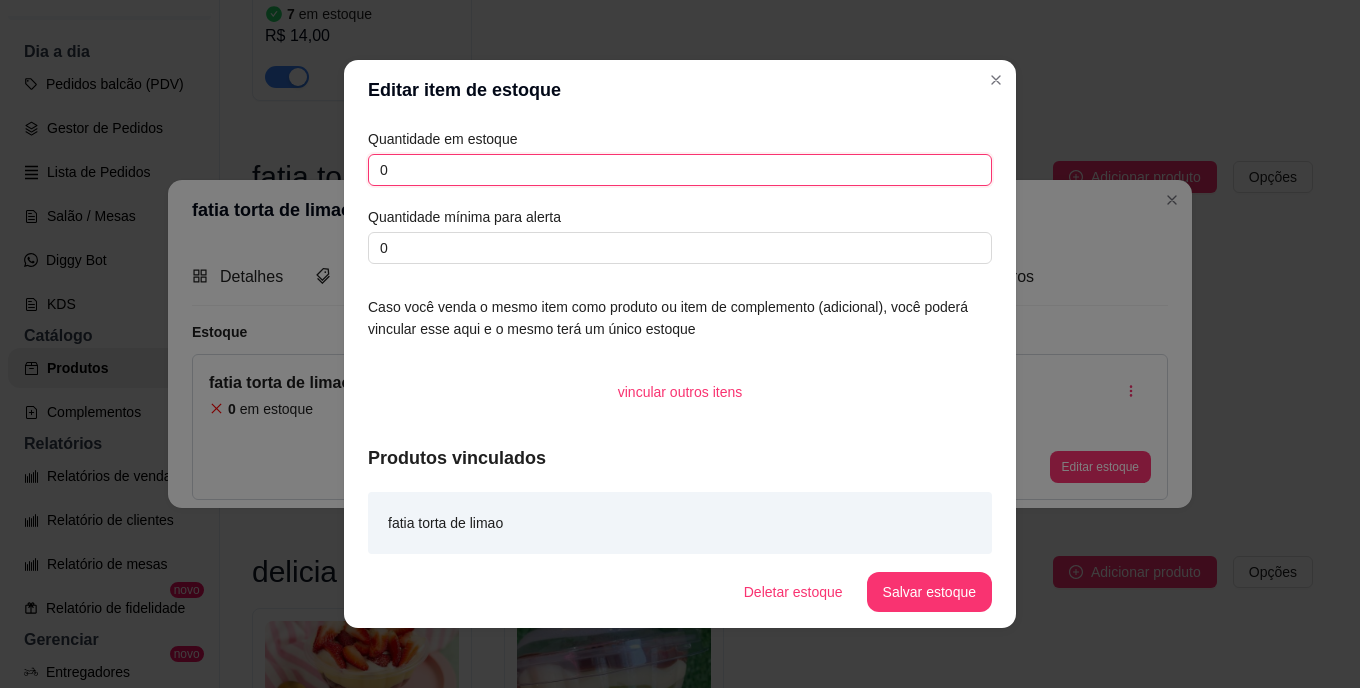 click on "0" at bounding box center [680, 170] 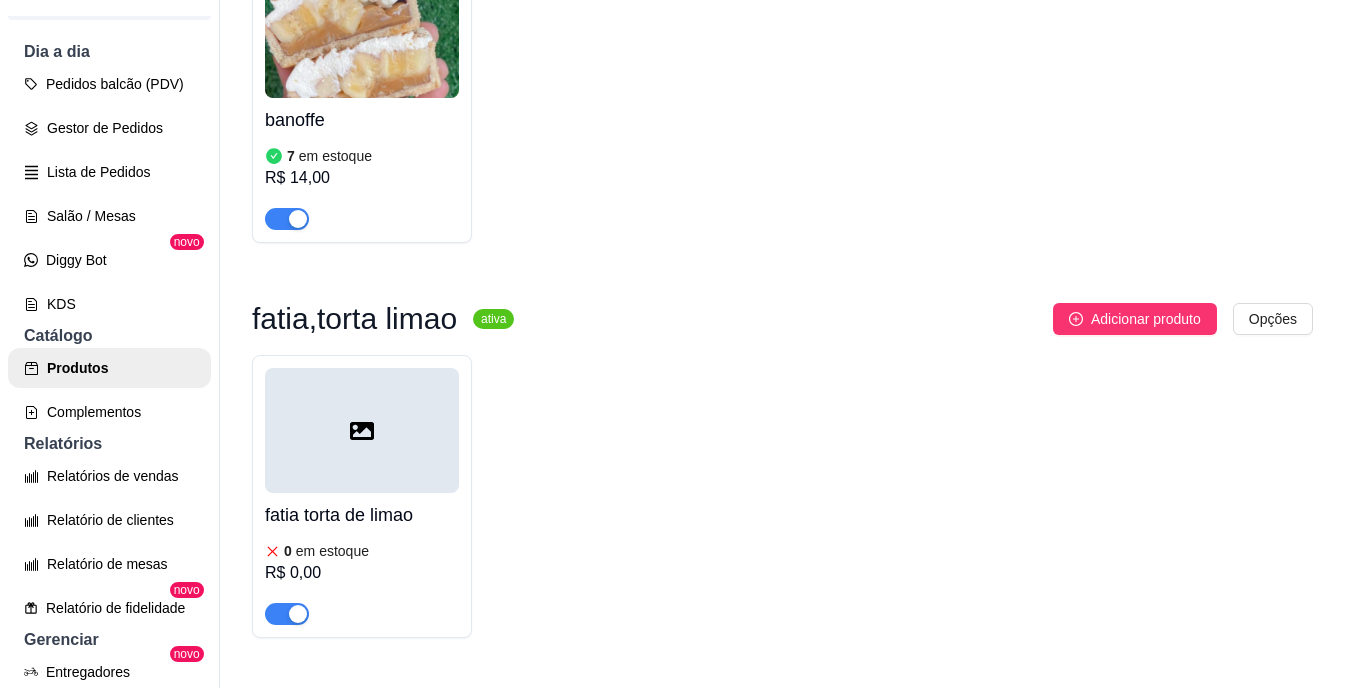 scroll, scrollTop: 2213, scrollLeft: 0, axis: vertical 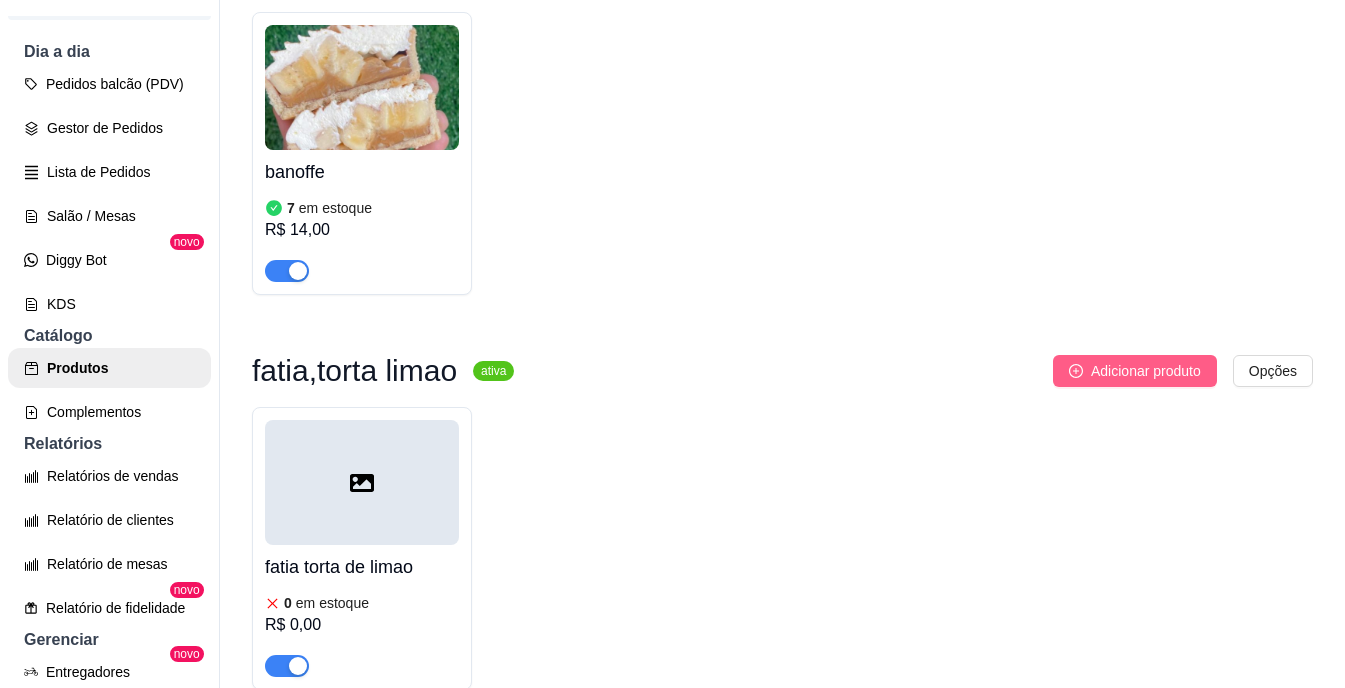 click 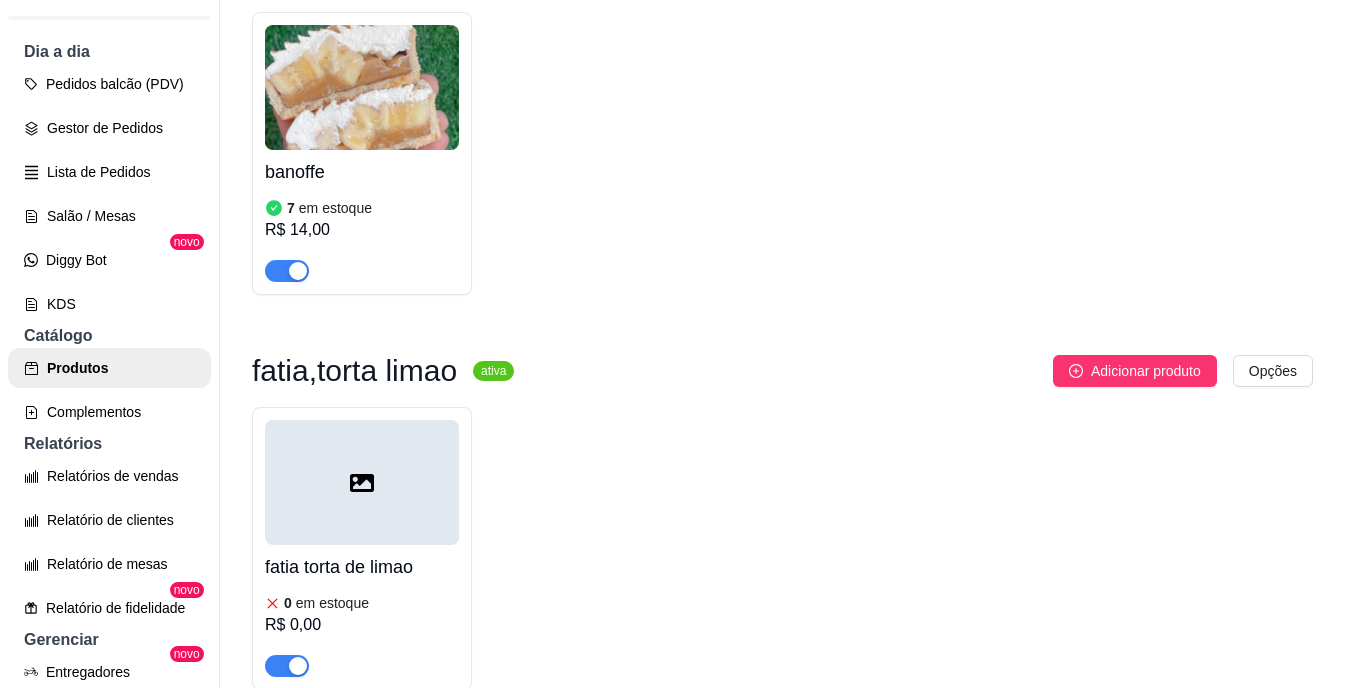 click on "fatia torta de limao" at bounding box center (362, 567) 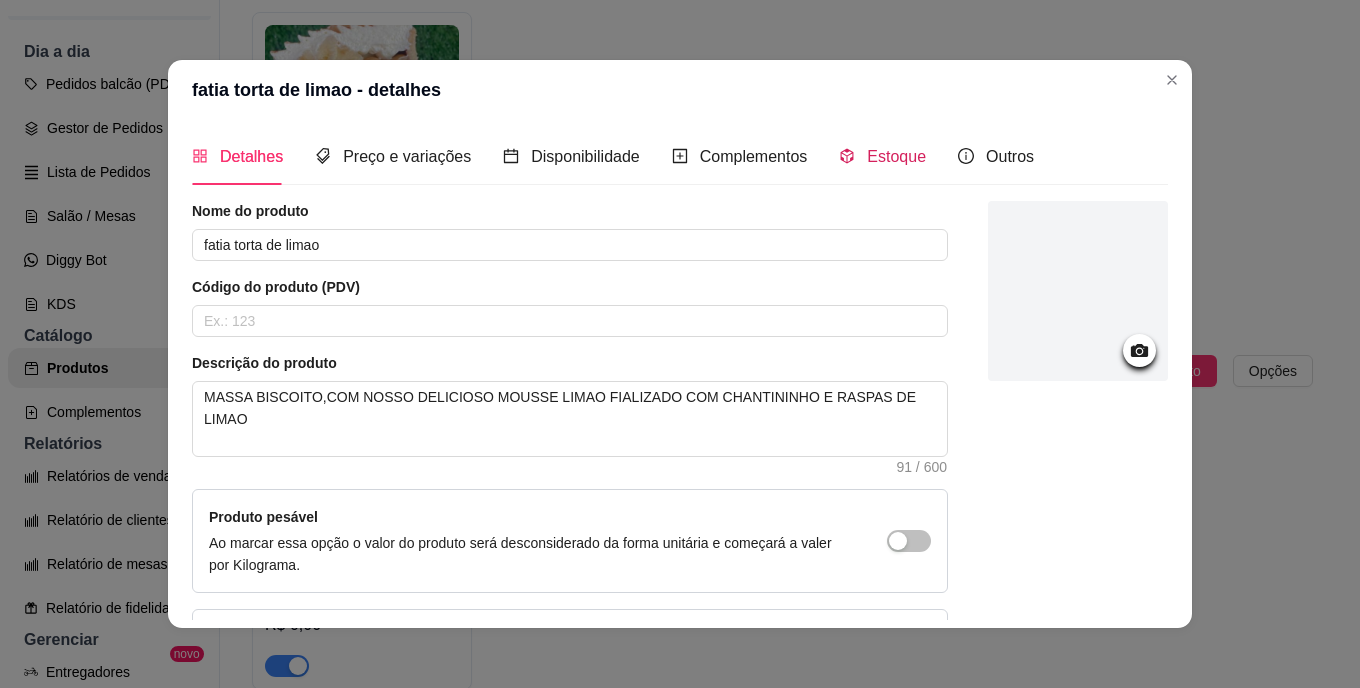click on "Estoque" at bounding box center (896, 156) 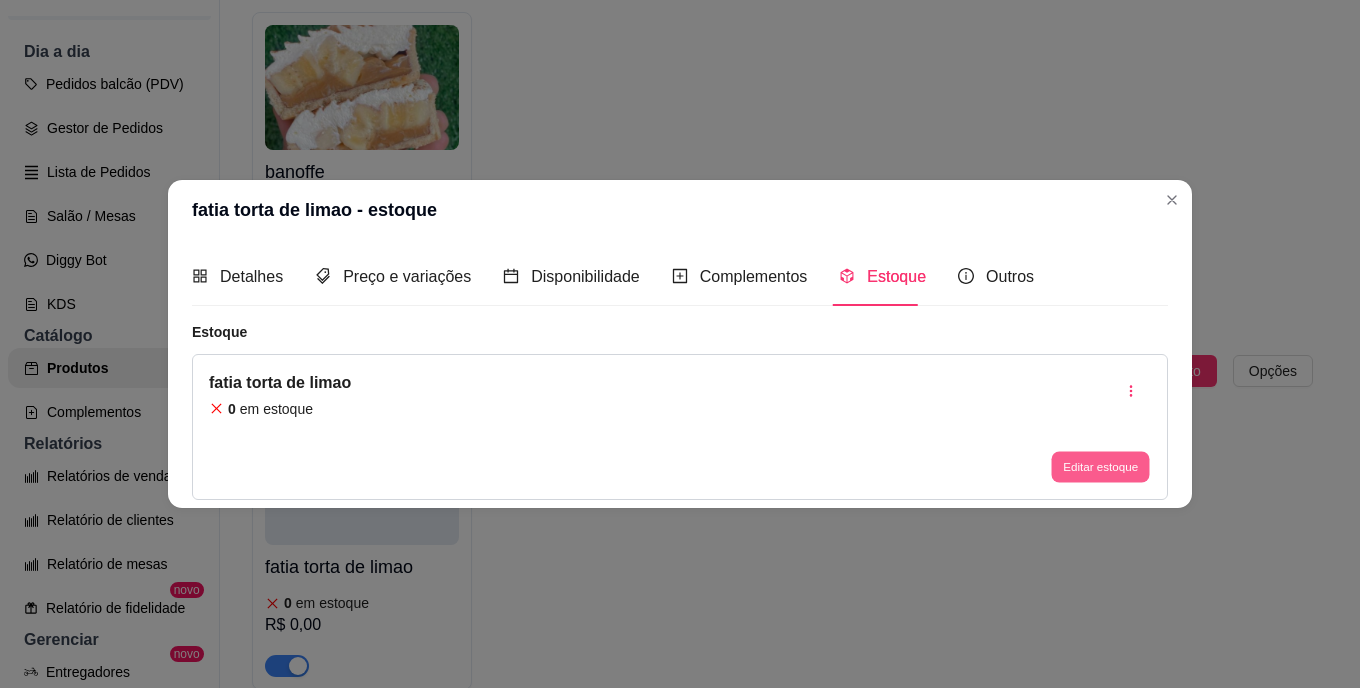 click on "Editar estoque" at bounding box center [1100, 466] 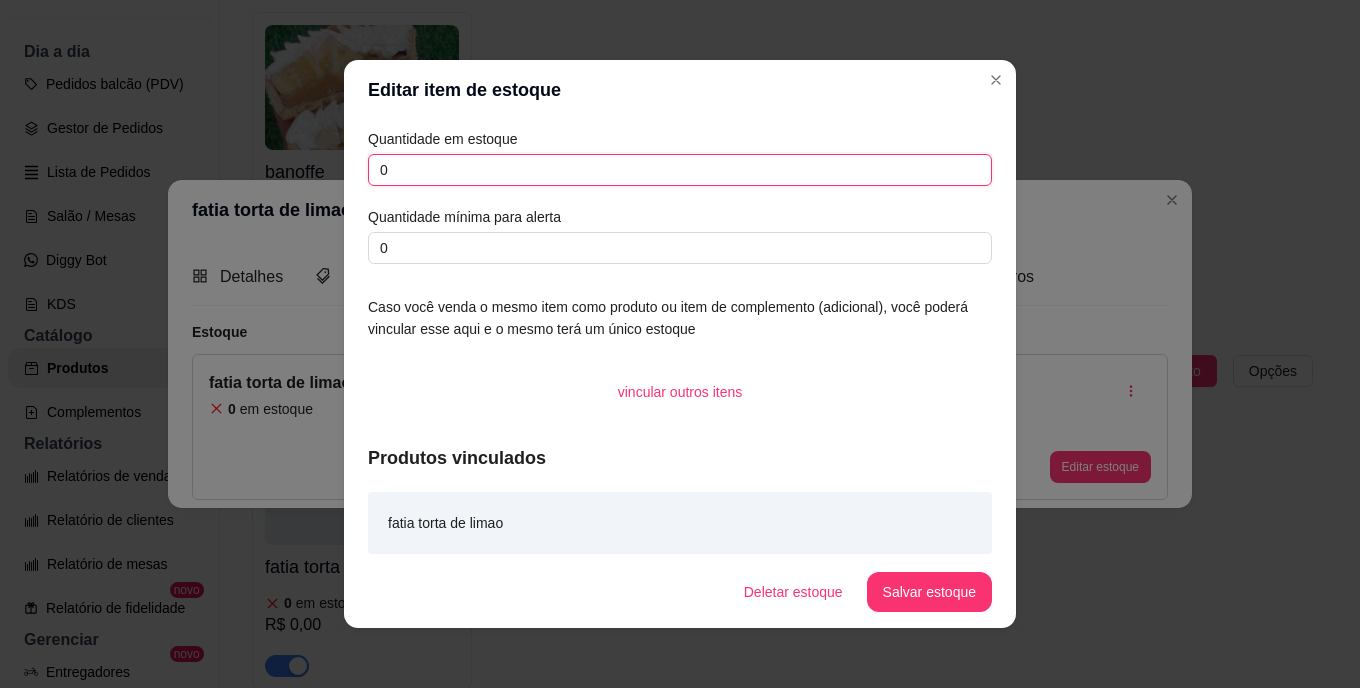 click on "0" at bounding box center [680, 170] 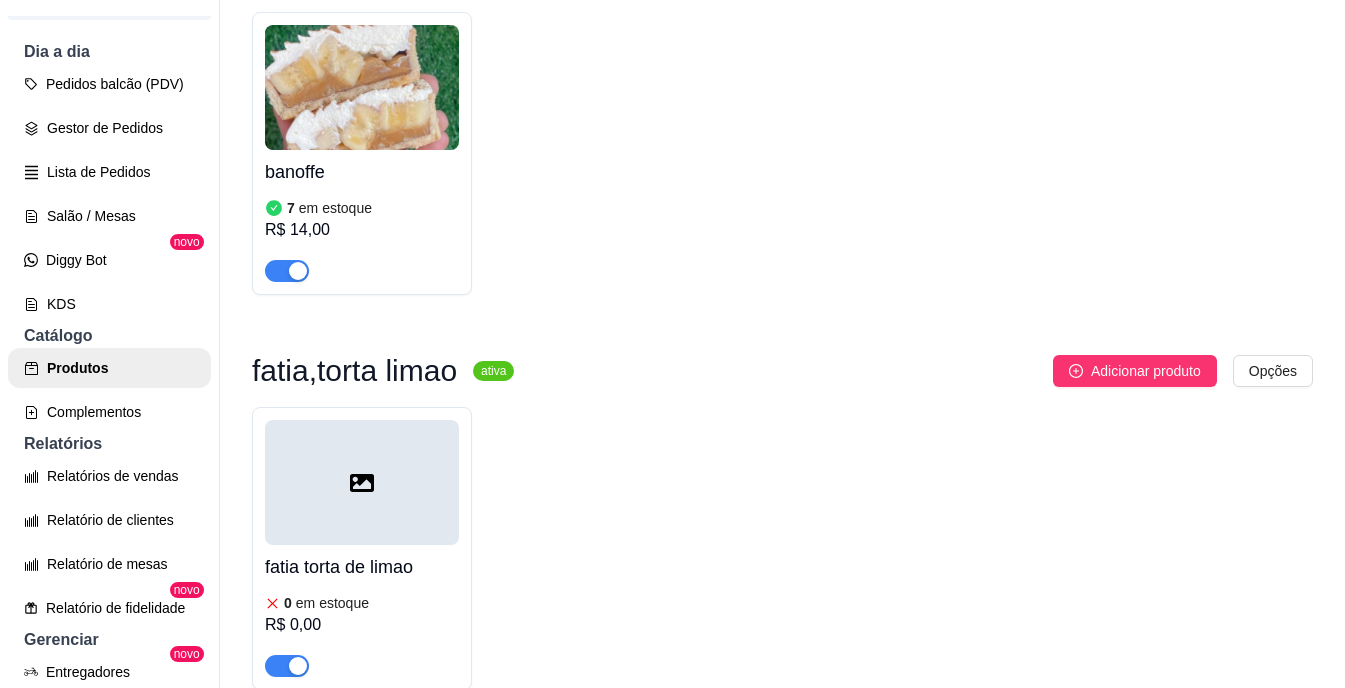 click on "em estoque" at bounding box center (332, 603) 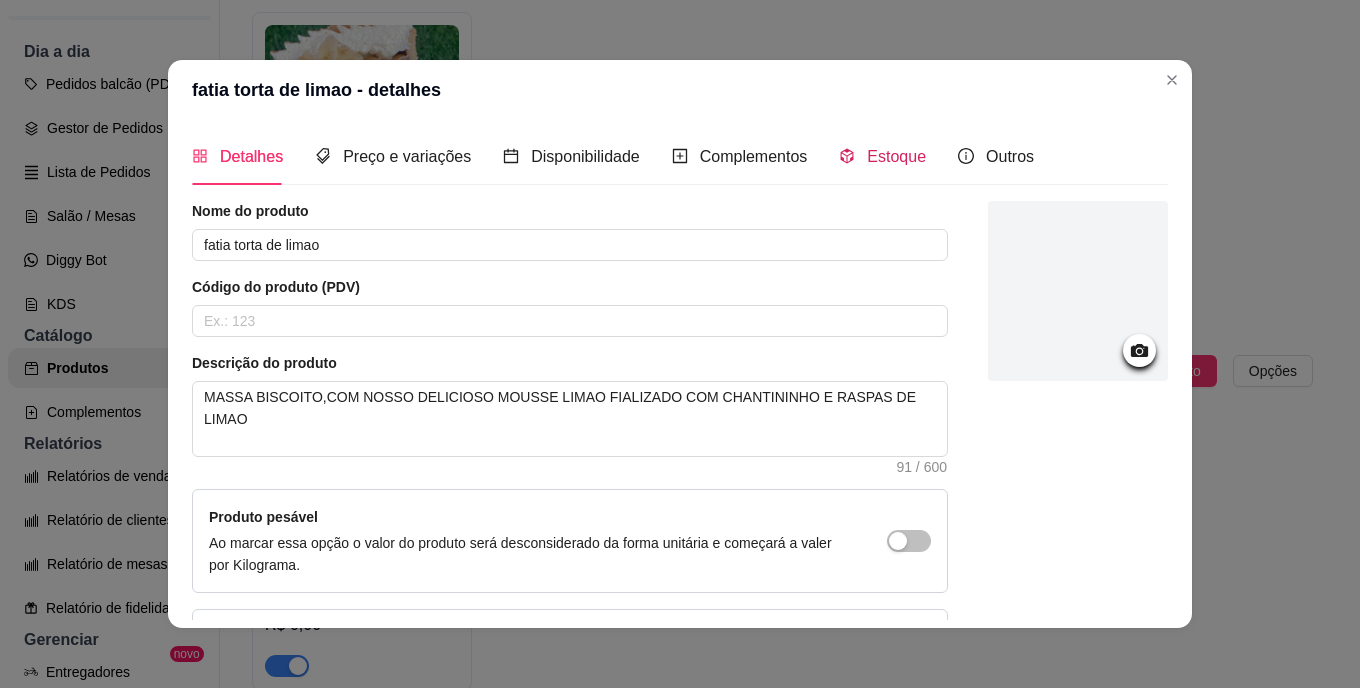 click on "Estoque" at bounding box center (882, 156) 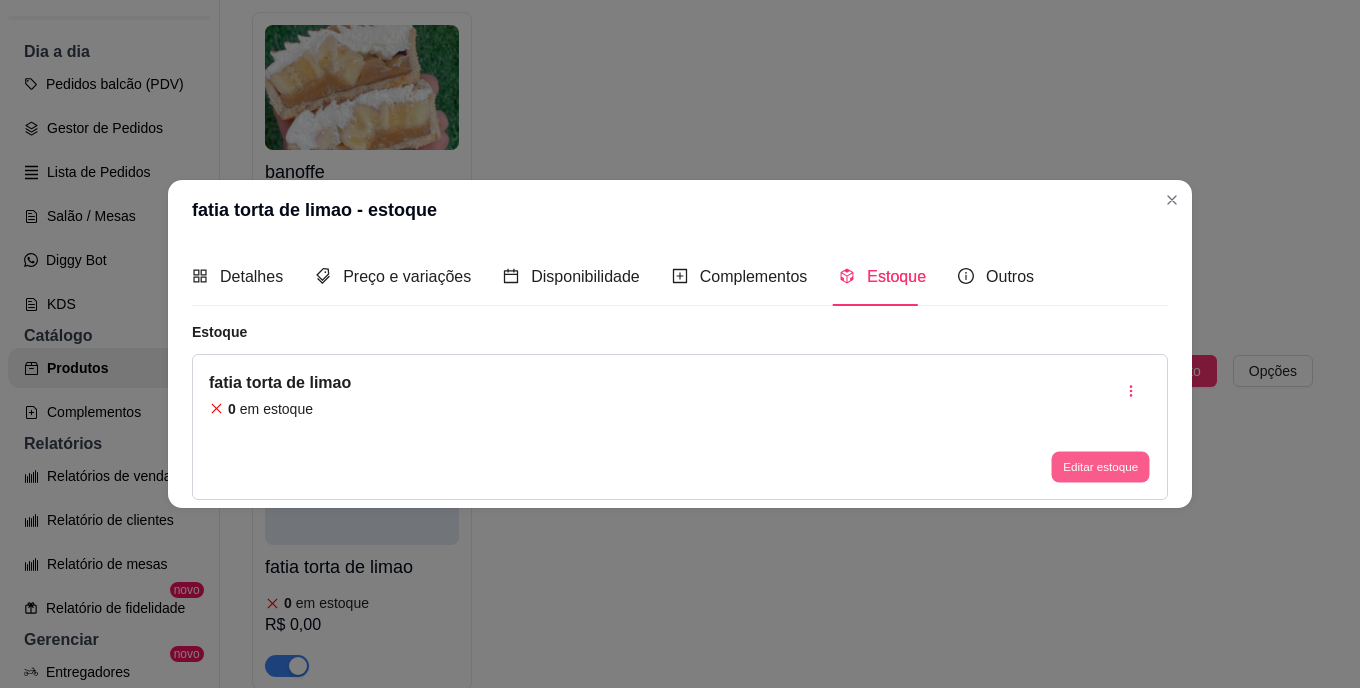 click on "Editar estoque" at bounding box center (1100, 466) 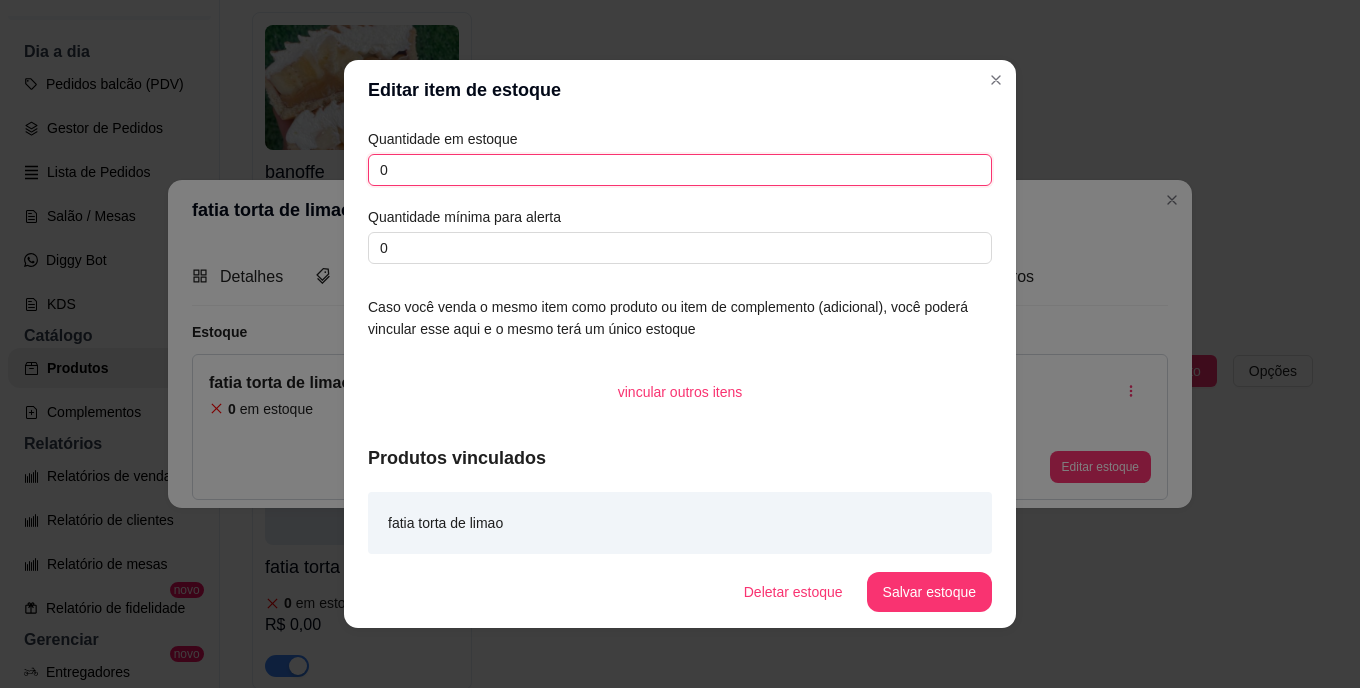 click on "0" at bounding box center (680, 170) 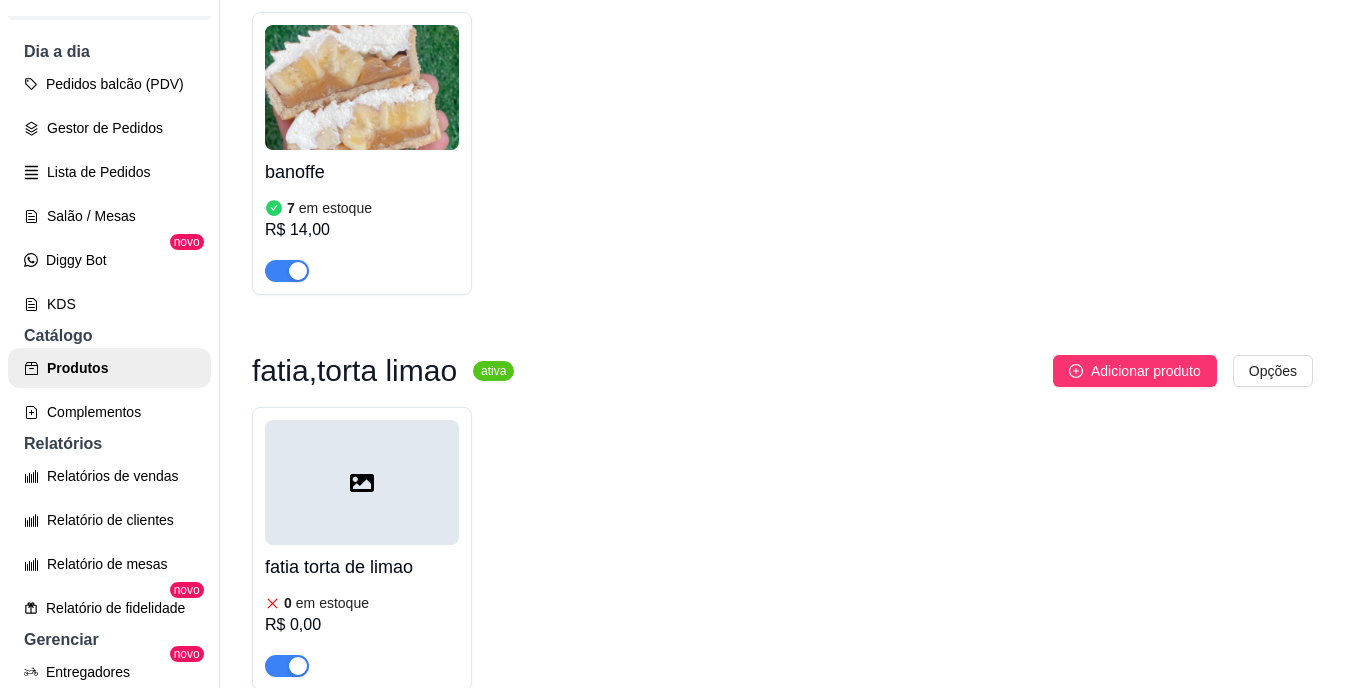 click on "R$ 0,00" at bounding box center (362, 625) 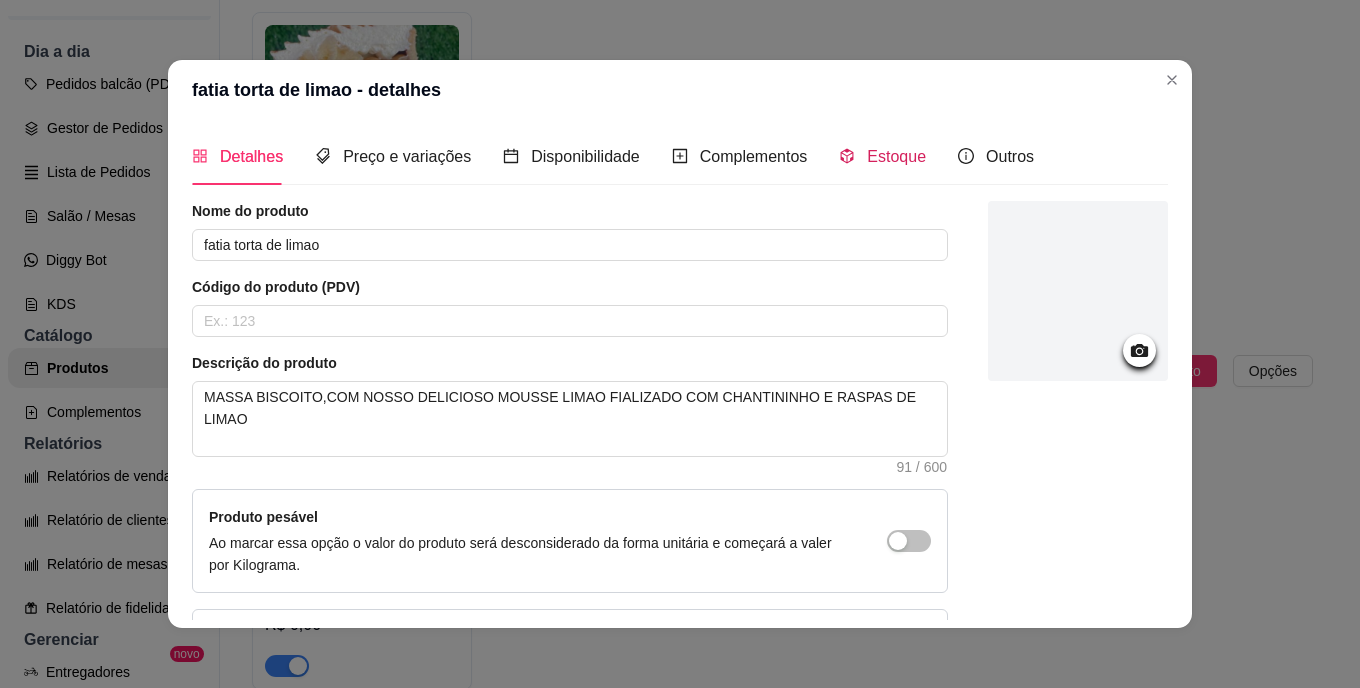 click on "Estoque" at bounding box center [896, 156] 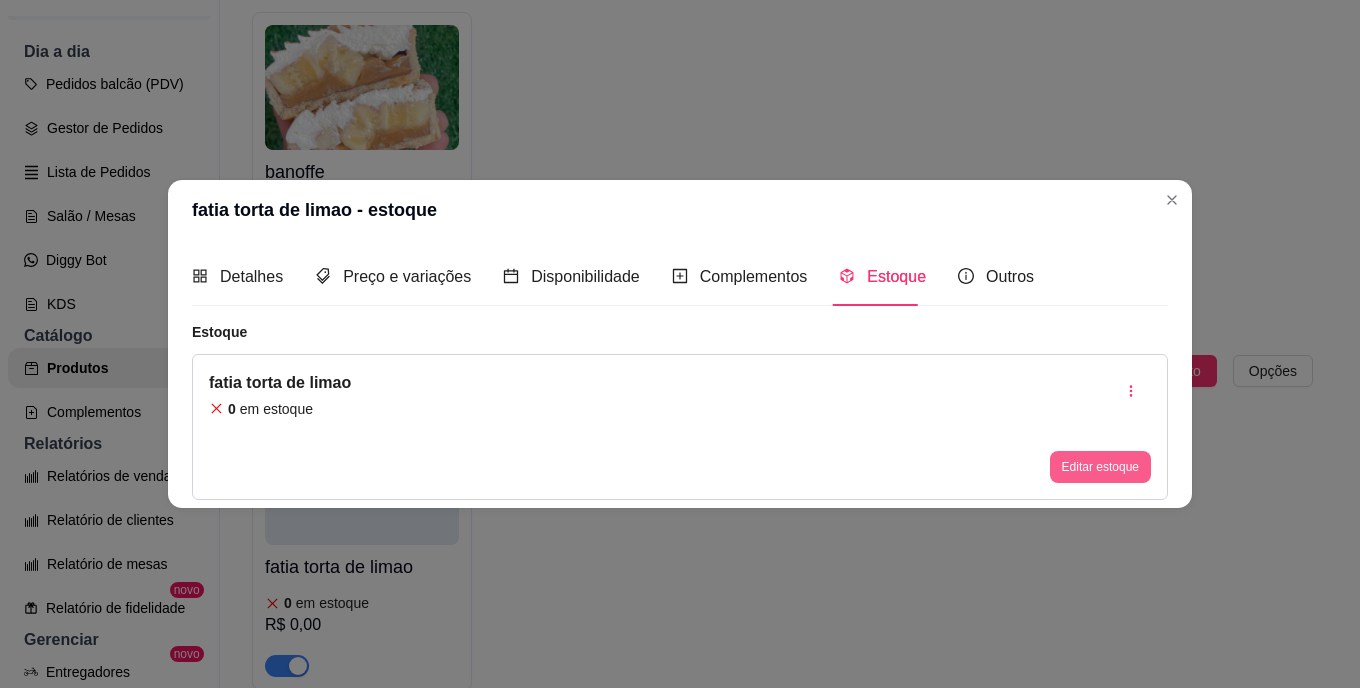 click on "Editar estoque" at bounding box center (1100, 467) 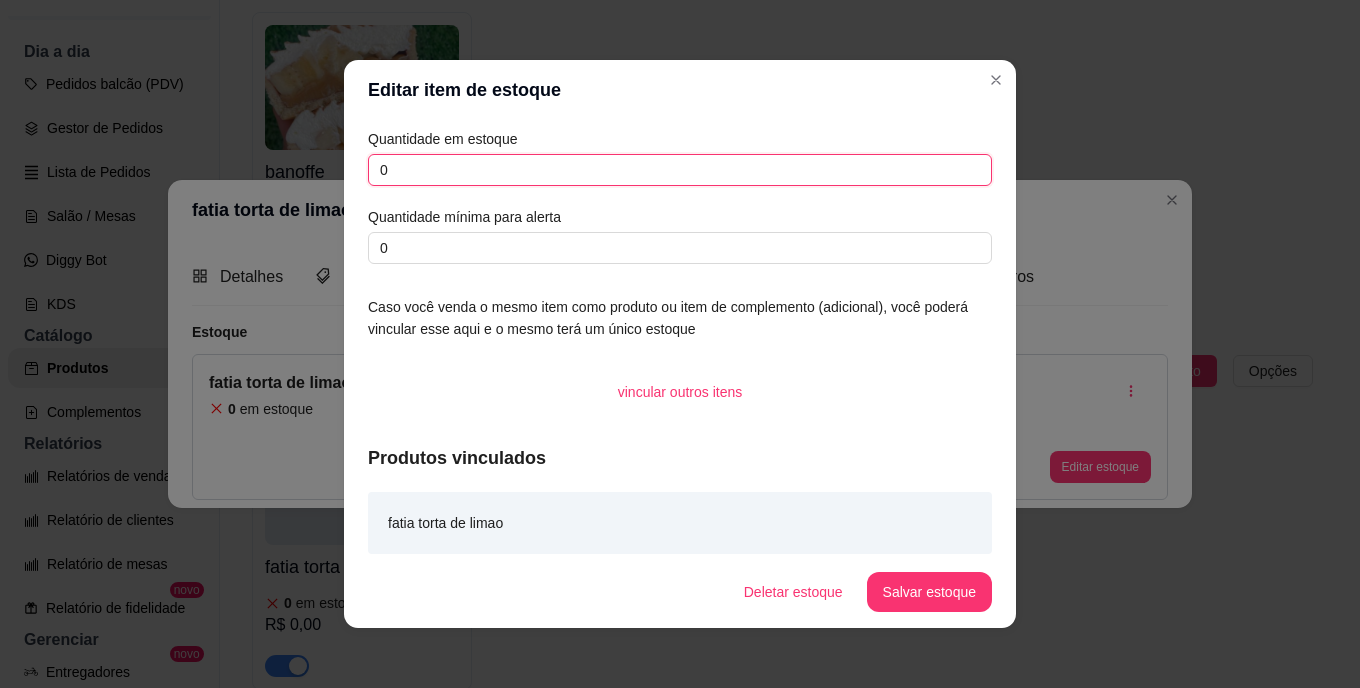 click on "0" at bounding box center (680, 170) 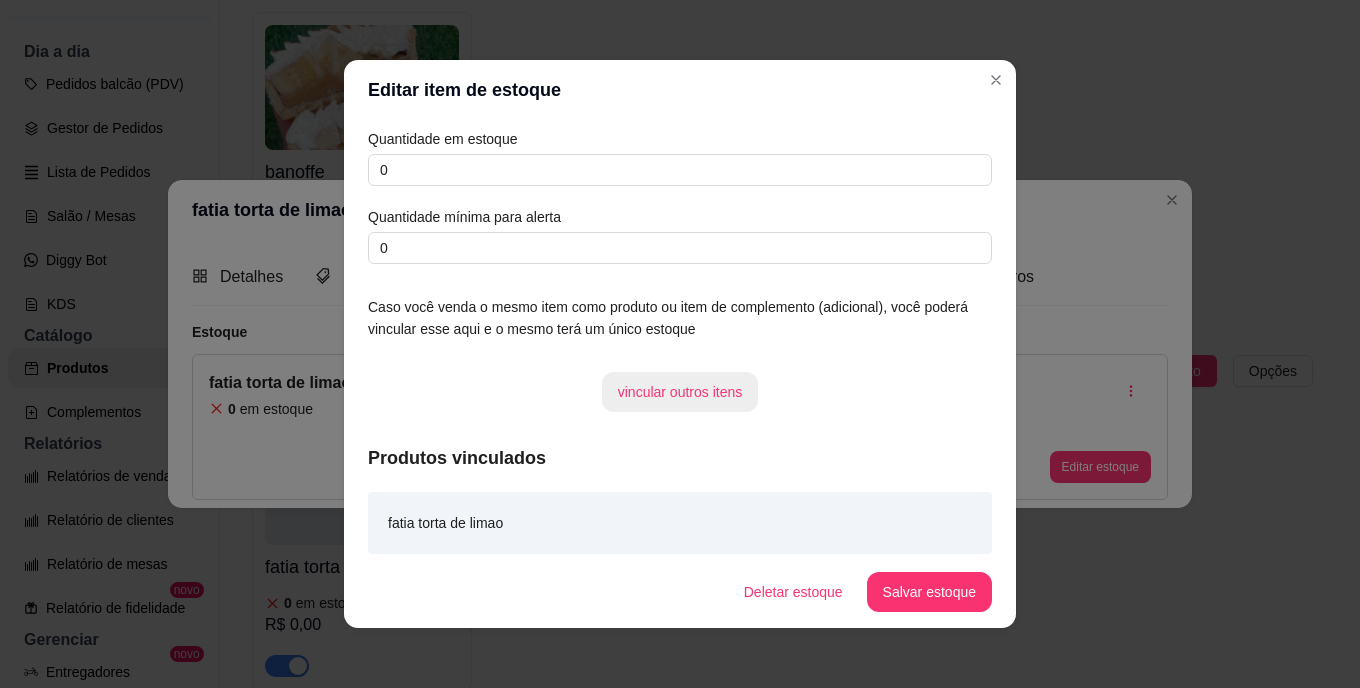 click on "vincular outros itens" at bounding box center [680, 392] 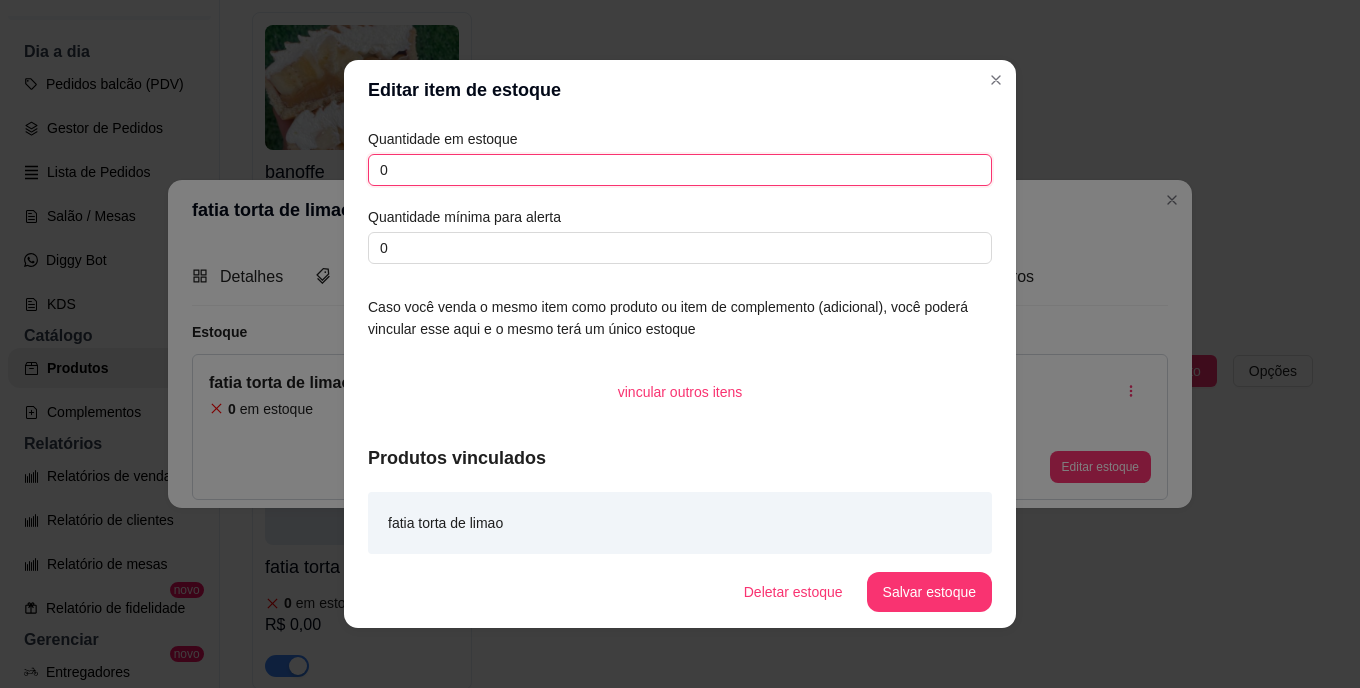 click on "0" at bounding box center [680, 170] 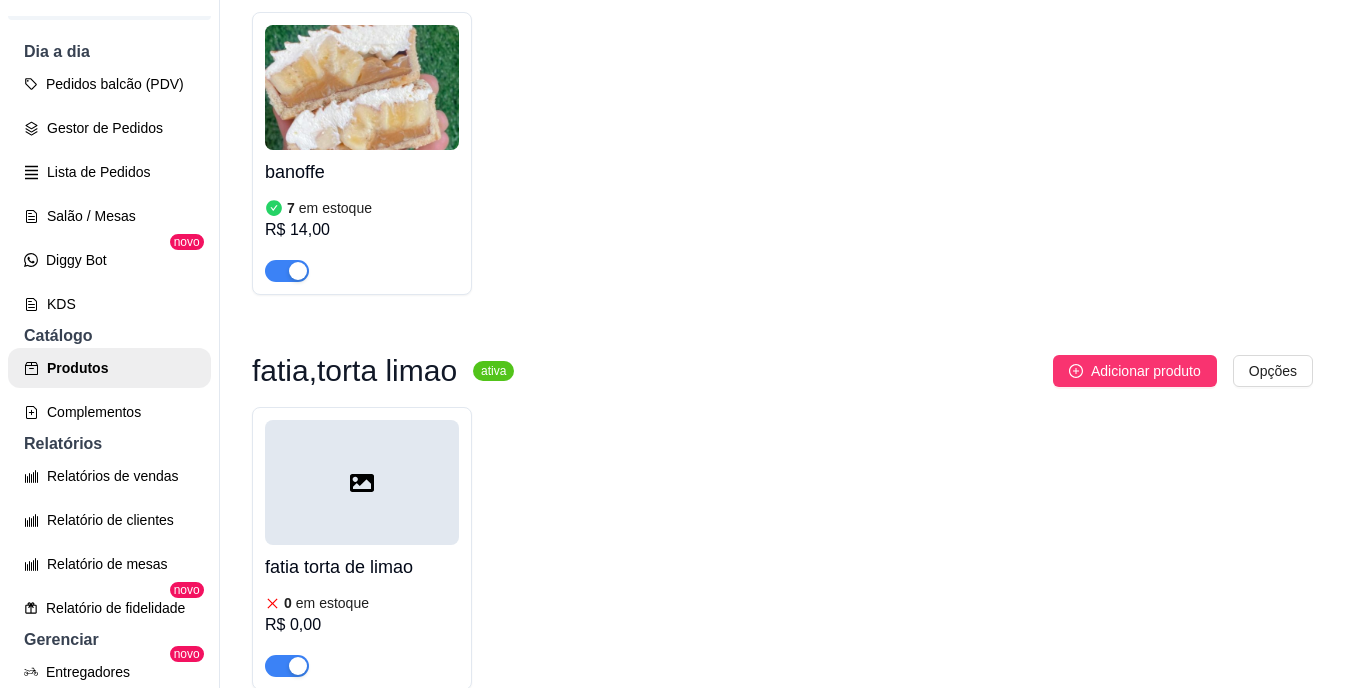 click on "0 em estoque" at bounding box center (362, 603) 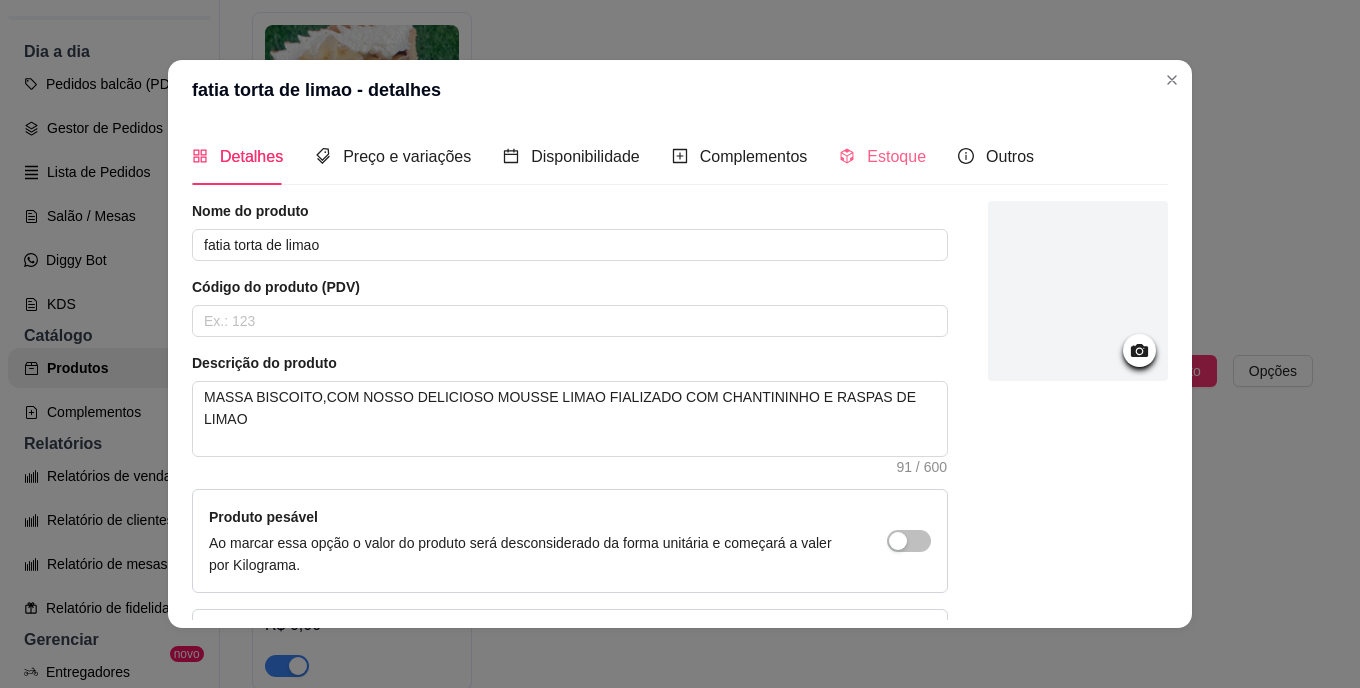 click on "Estoque" at bounding box center (882, 156) 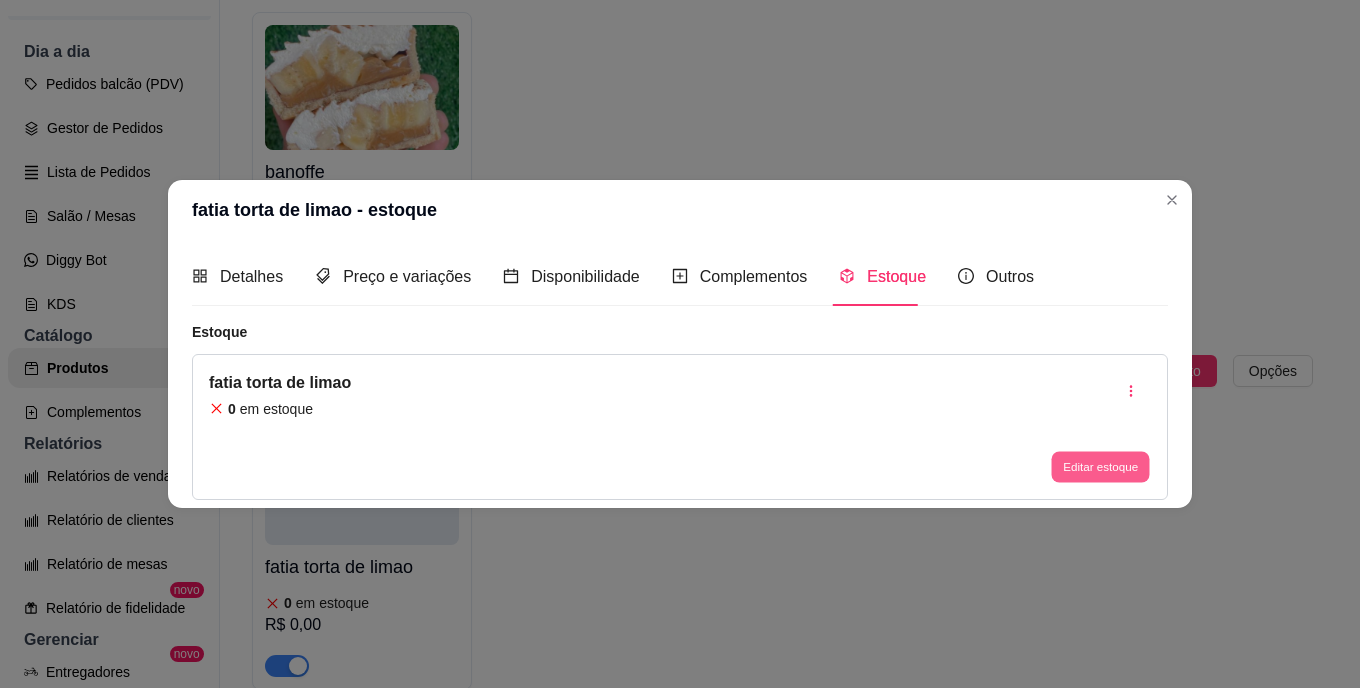 click on "Editar estoque" at bounding box center (1100, 466) 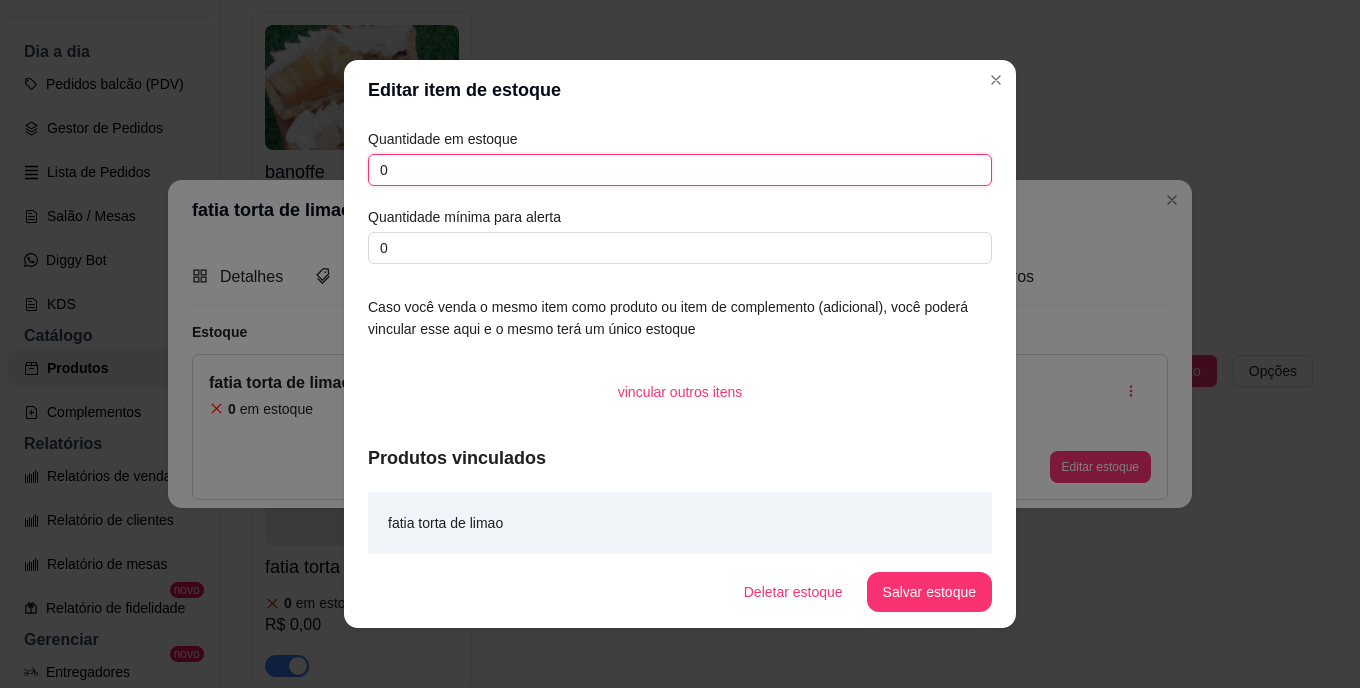 click on "0" at bounding box center [680, 170] 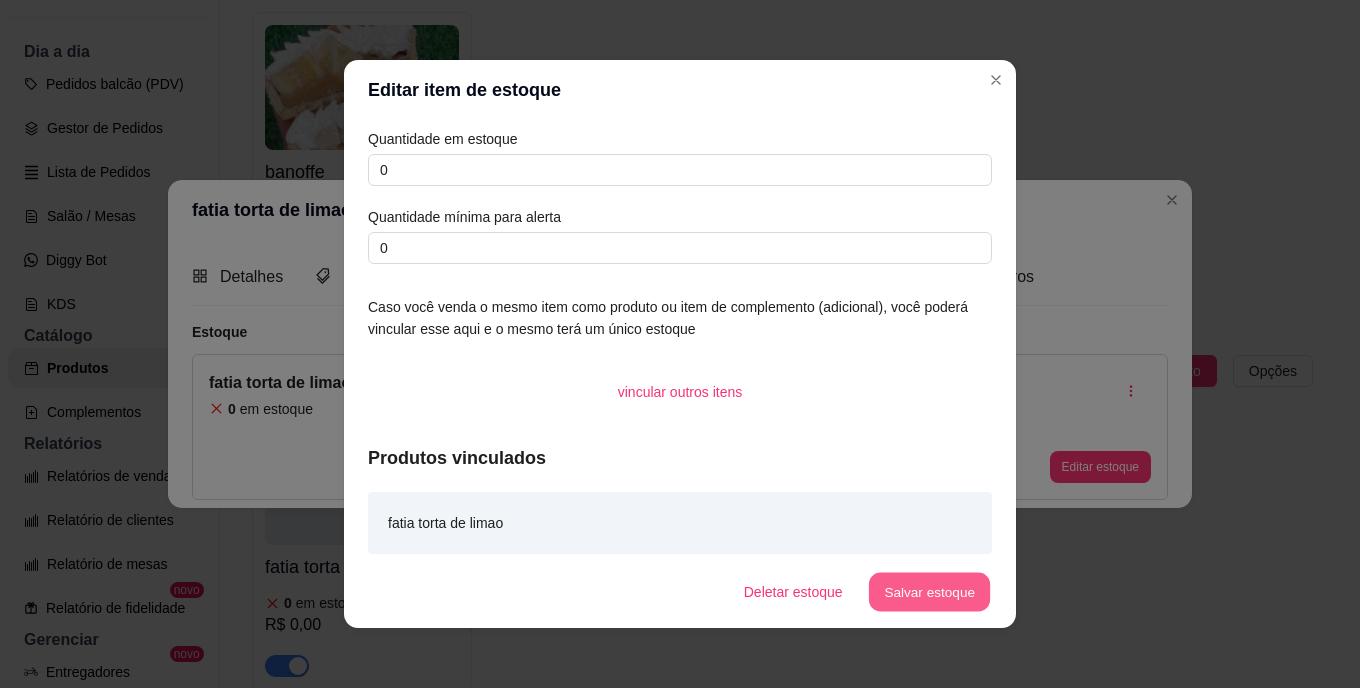 click on "Salvar estoque" at bounding box center [929, 592] 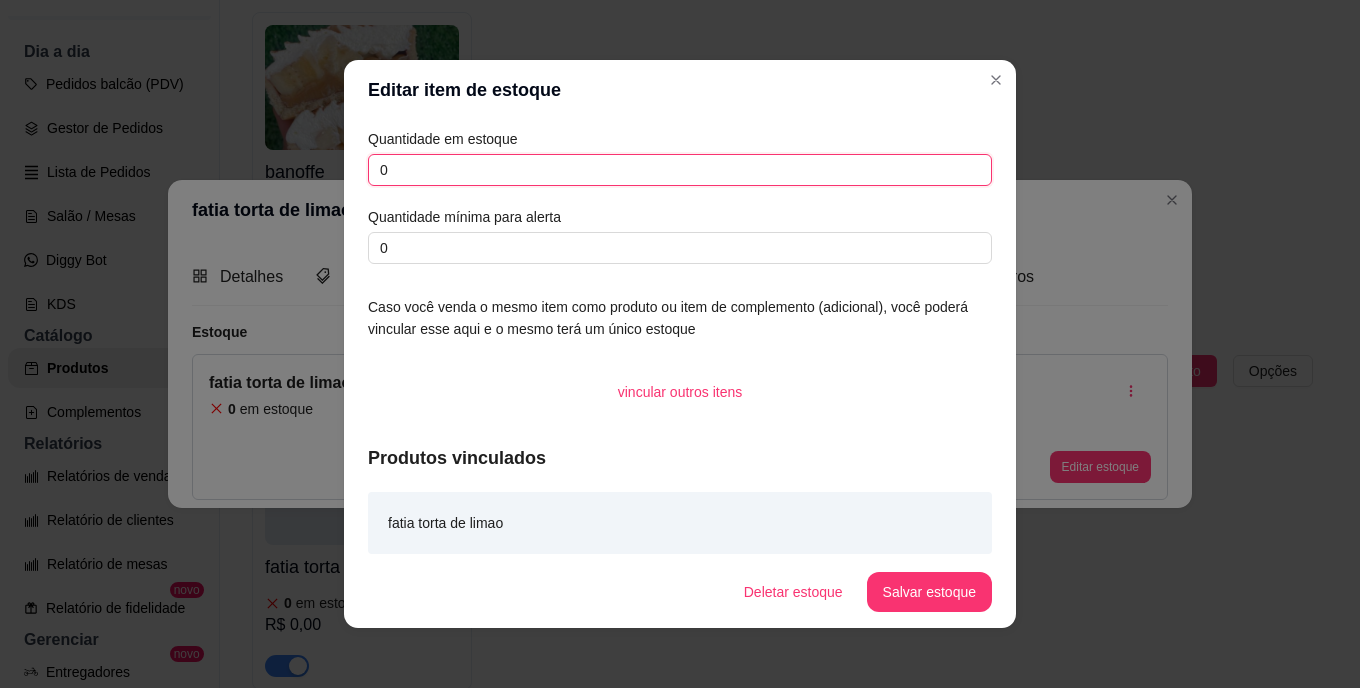 click on "0" at bounding box center (680, 170) 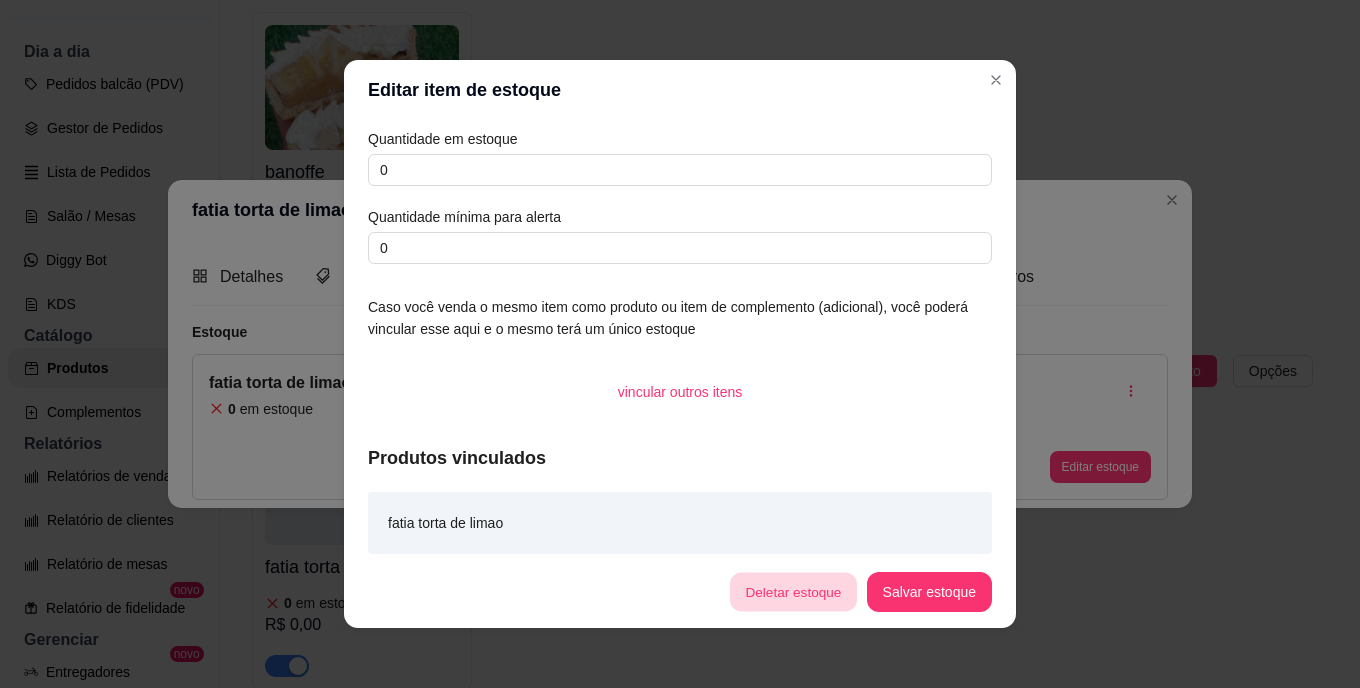 click on "Deletar estoque" at bounding box center [793, 592] 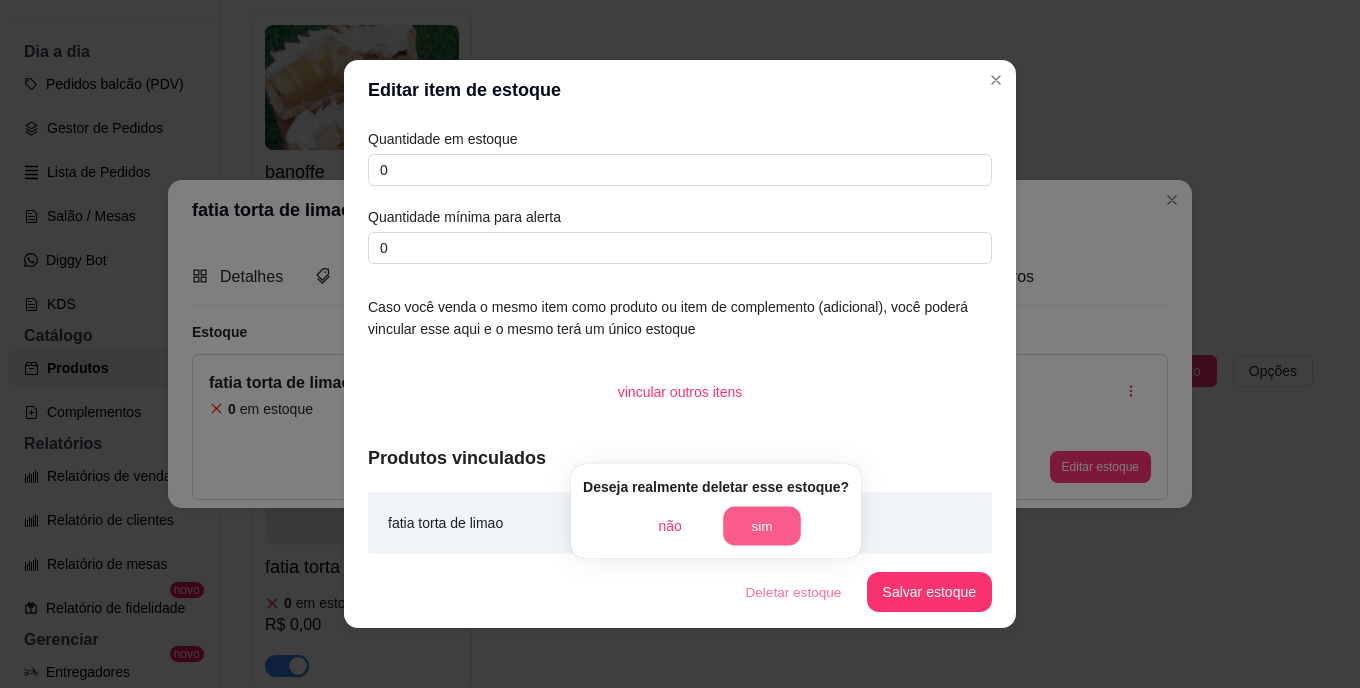 click on "sim" at bounding box center (762, 526) 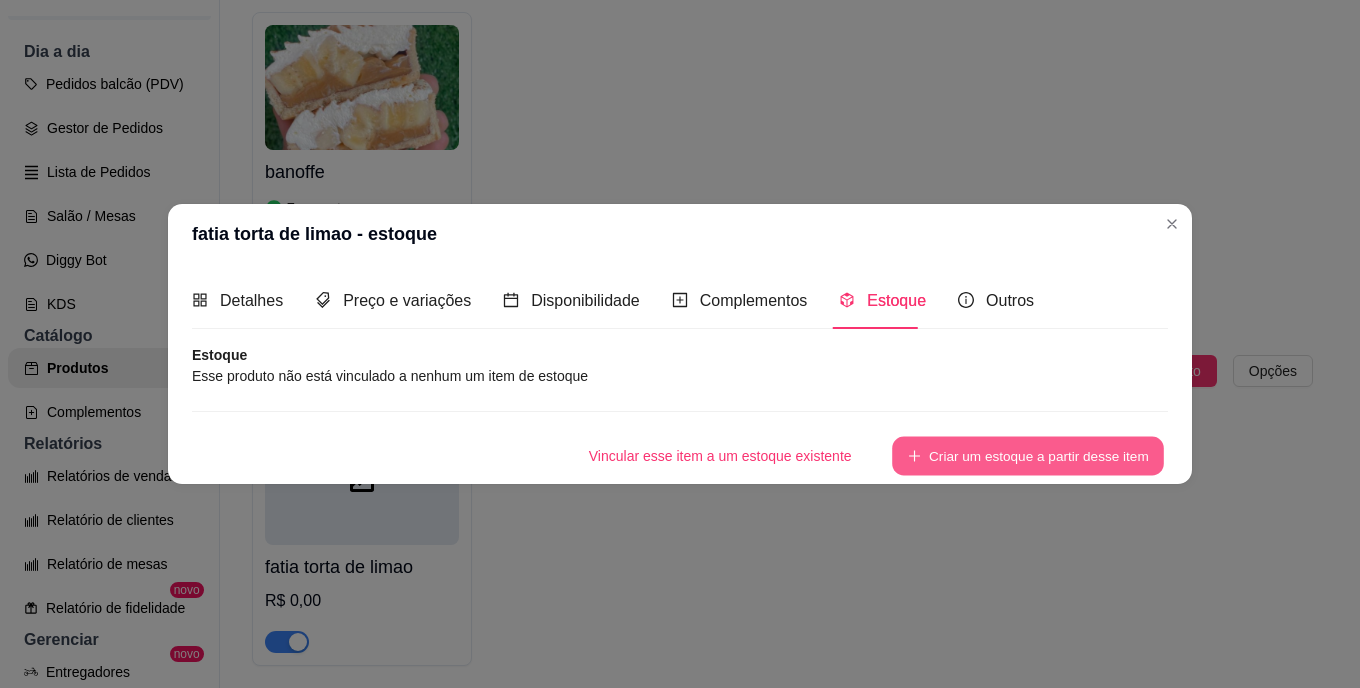 click on "Criar um estoque a partir desse item" at bounding box center [1028, 456] 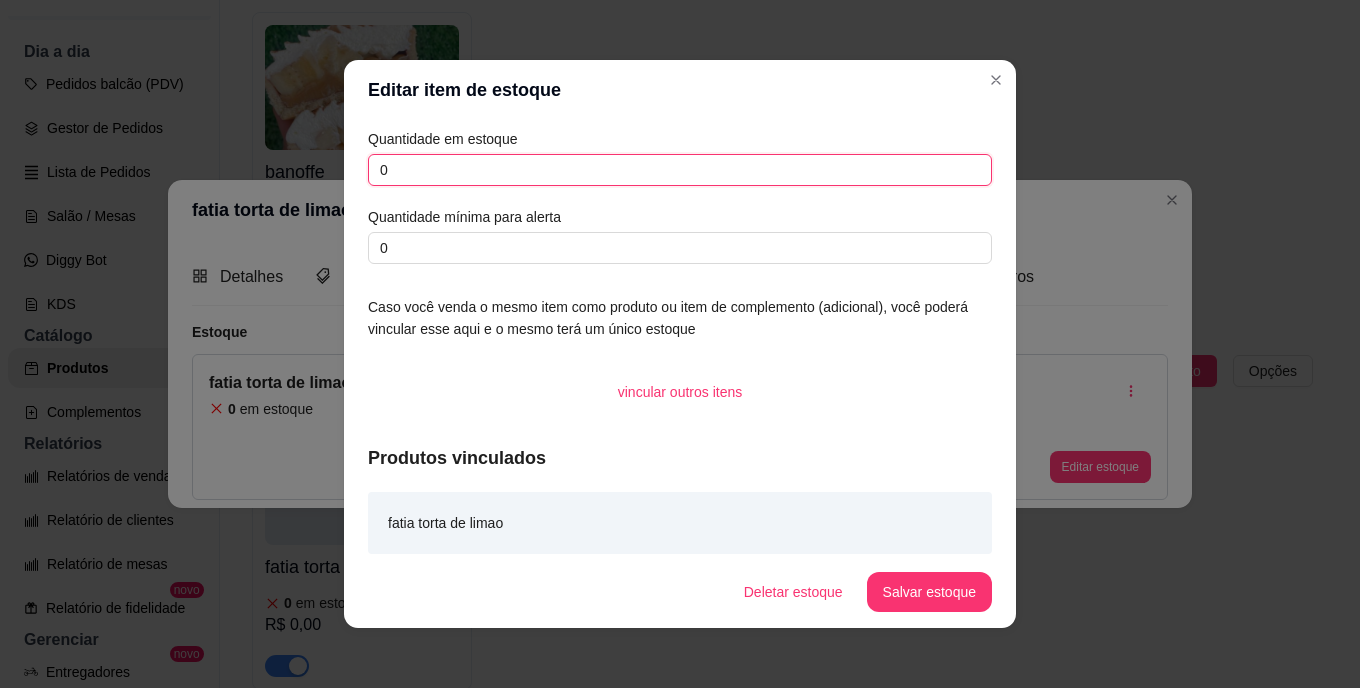 click on "0" at bounding box center (680, 170) 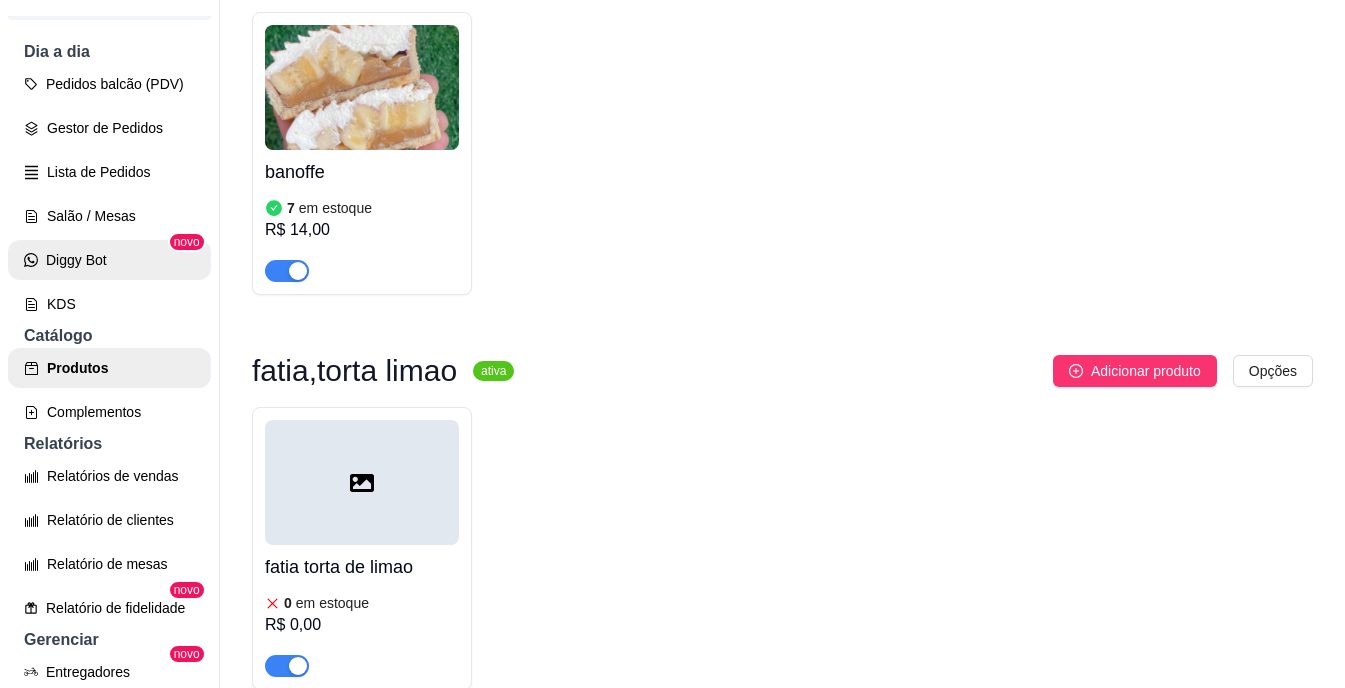 click on "Diggy Bot" at bounding box center [109, 260] 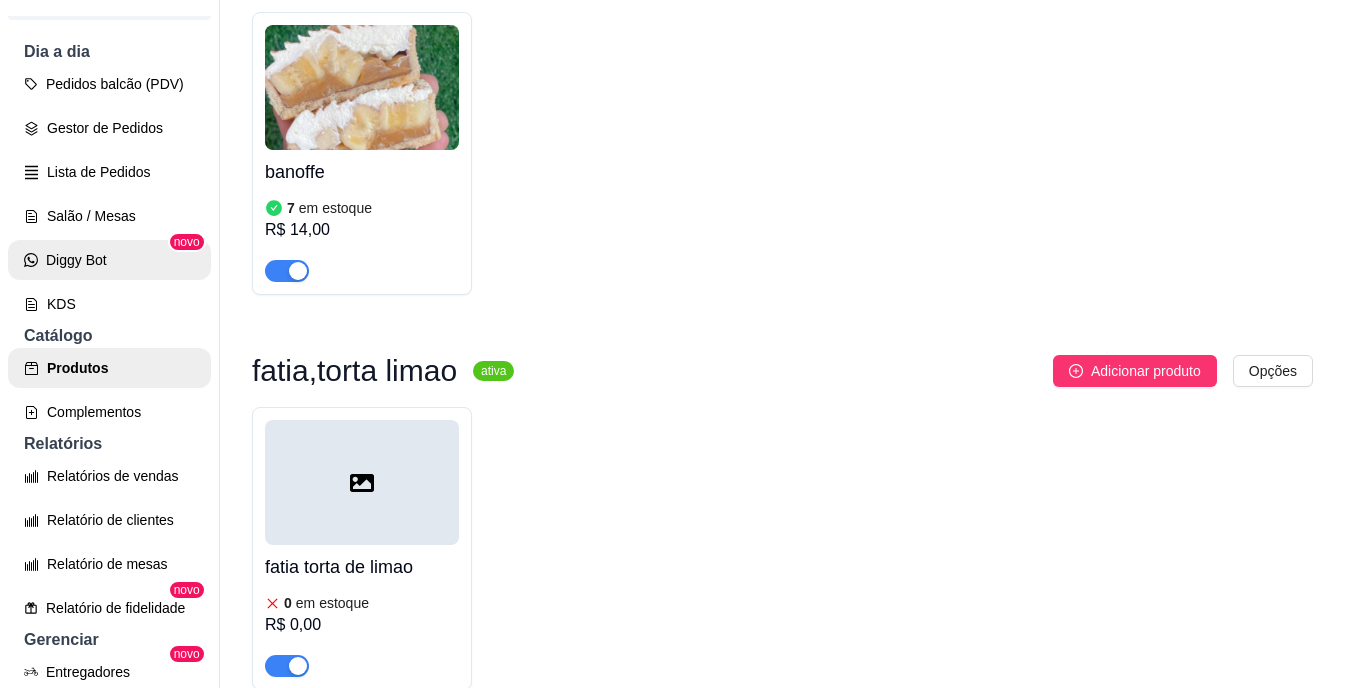 scroll, scrollTop: 0, scrollLeft: 0, axis: both 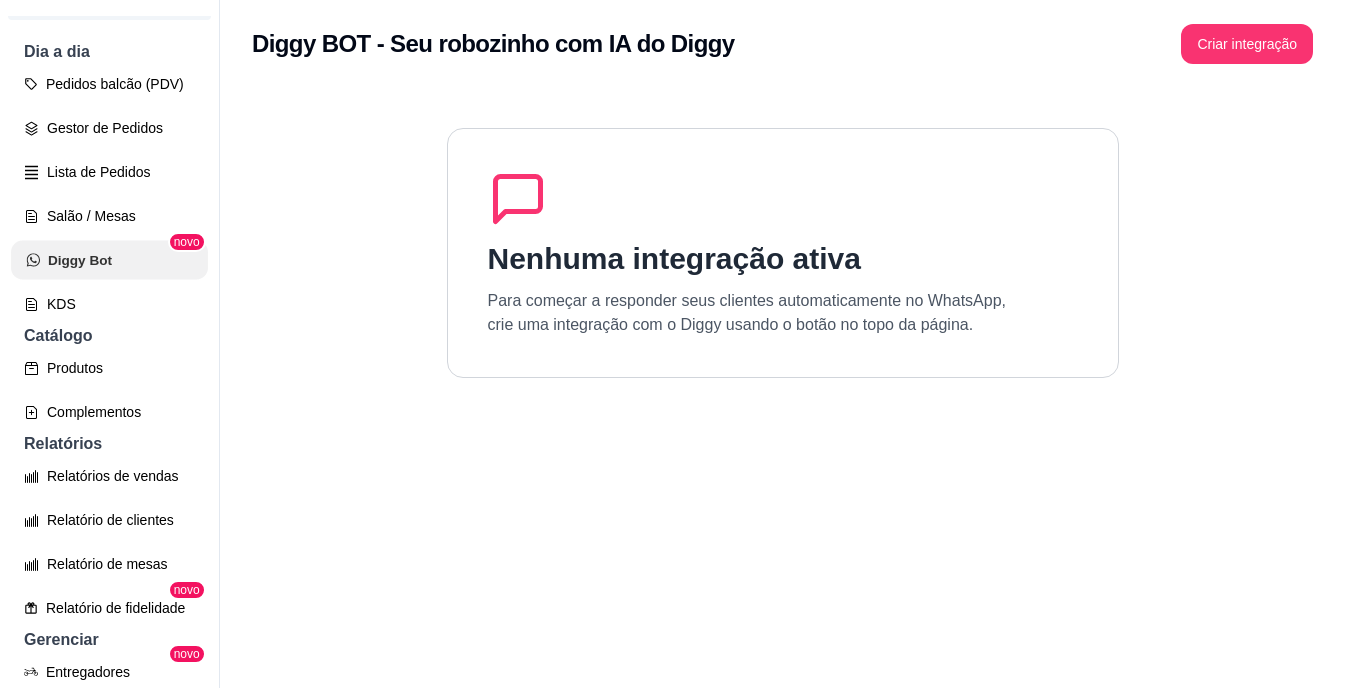 click on "Diggy Bot" at bounding box center [109, 260] 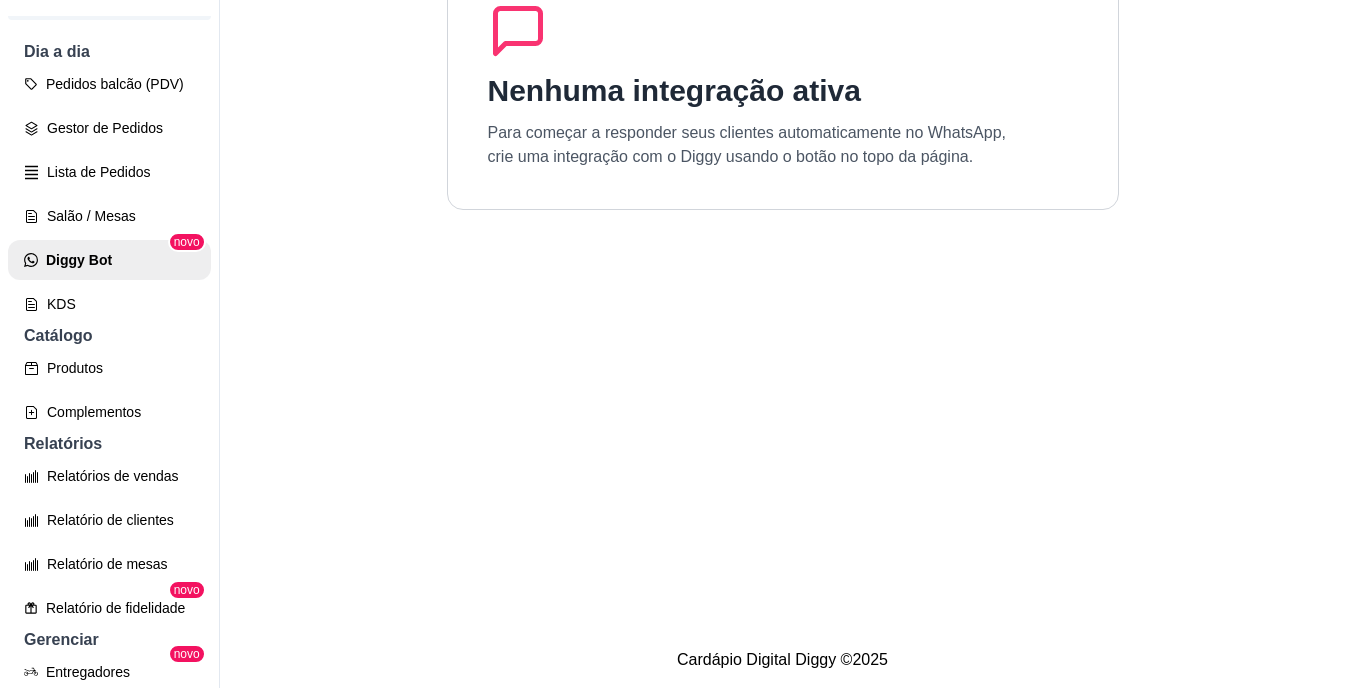 scroll, scrollTop: 183, scrollLeft: 0, axis: vertical 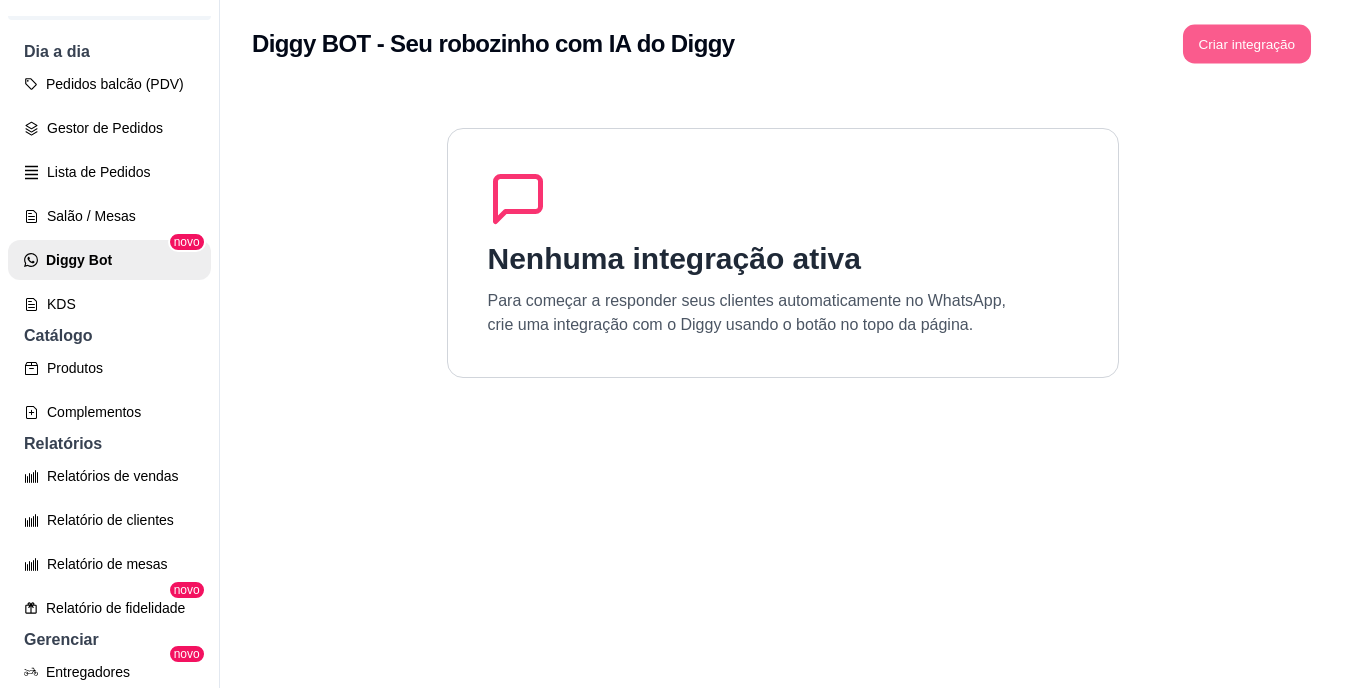 click on "Criar integração" at bounding box center (1247, 44) 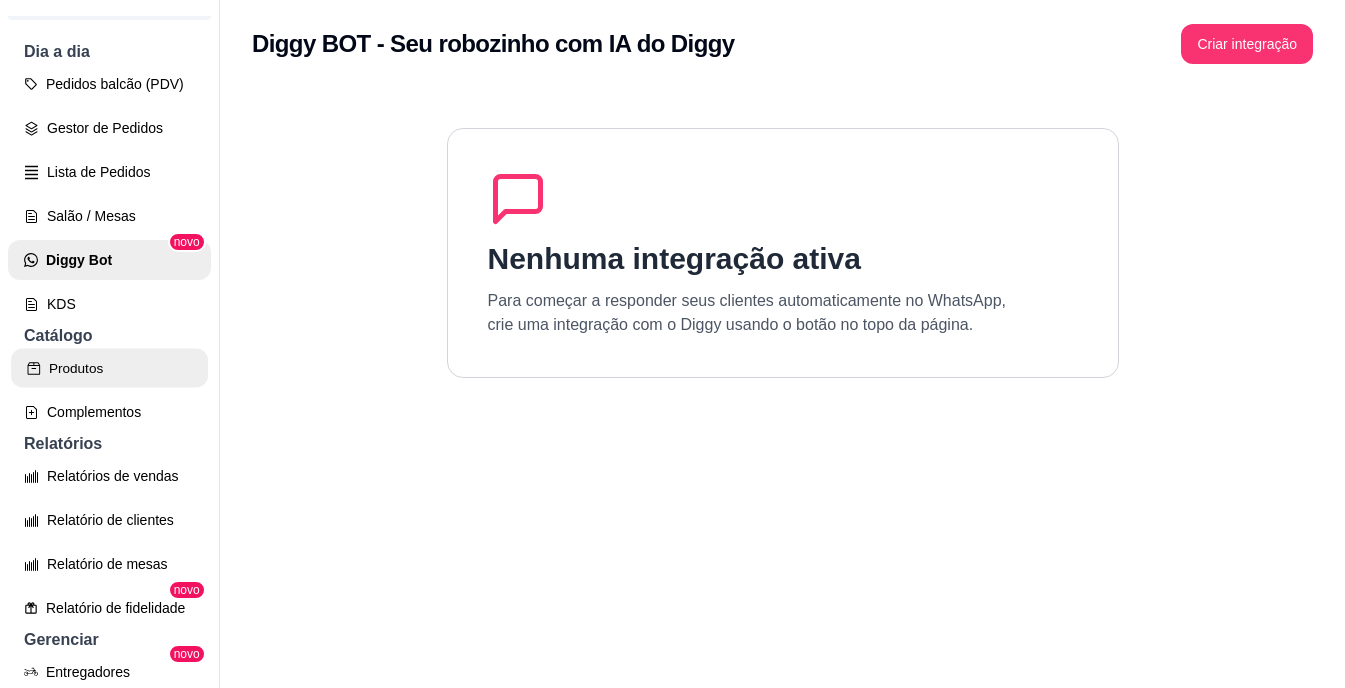 click on "Produtos" at bounding box center [109, 368] 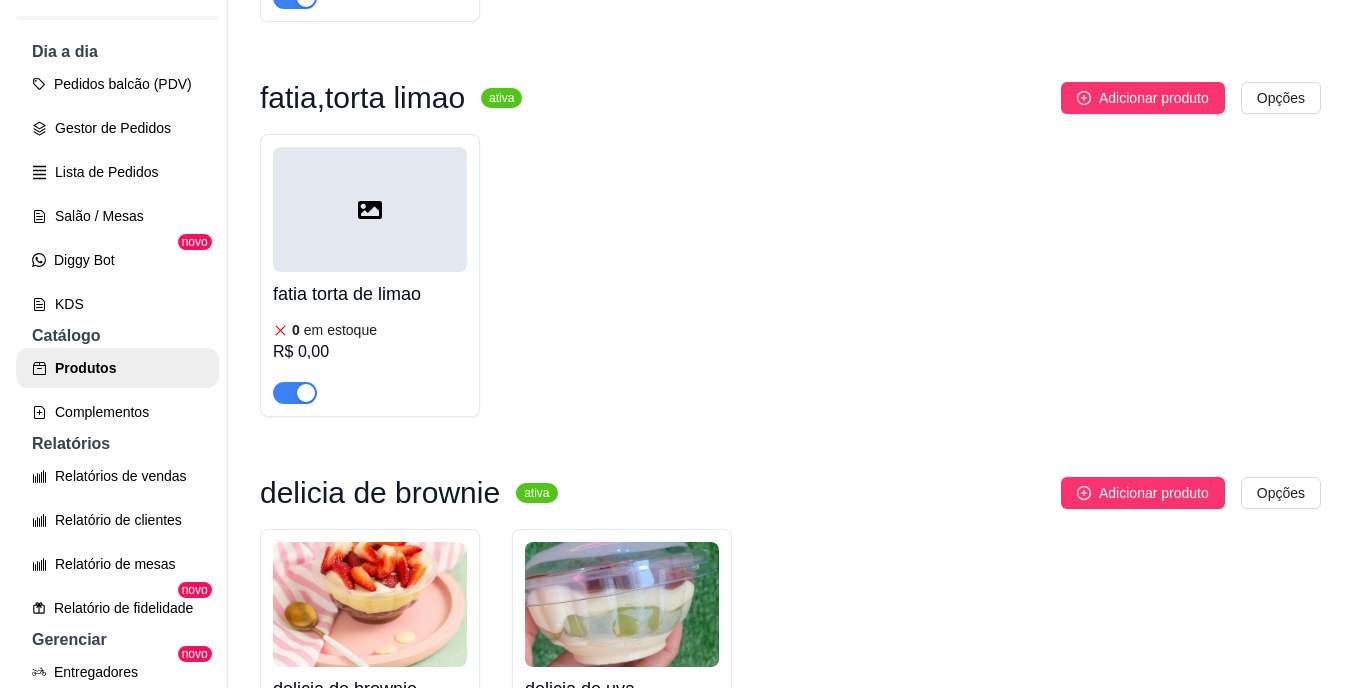 scroll, scrollTop: 2545, scrollLeft: 0, axis: vertical 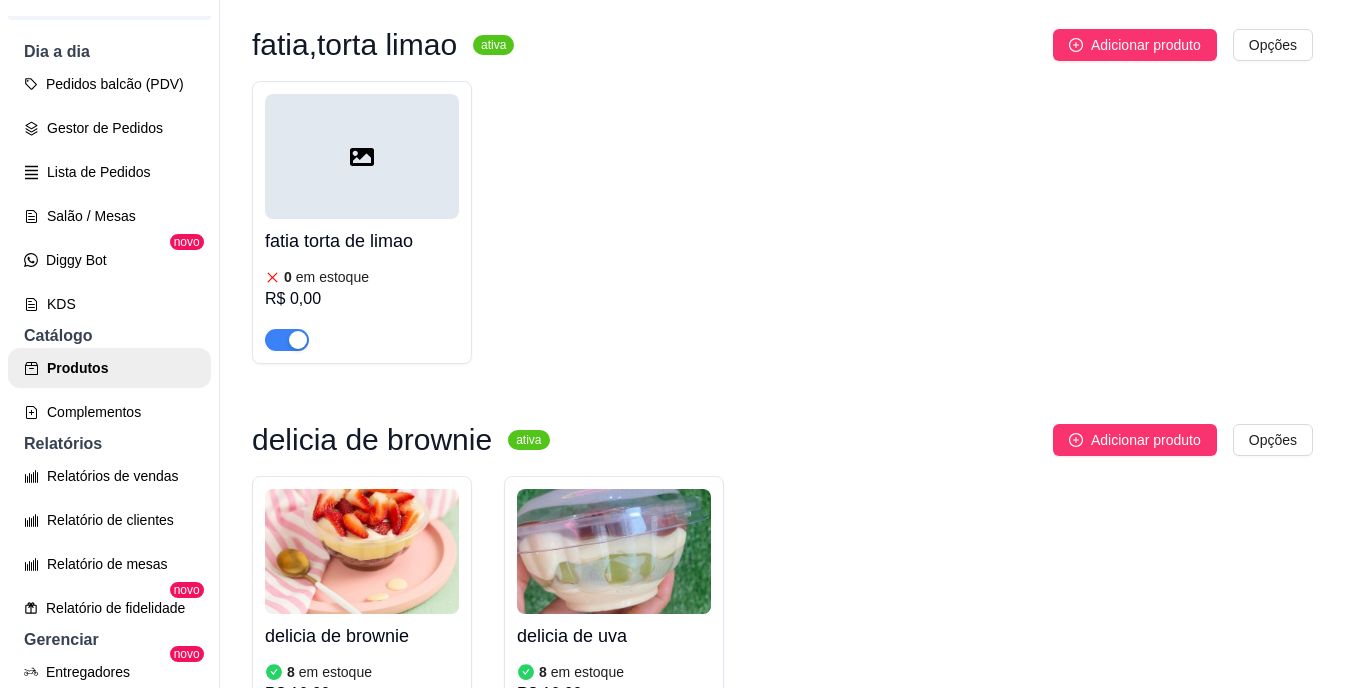 click on "em estoque" at bounding box center (332, 277) 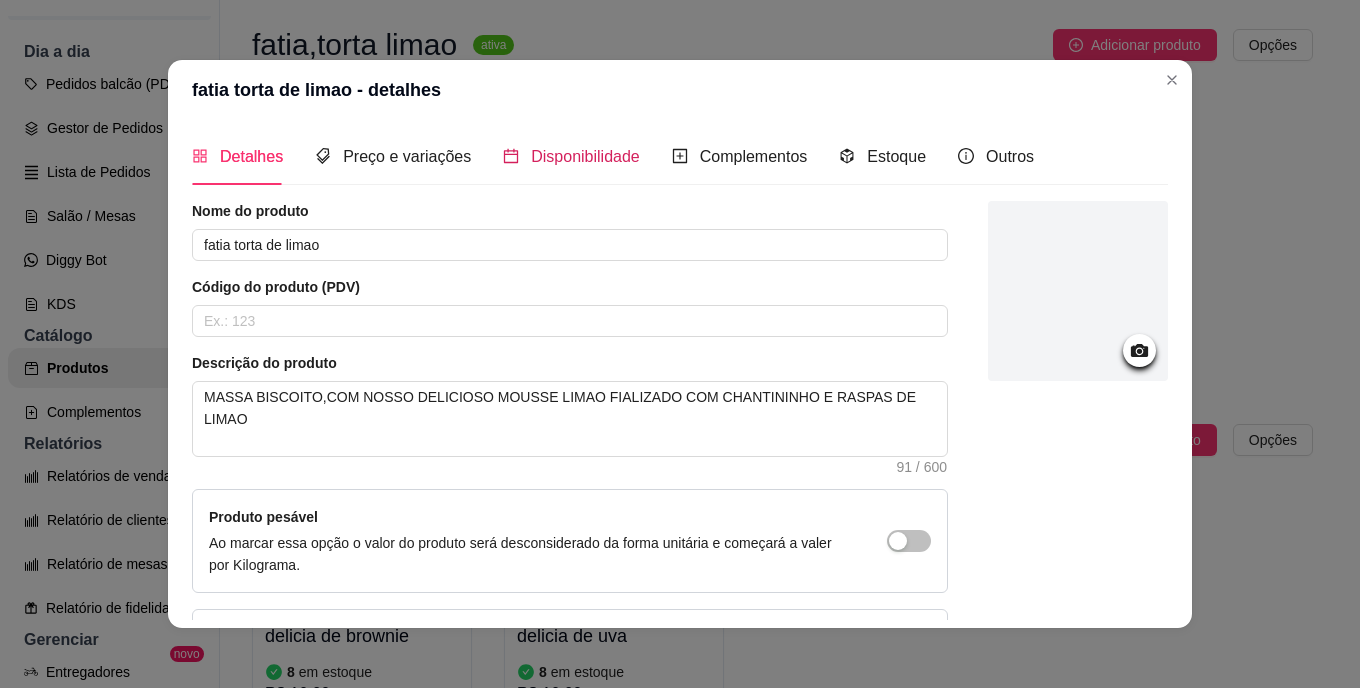 click on "Disponibilidade" at bounding box center [585, 156] 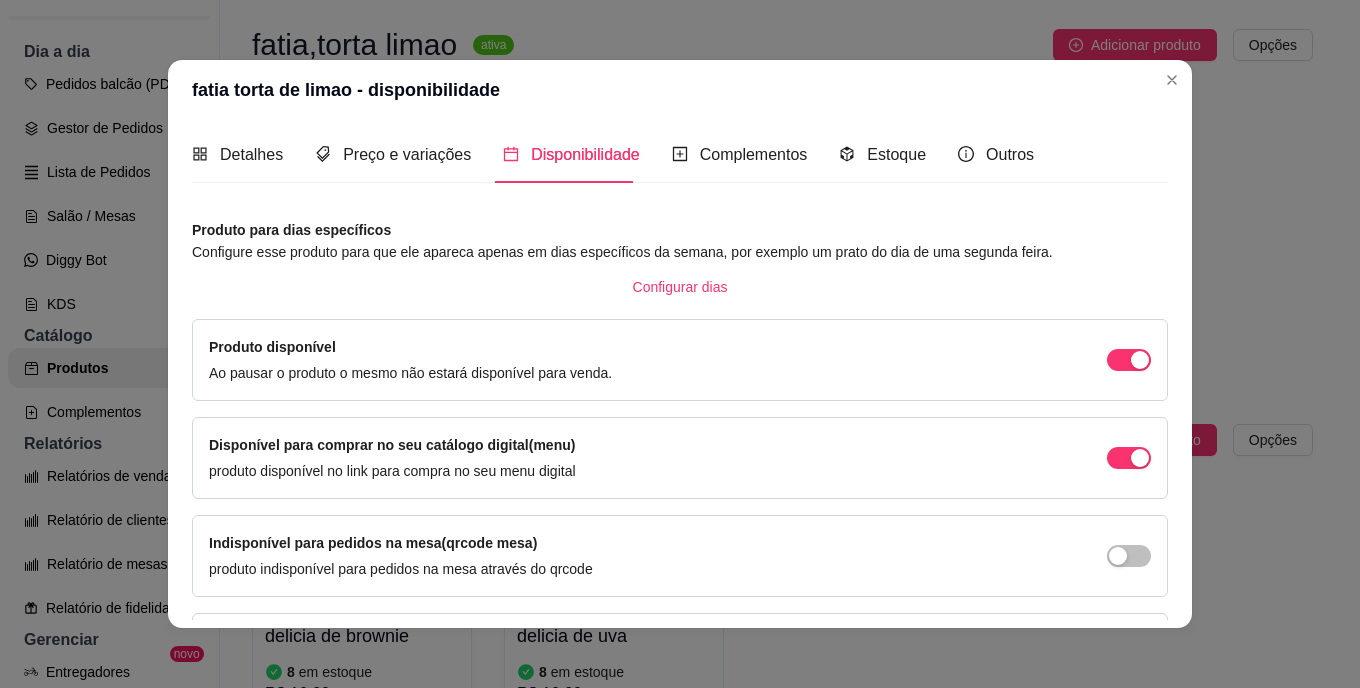 scroll, scrollTop: 0, scrollLeft: 0, axis: both 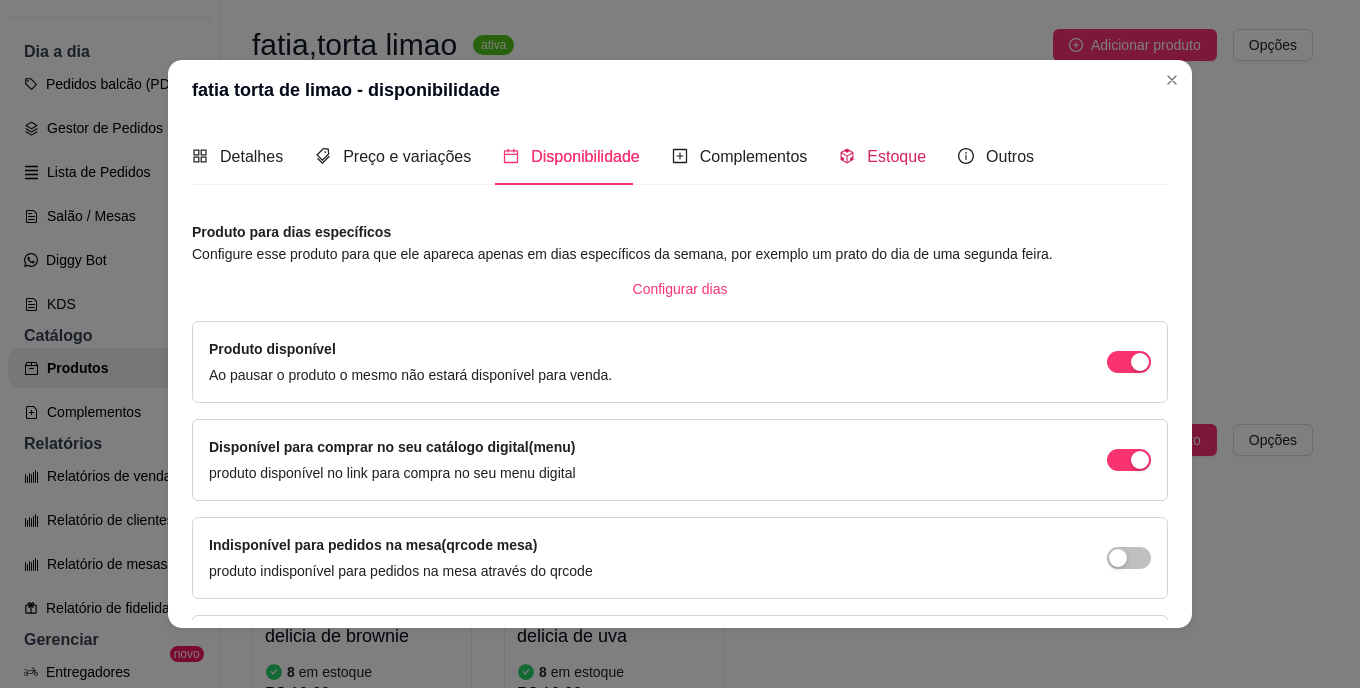 click on "Estoque" at bounding box center (896, 156) 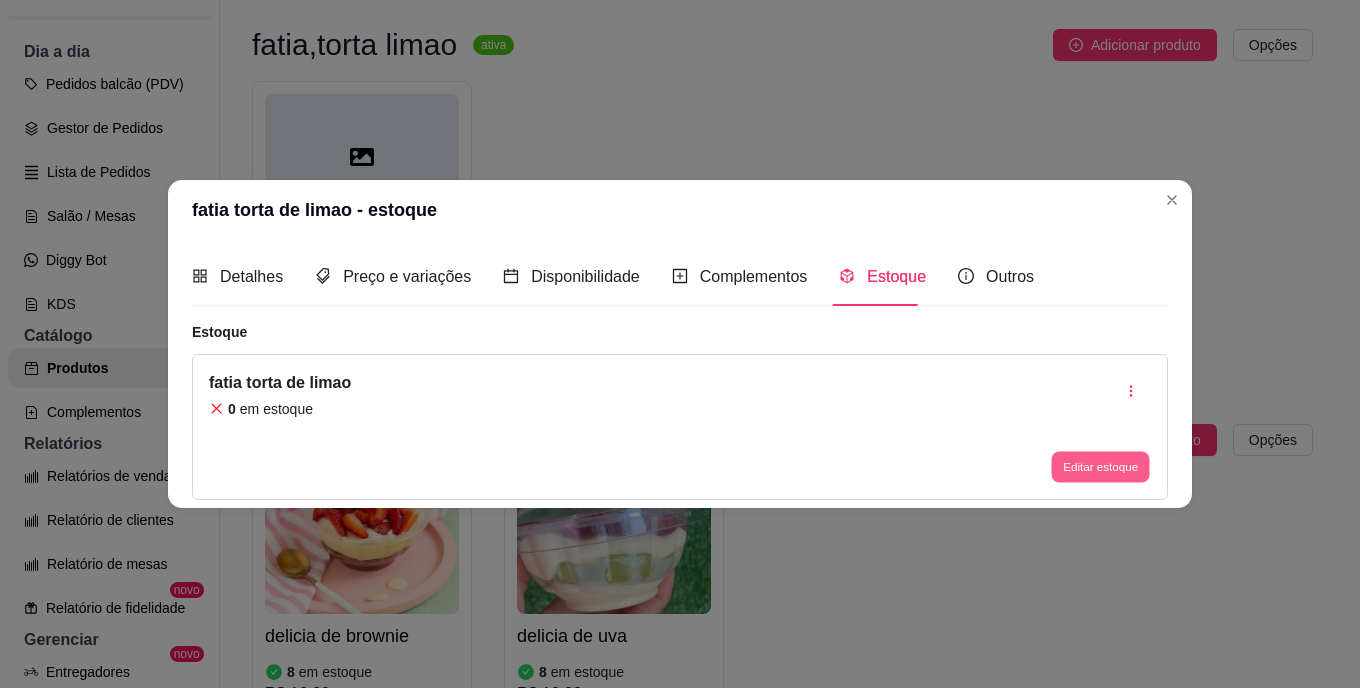click on "Editar estoque" at bounding box center [1100, 466] 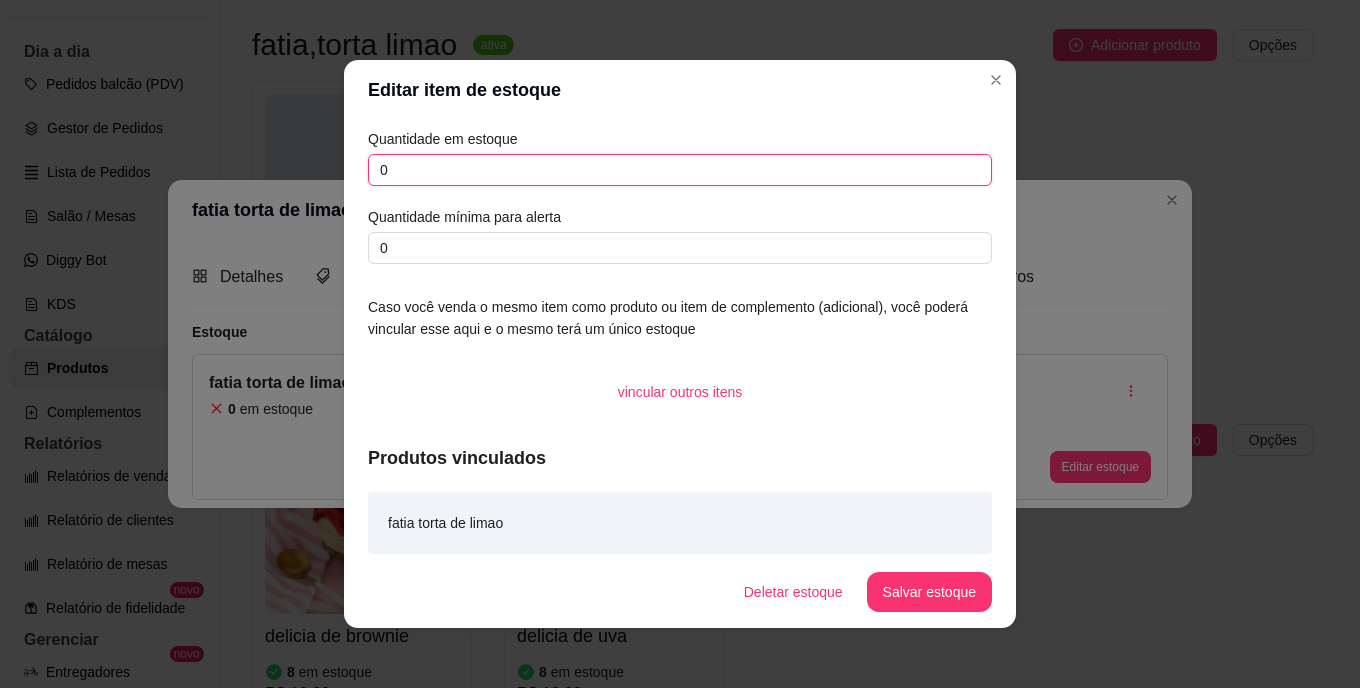 click on "0" at bounding box center (680, 170) 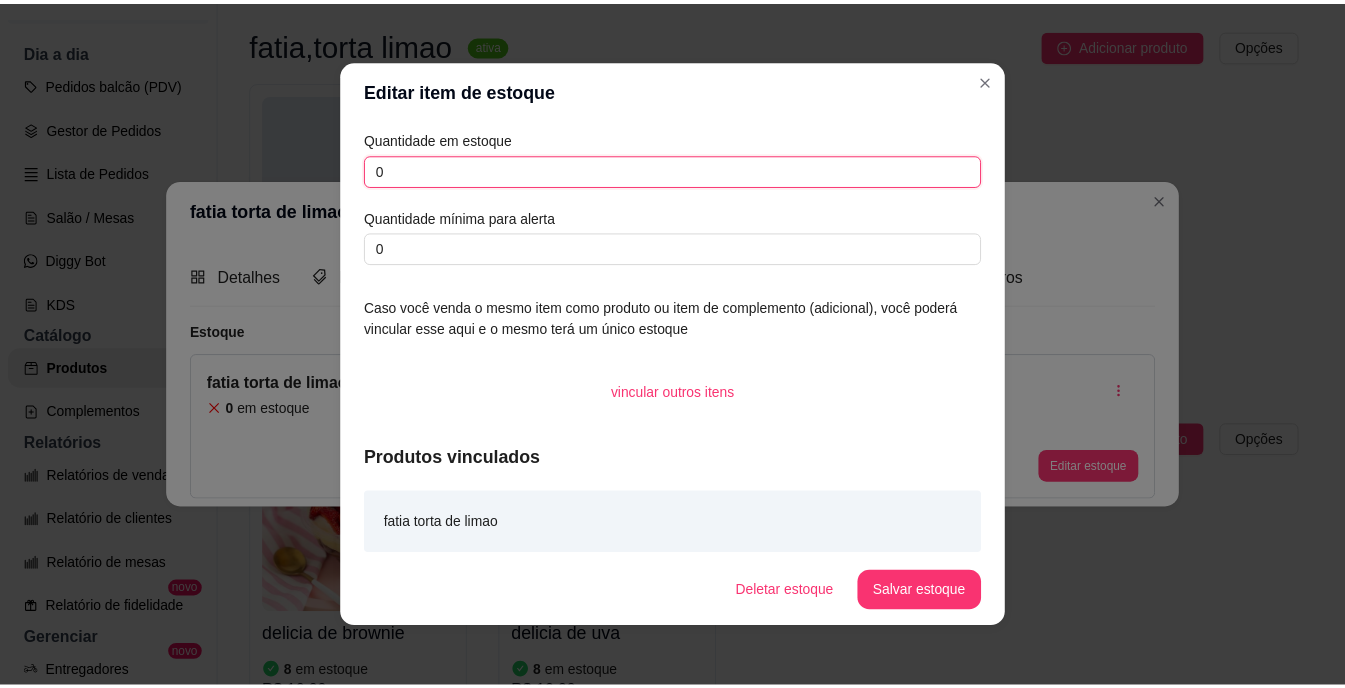 scroll, scrollTop: 4, scrollLeft: 0, axis: vertical 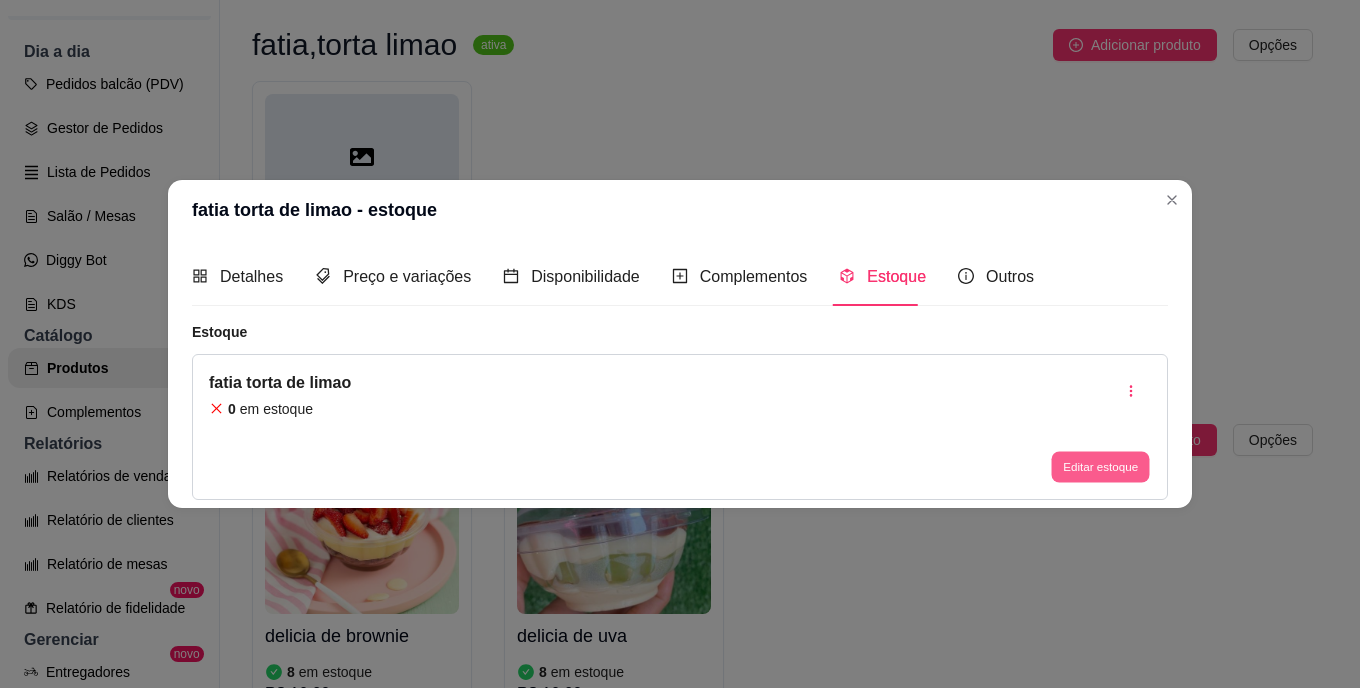click on "Editar estoque" at bounding box center (1100, 466) 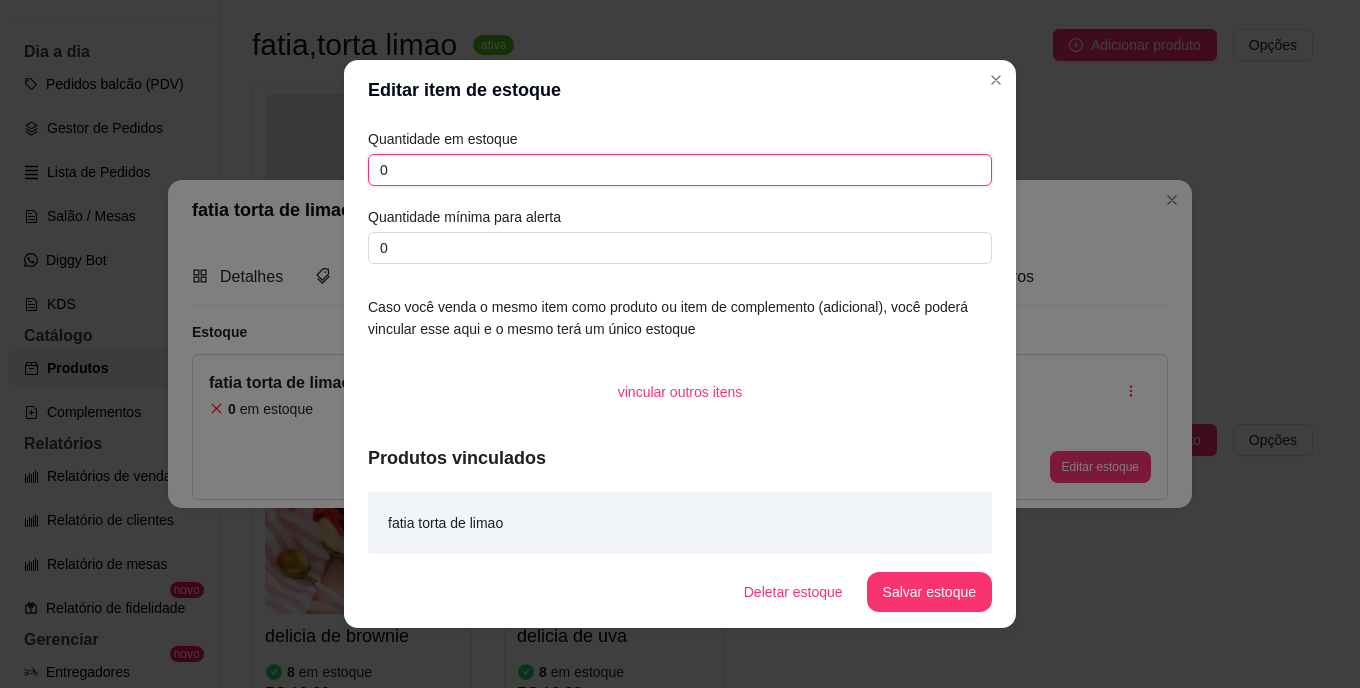 click on "0" at bounding box center [680, 170] 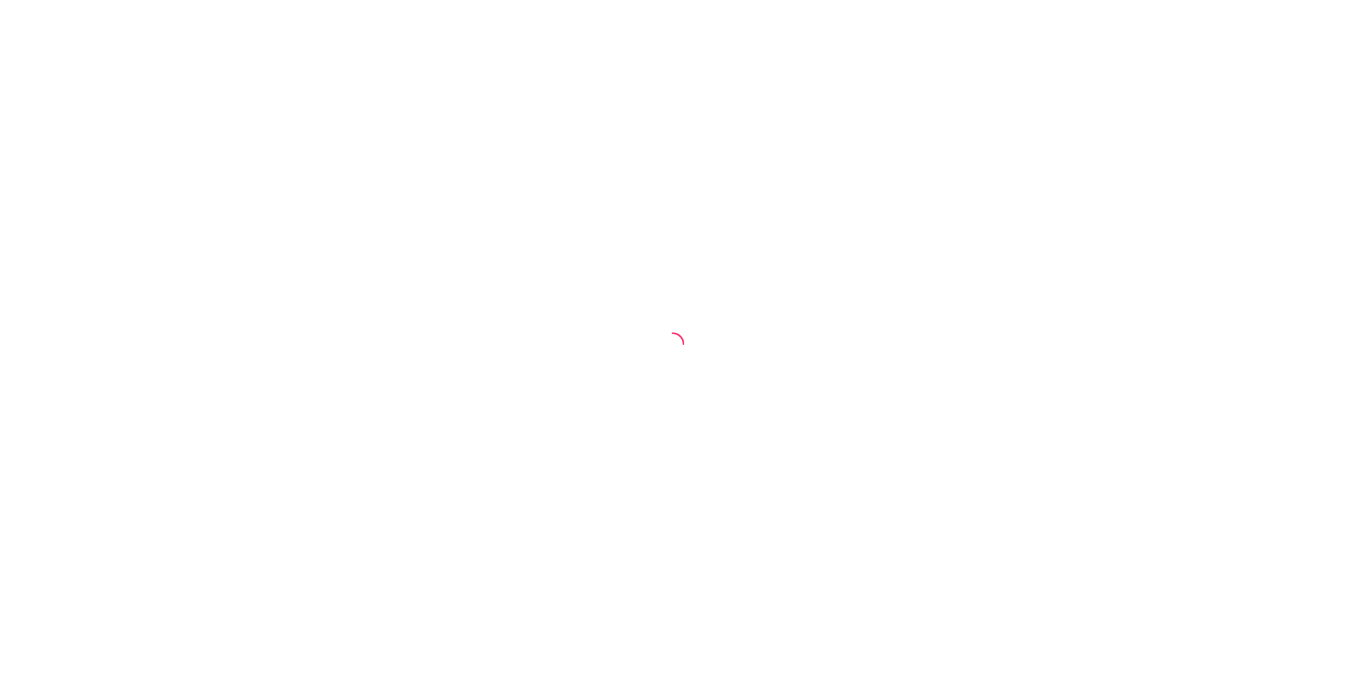 scroll, scrollTop: 0, scrollLeft: 0, axis: both 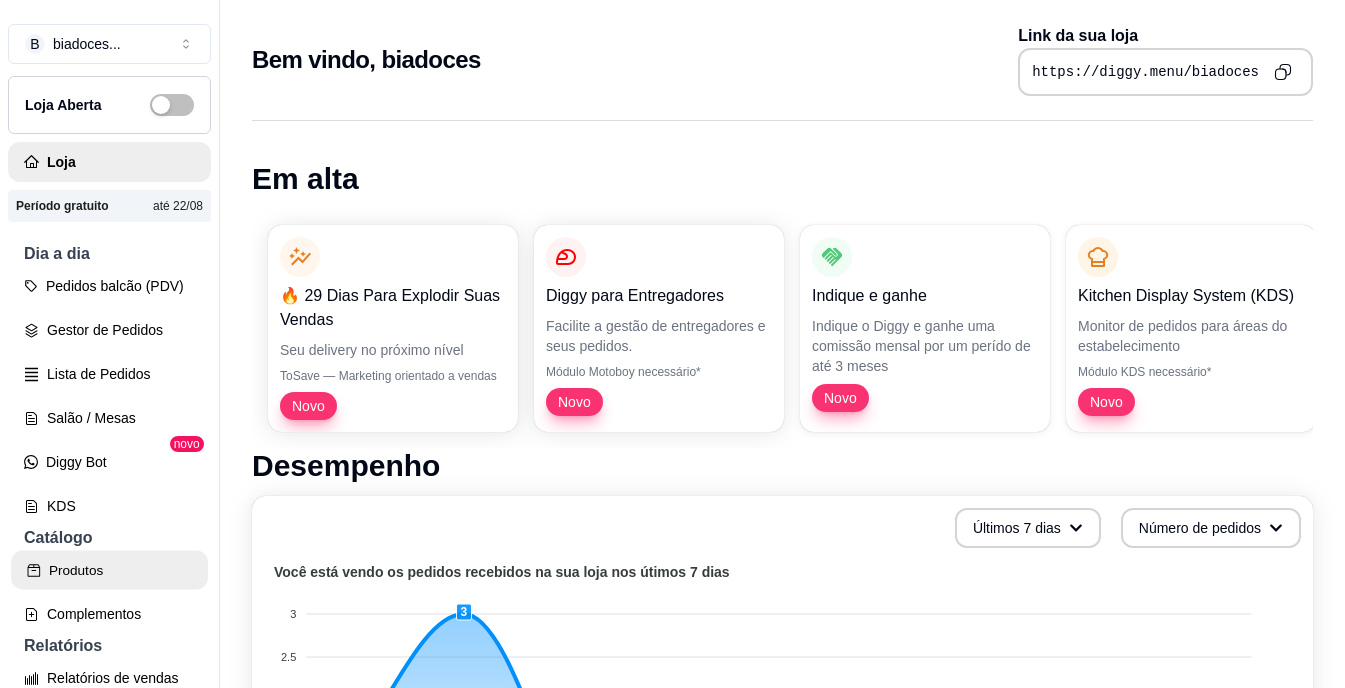 click on "Produtos" at bounding box center (109, 570) 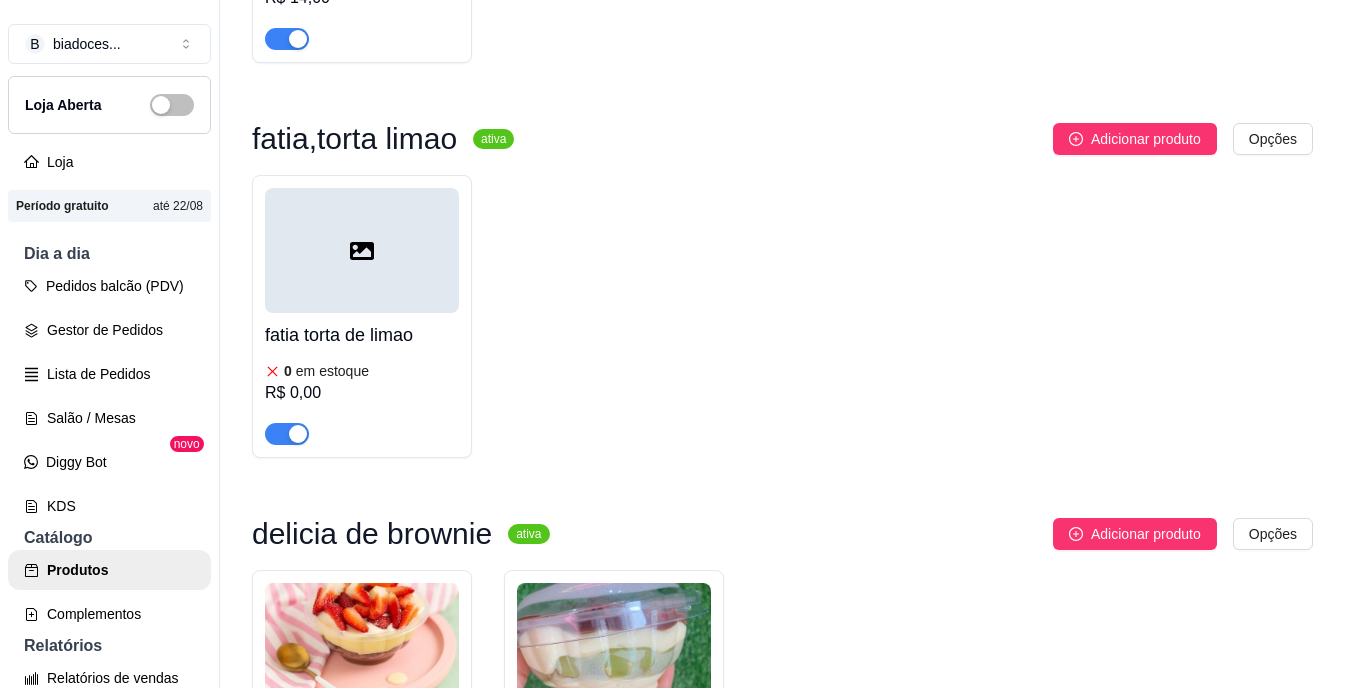 scroll, scrollTop: 2480, scrollLeft: 0, axis: vertical 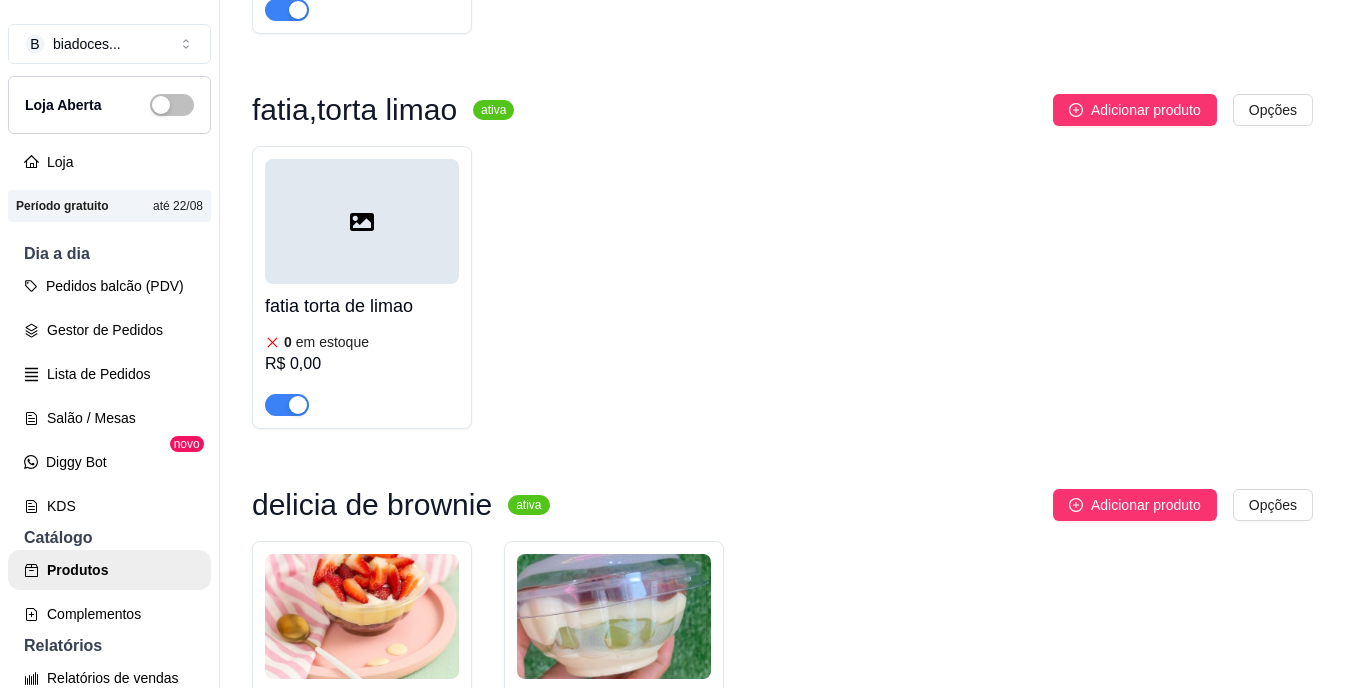 click on "0 em estoque R$ 0,00" at bounding box center (362, 372) 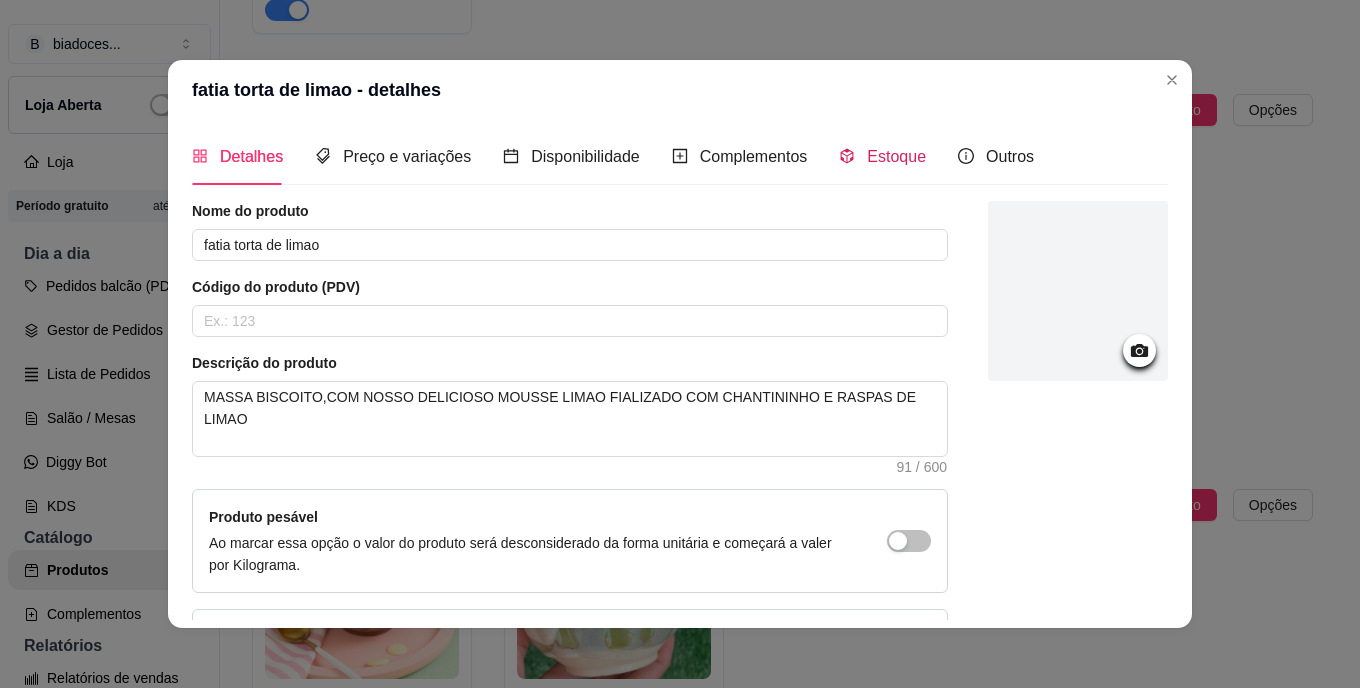 click on "Estoque" at bounding box center [896, 156] 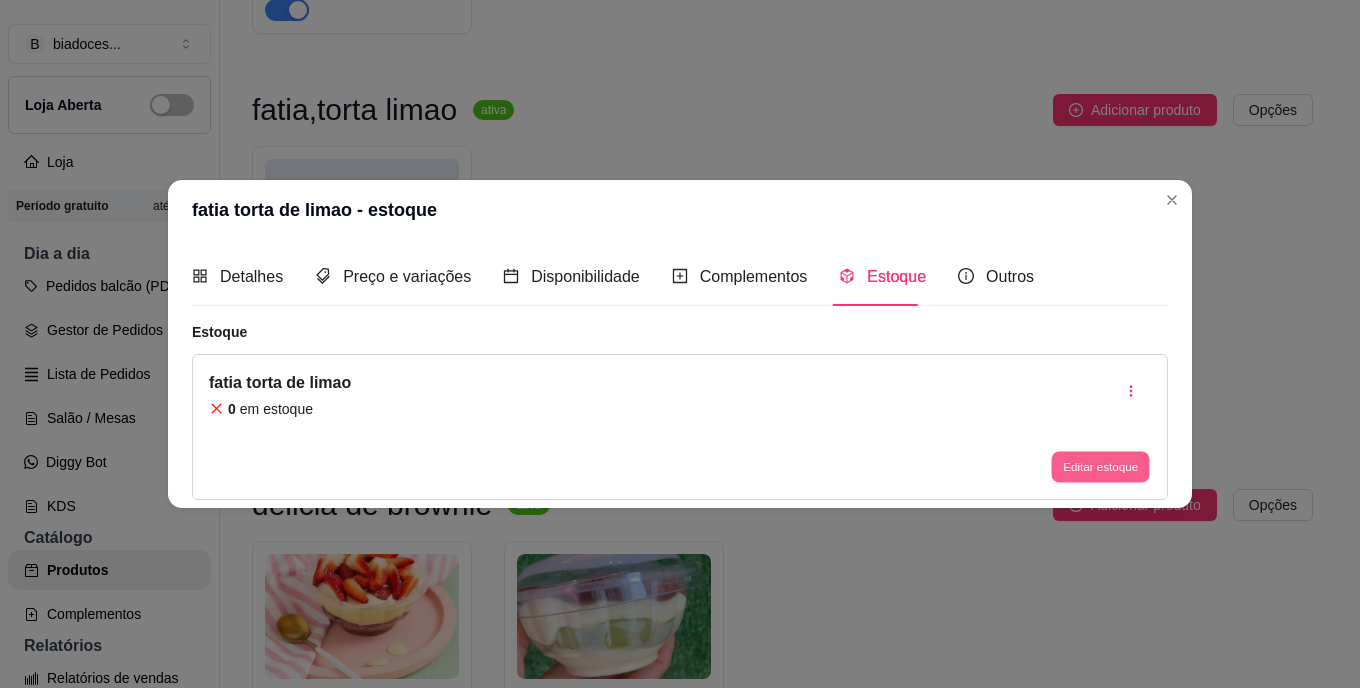 click on "Editar estoque" at bounding box center (1100, 466) 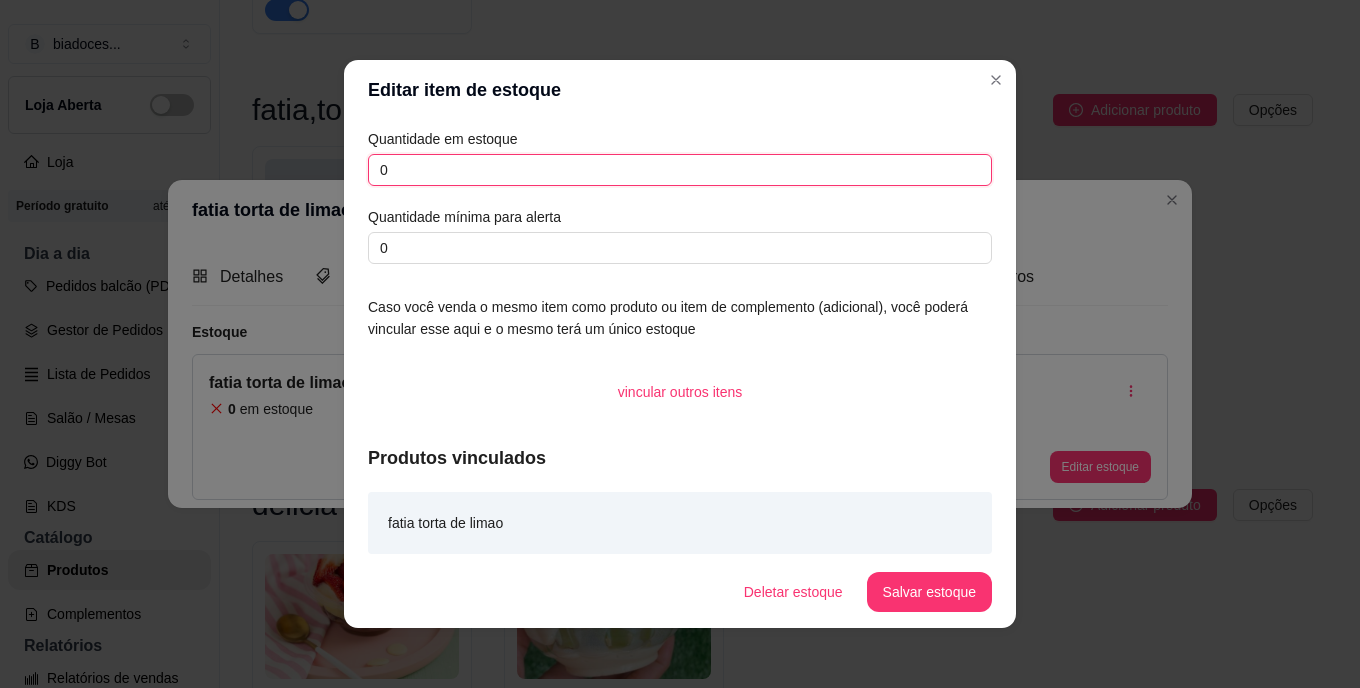 click on "0" at bounding box center (680, 170) 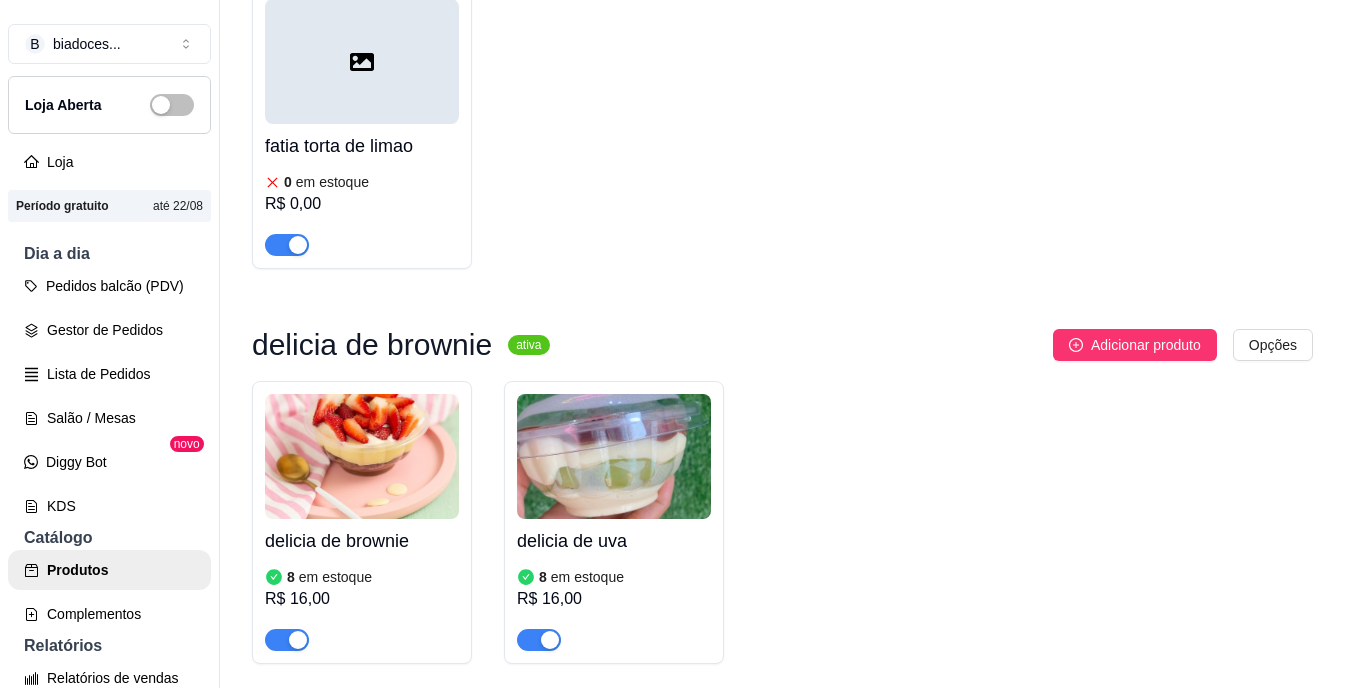 scroll, scrollTop: 2680, scrollLeft: 0, axis: vertical 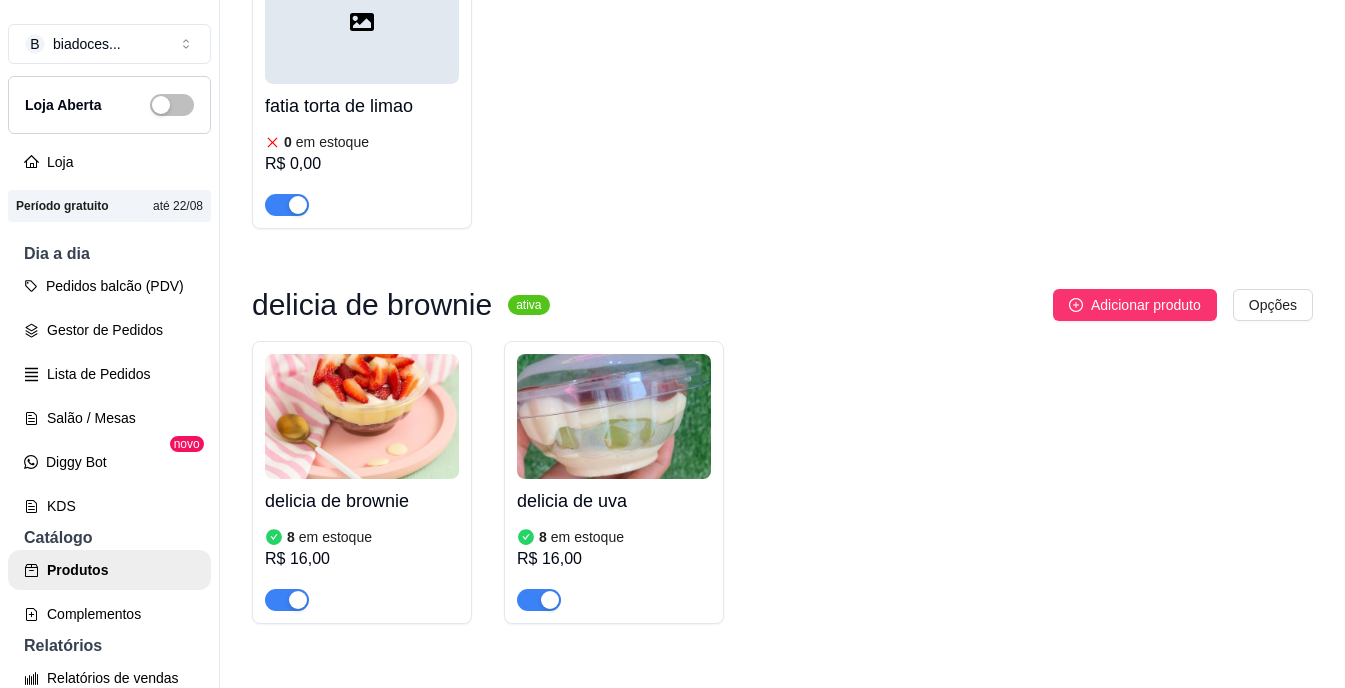 click on "delicia de brownie" at bounding box center (362, 501) 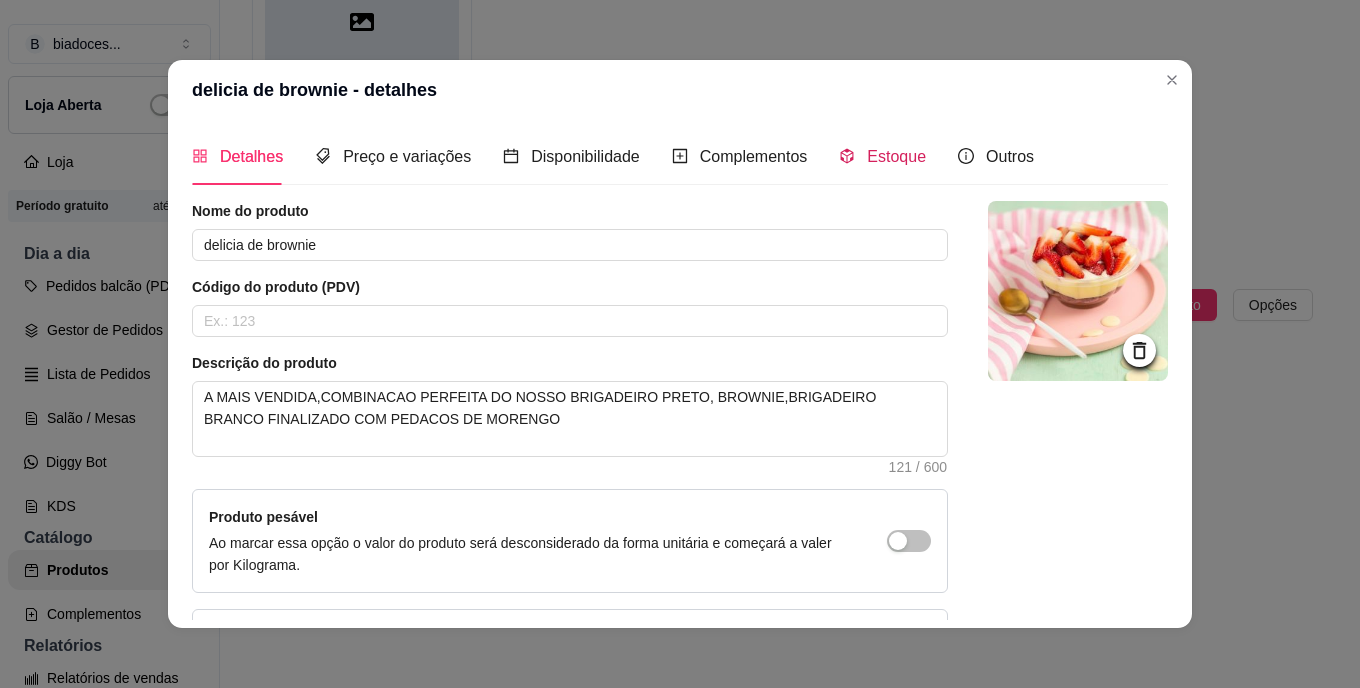 click on "Estoque" at bounding box center (896, 156) 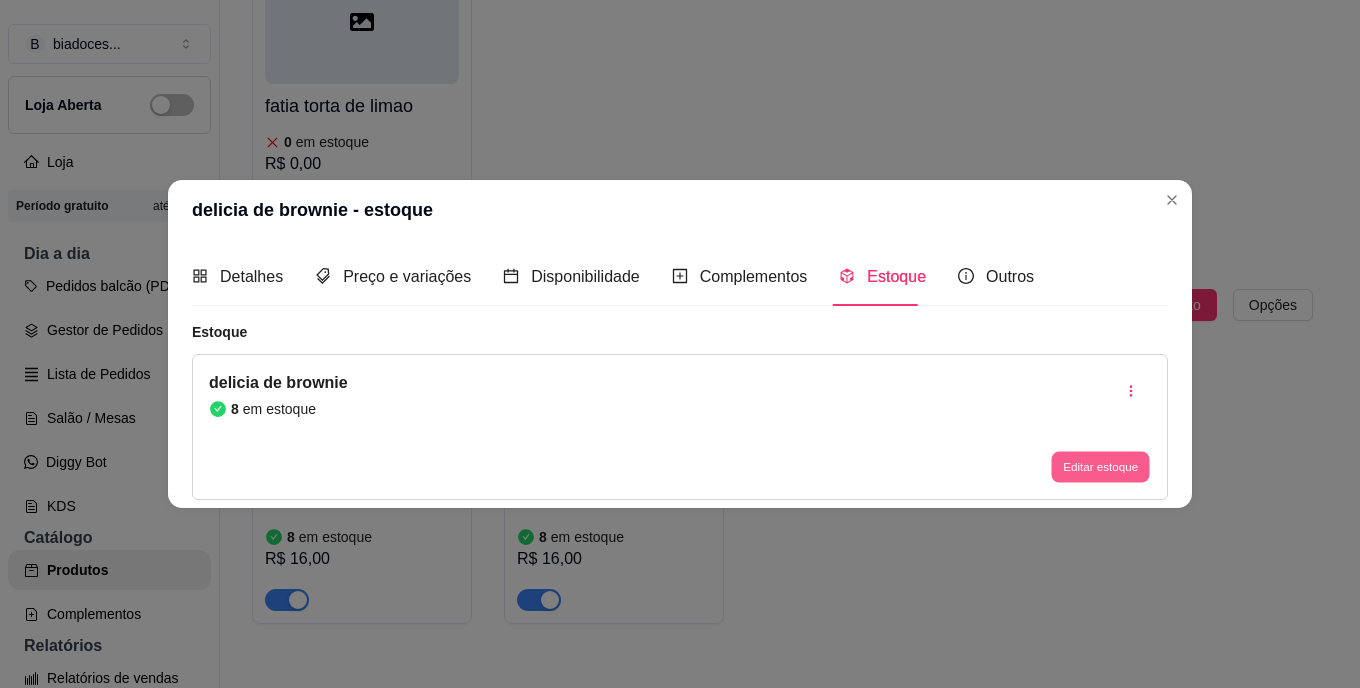 click on "Editar estoque" at bounding box center [1100, 466] 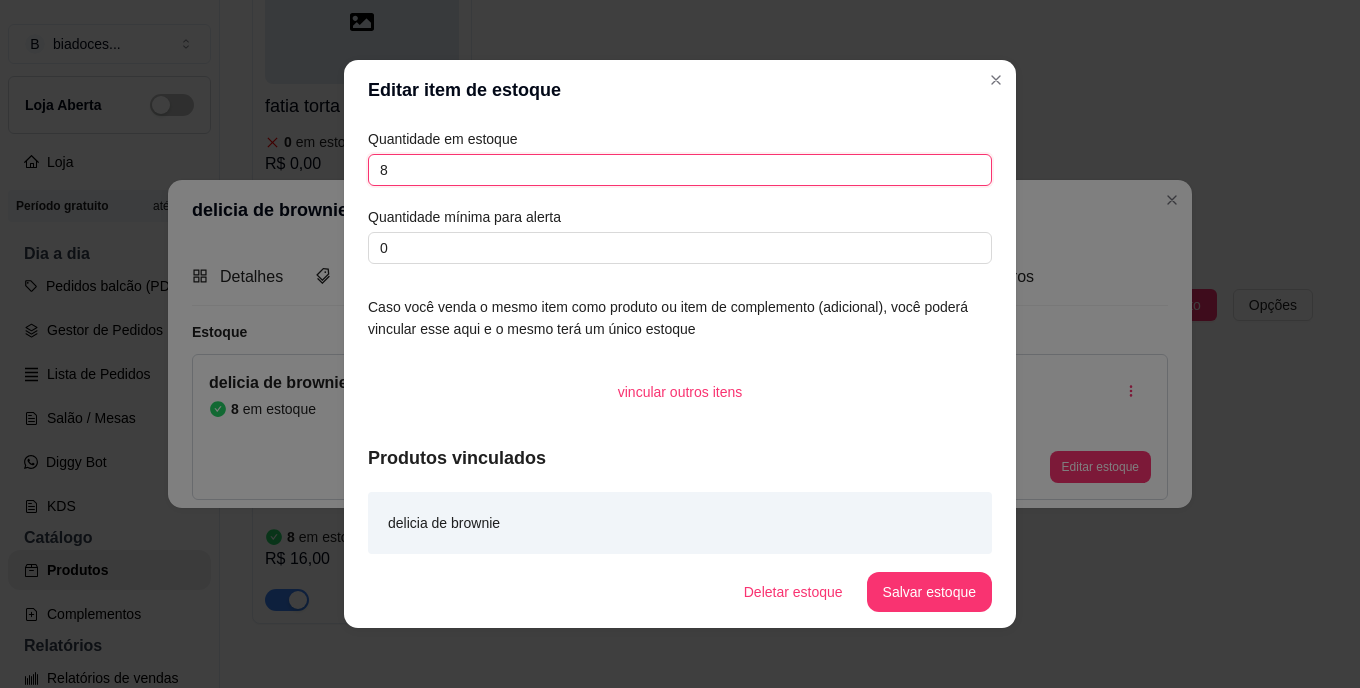 click on "8" at bounding box center (680, 170) 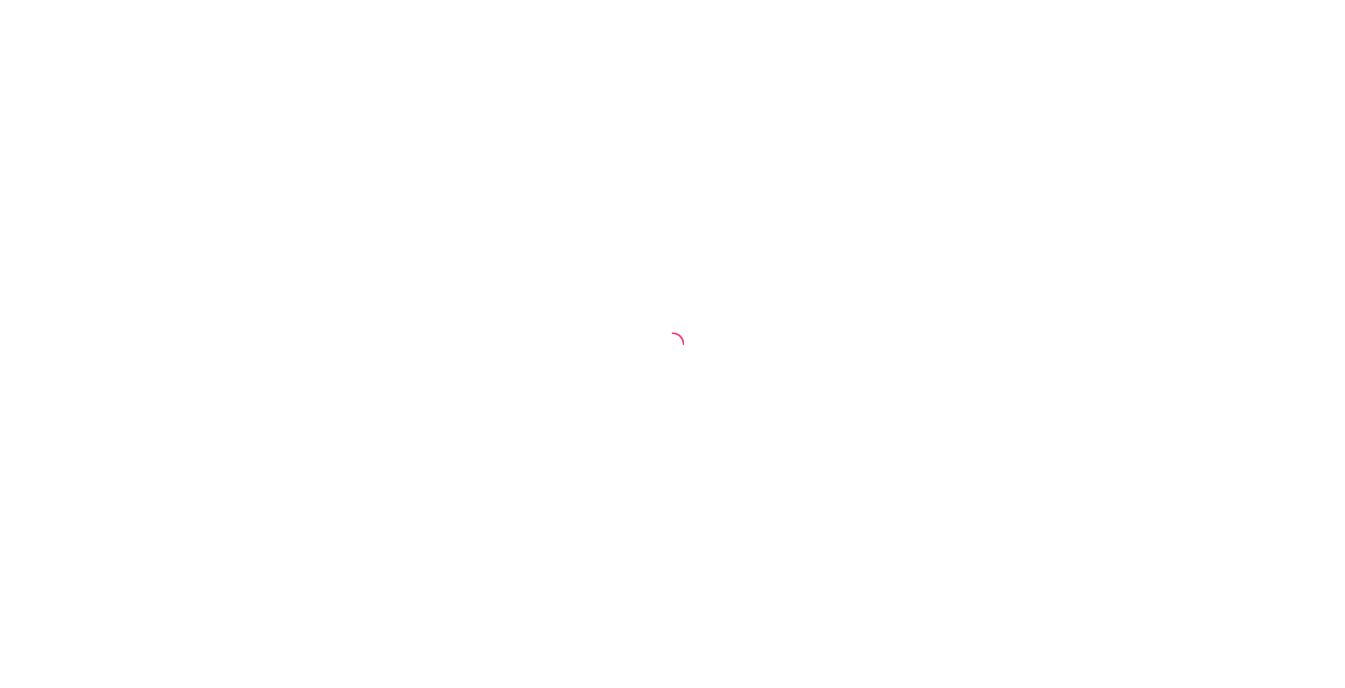 scroll, scrollTop: 0, scrollLeft: 0, axis: both 